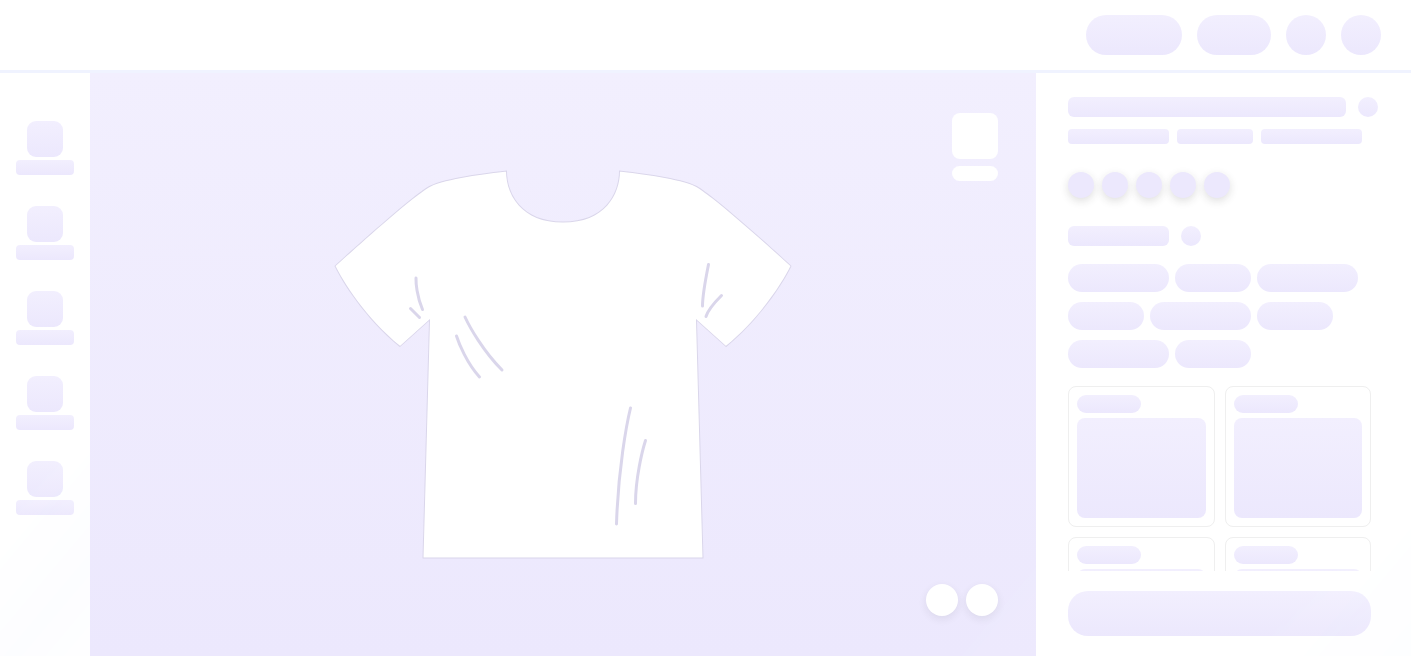 scroll, scrollTop: 0, scrollLeft: 0, axis: both 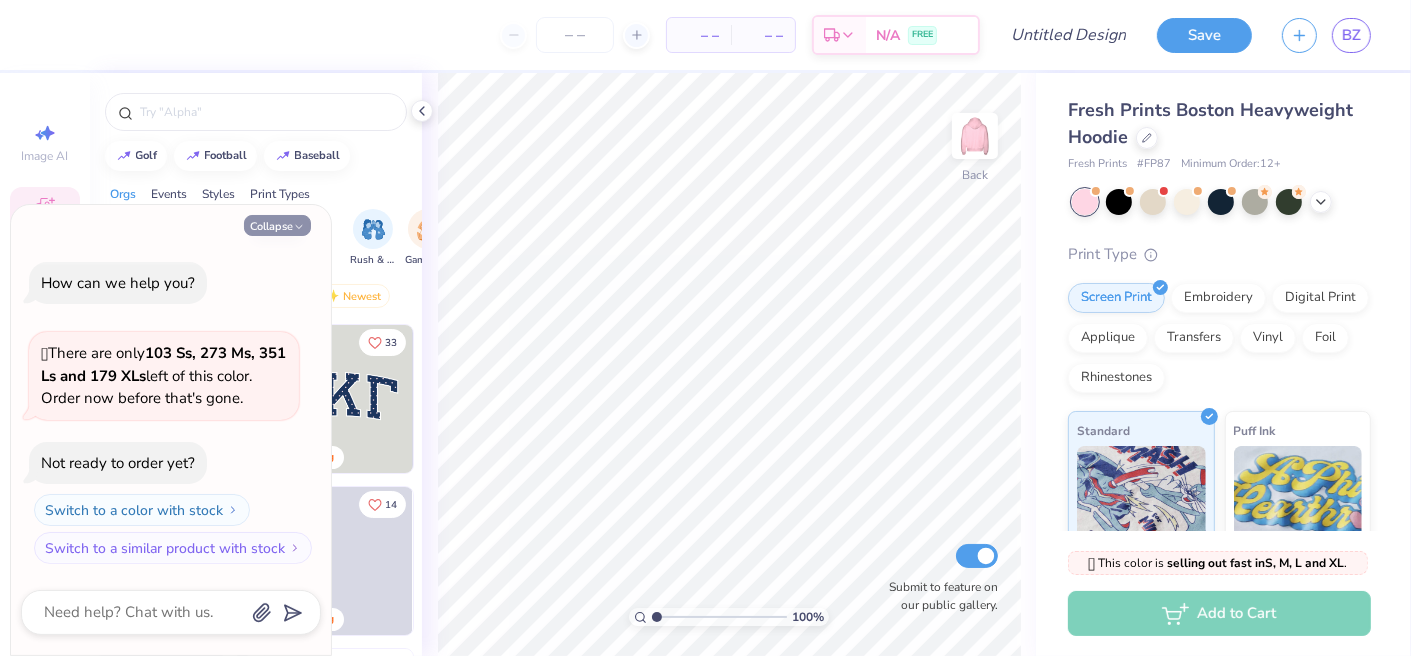click 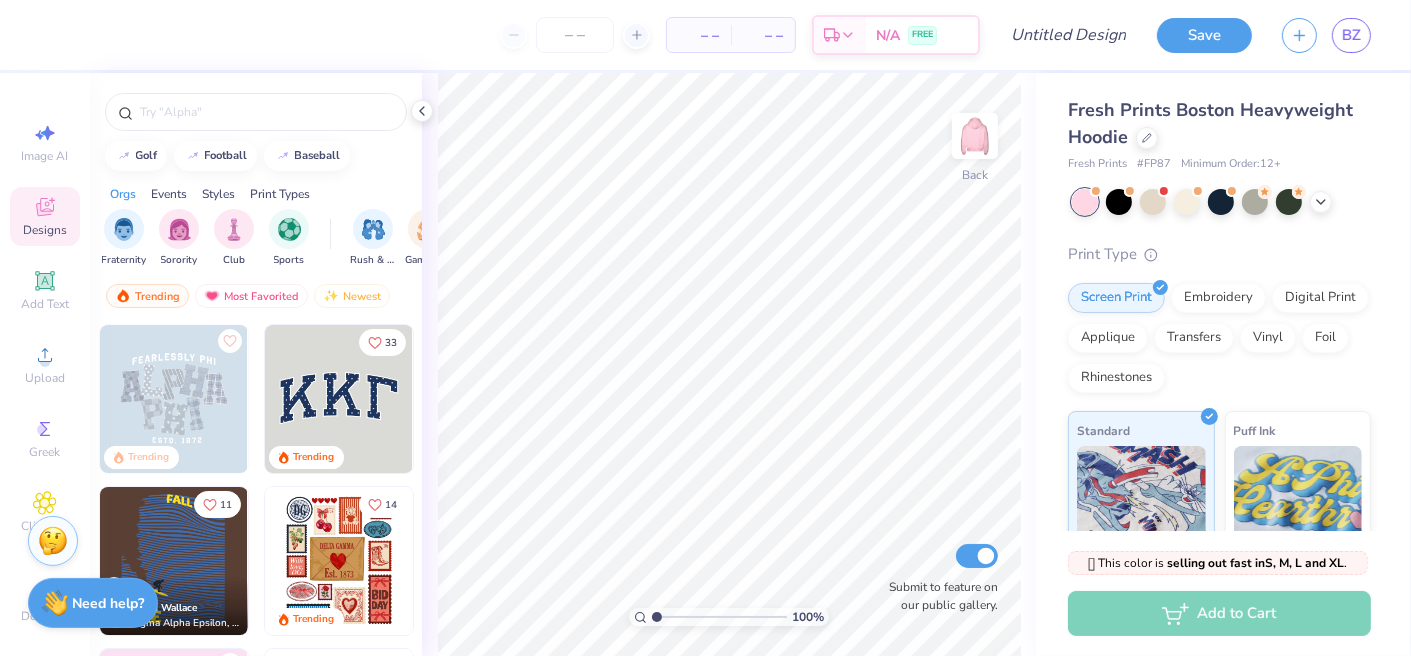 type on "x" 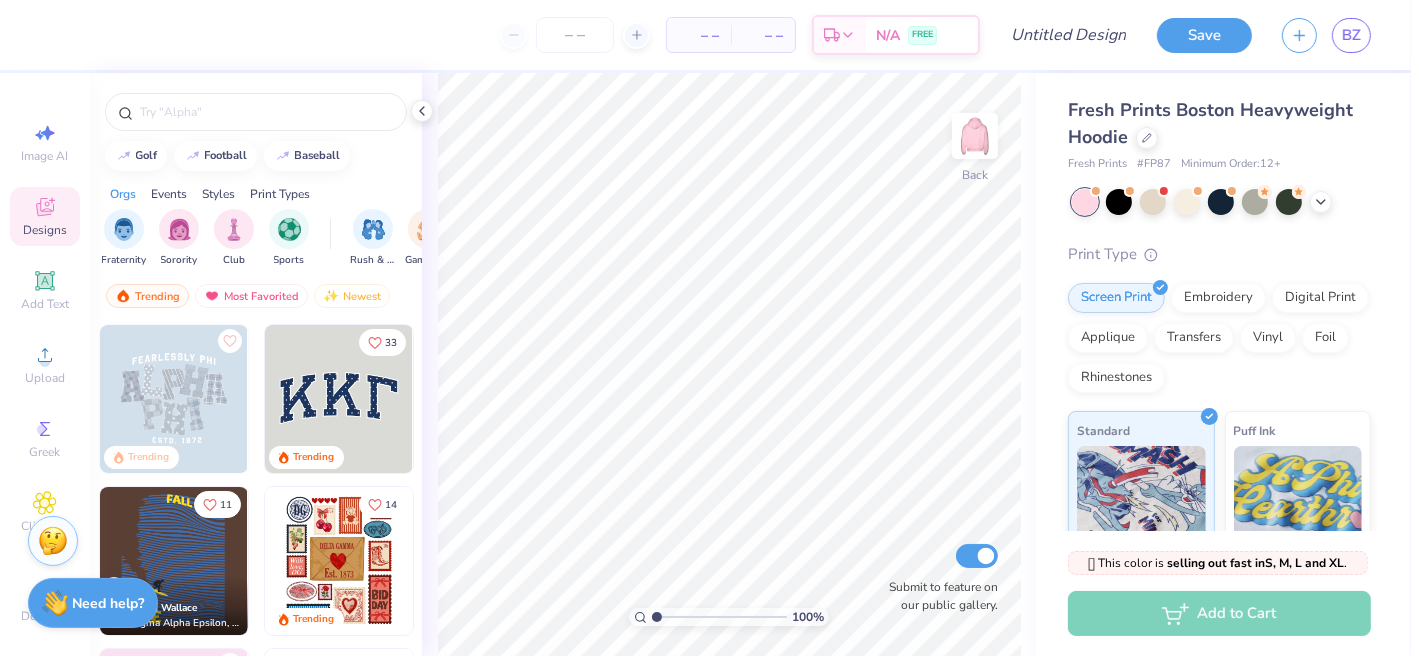click at bounding box center (339, 399) 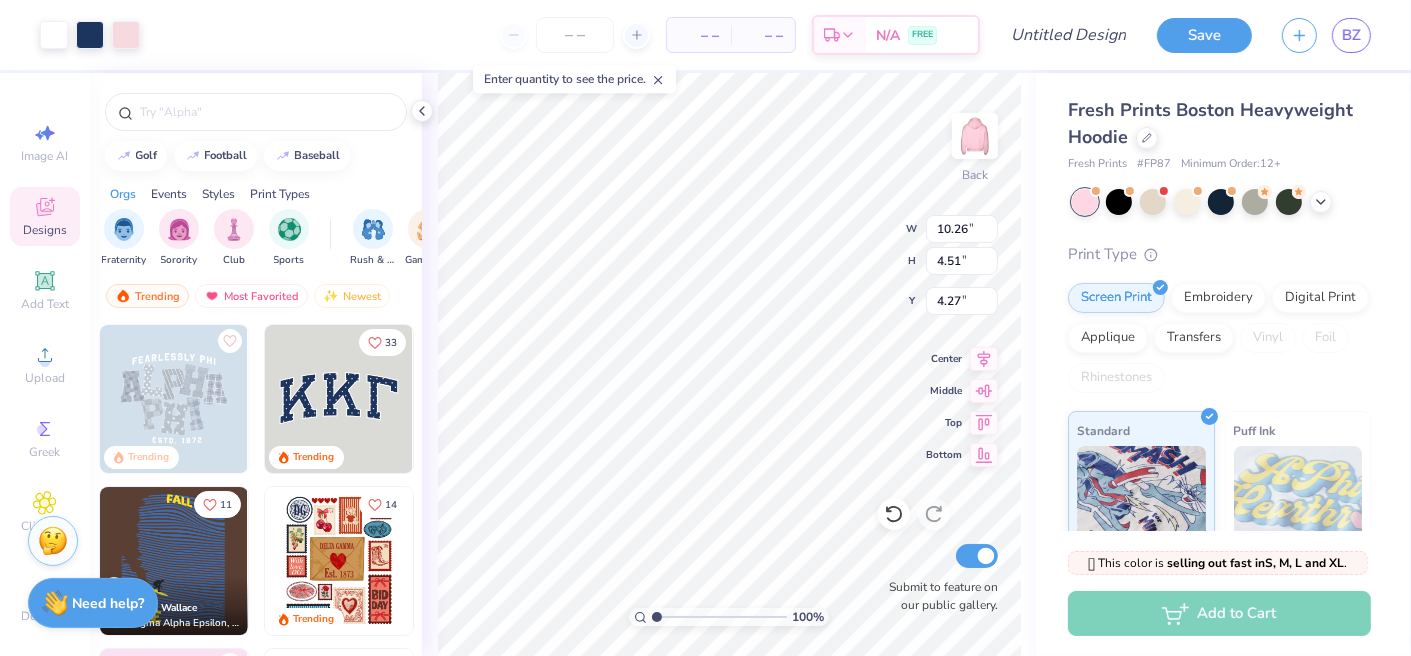 type on "10.26" 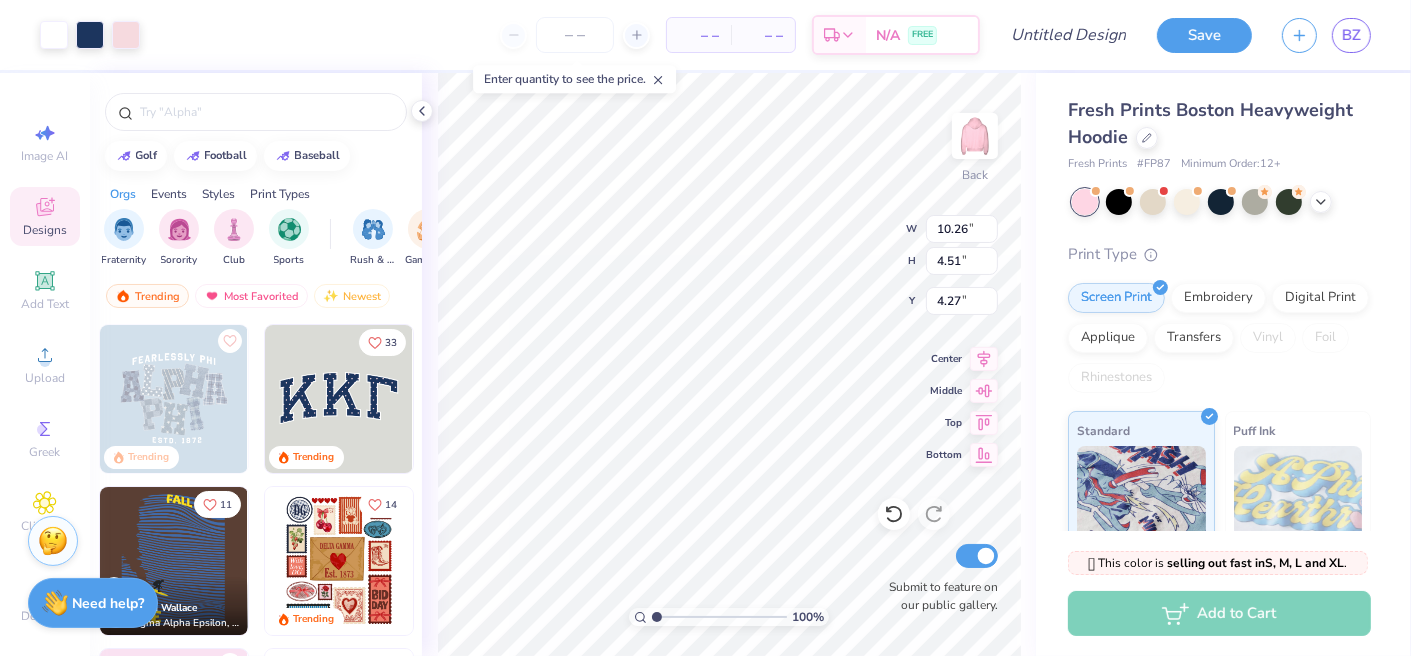type on "4.51" 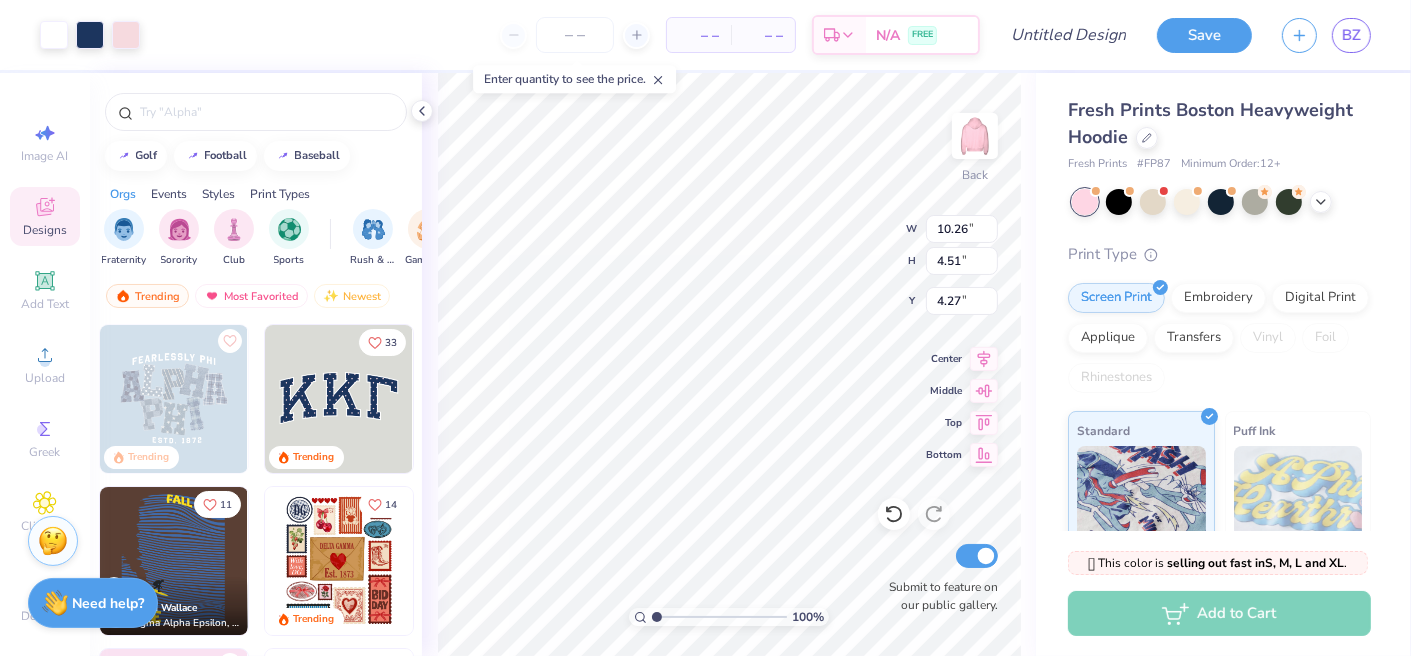 type on "4.50" 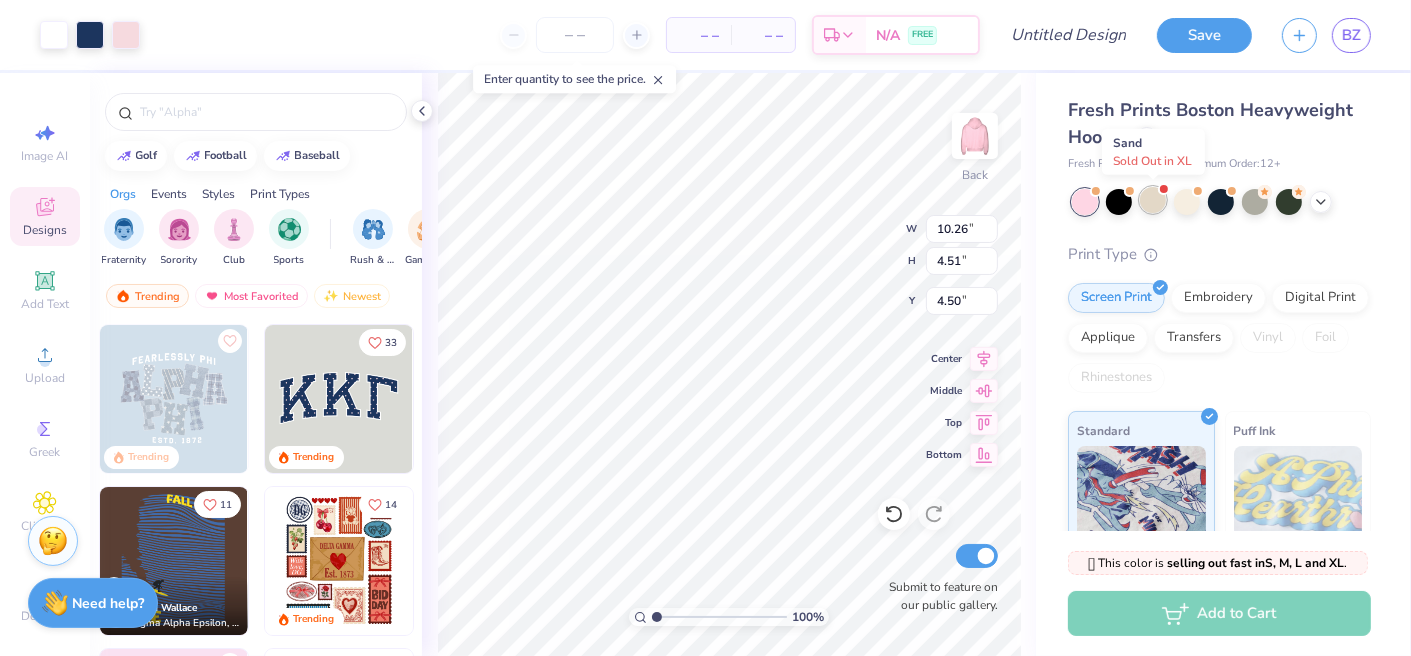 click at bounding box center [1153, 200] 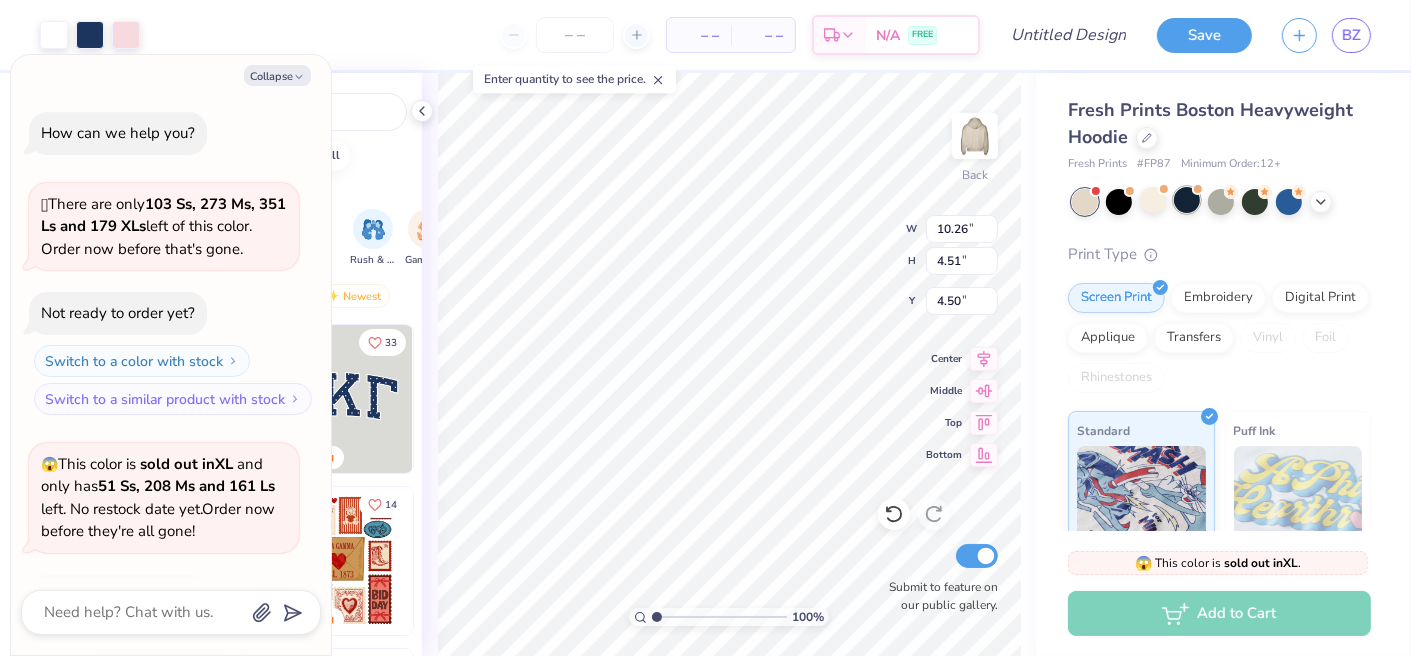 scroll, scrollTop: 132, scrollLeft: 0, axis: vertical 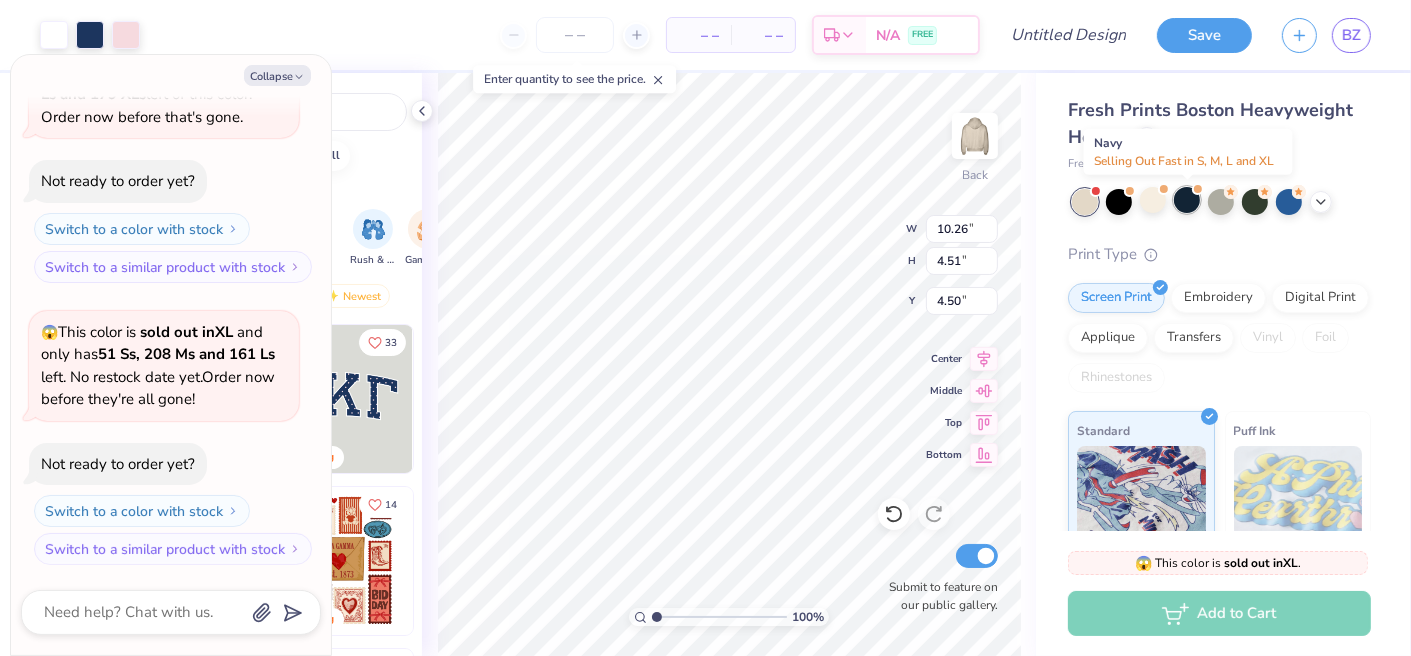 click at bounding box center (1187, 200) 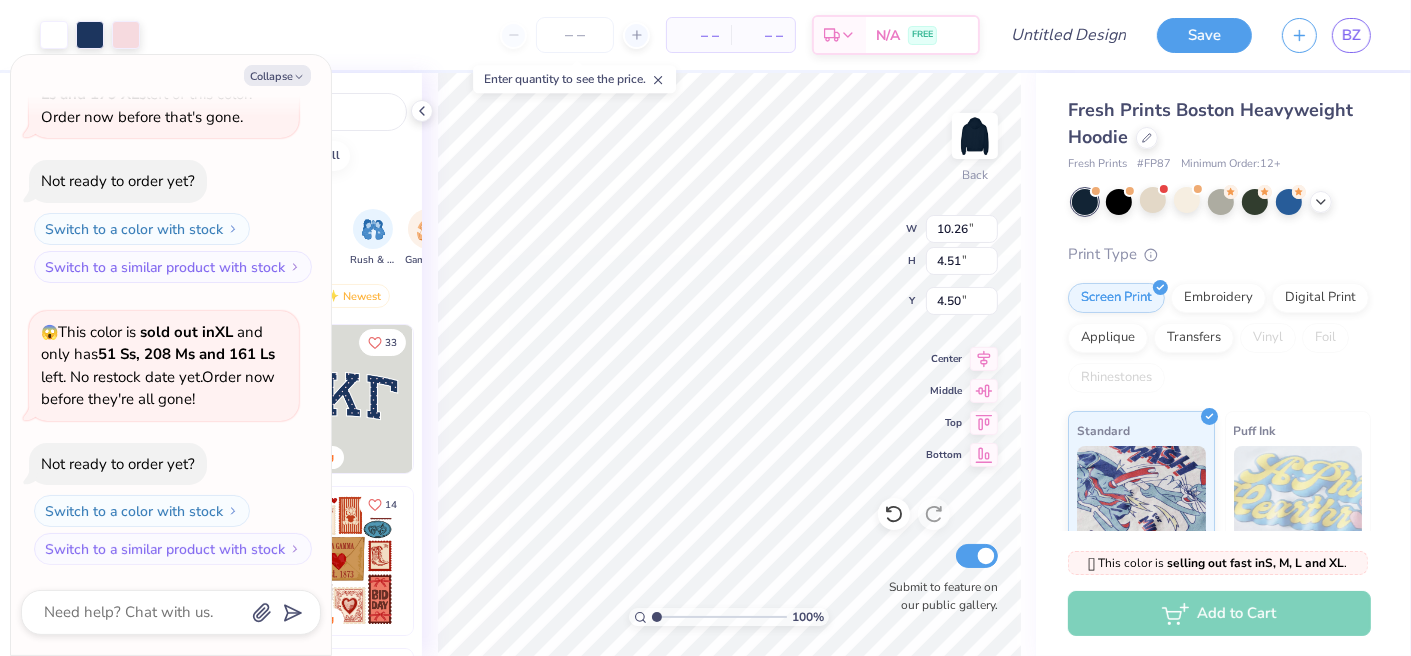 scroll, scrollTop: 392, scrollLeft: 0, axis: vertical 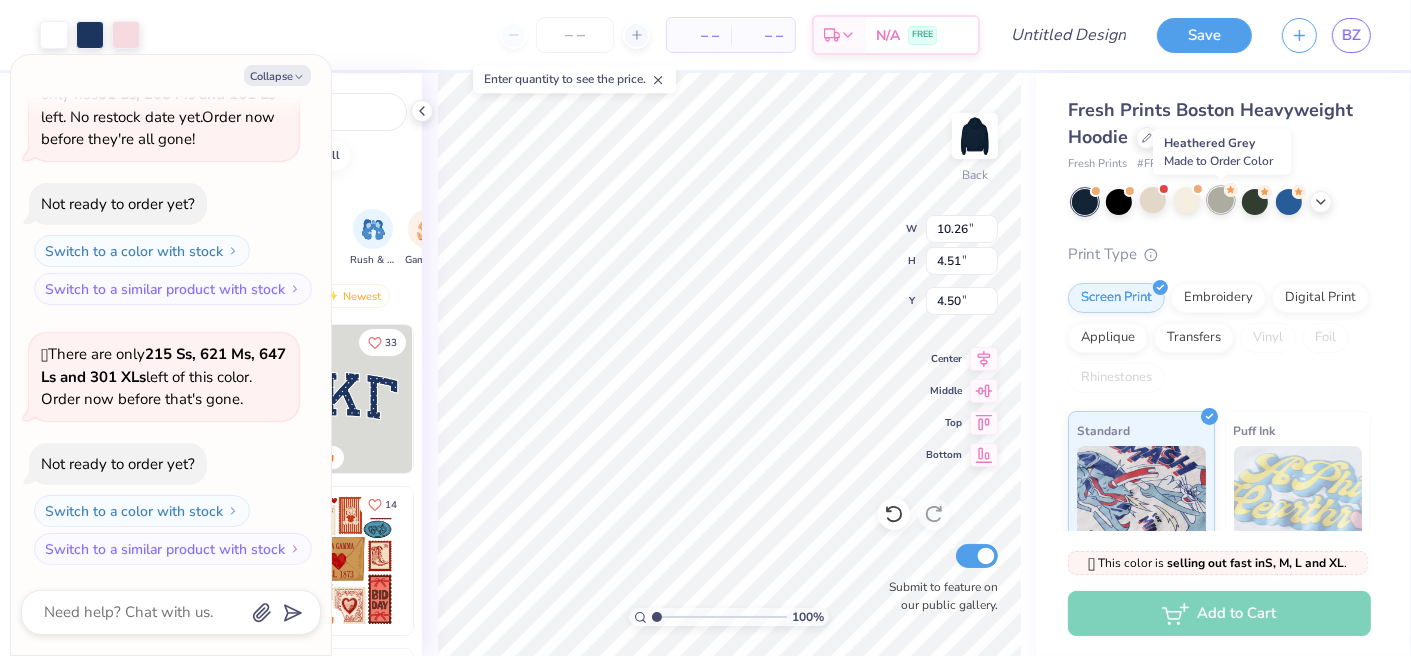 click at bounding box center (1221, 200) 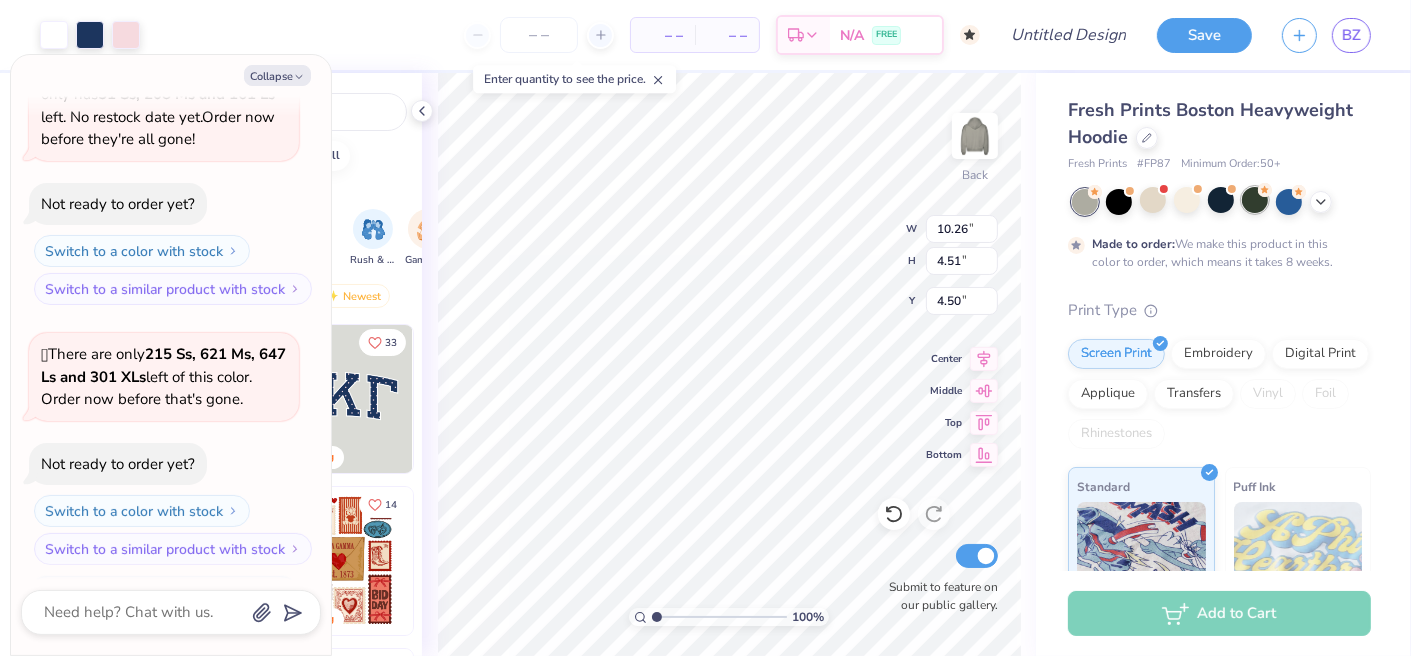 scroll, scrollTop: 557, scrollLeft: 0, axis: vertical 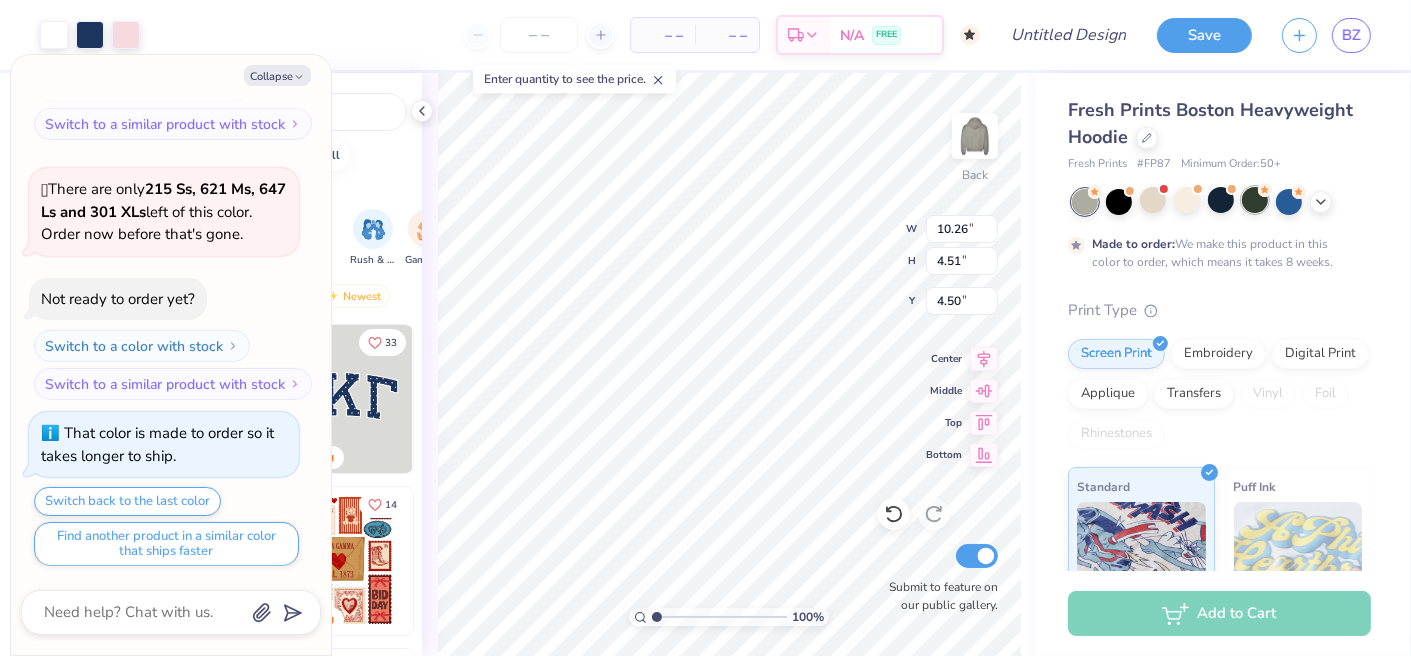 click at bounding box center [1255, 200] 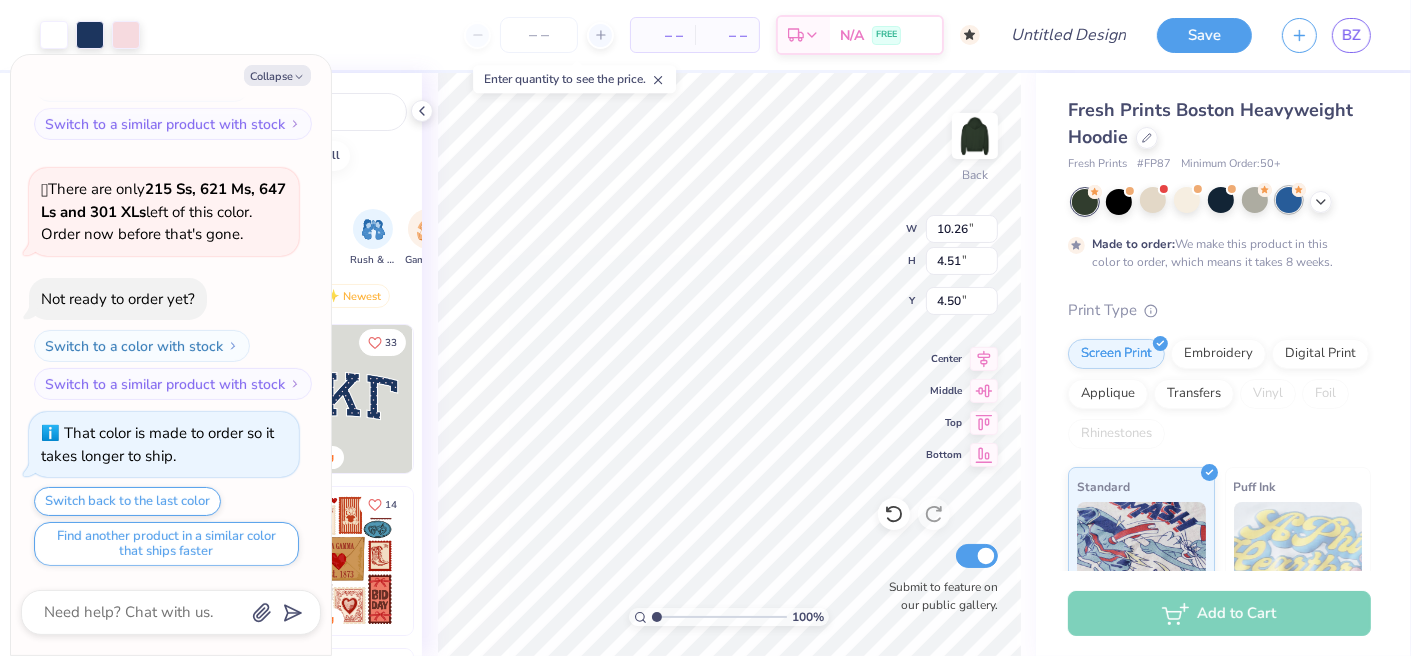 click at bounding box center (1289, 200) 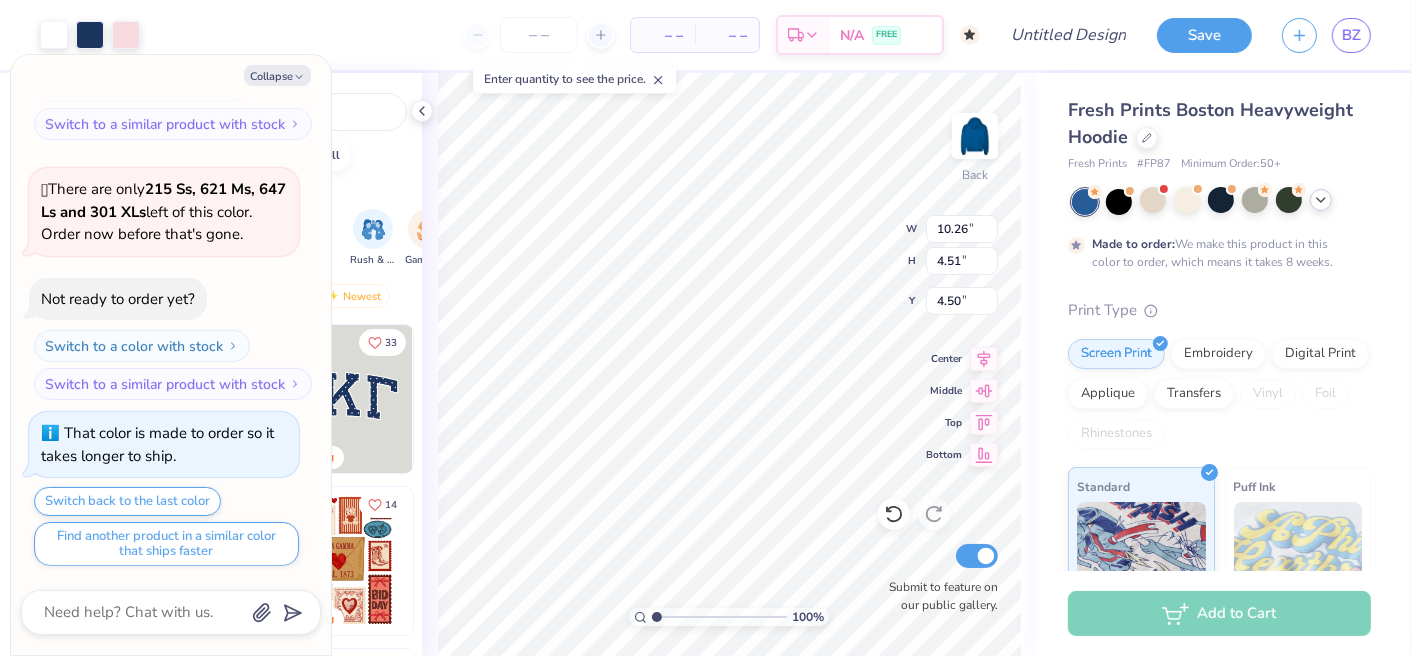 click 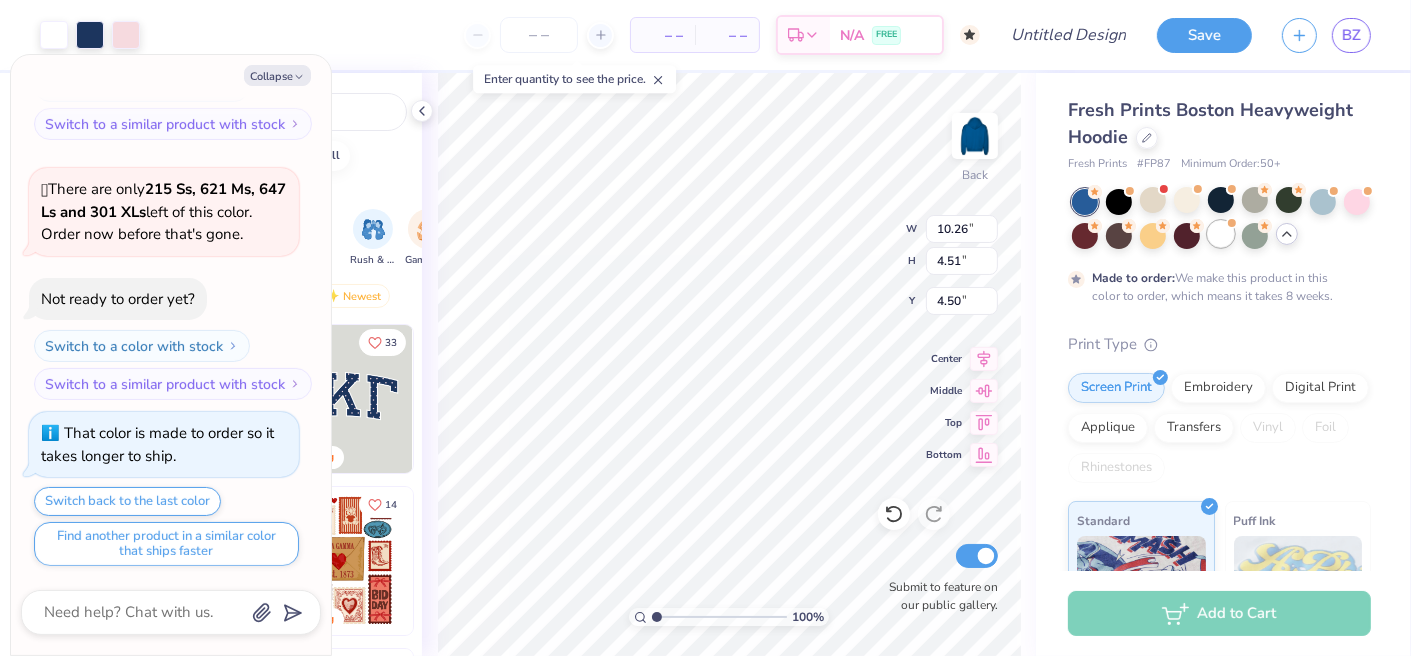 click at bounding box center (1221, 234) 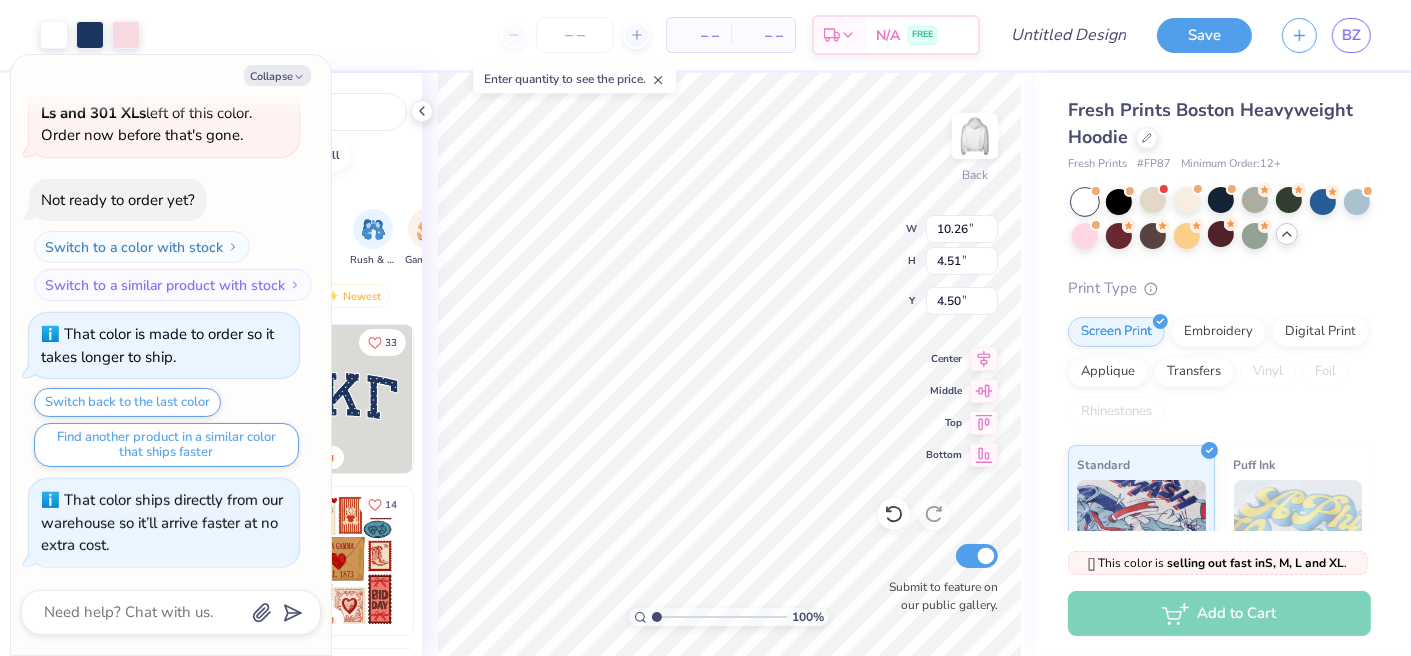 scroll, scrollTop: 916, scrollLeft: 0, axis: vertical 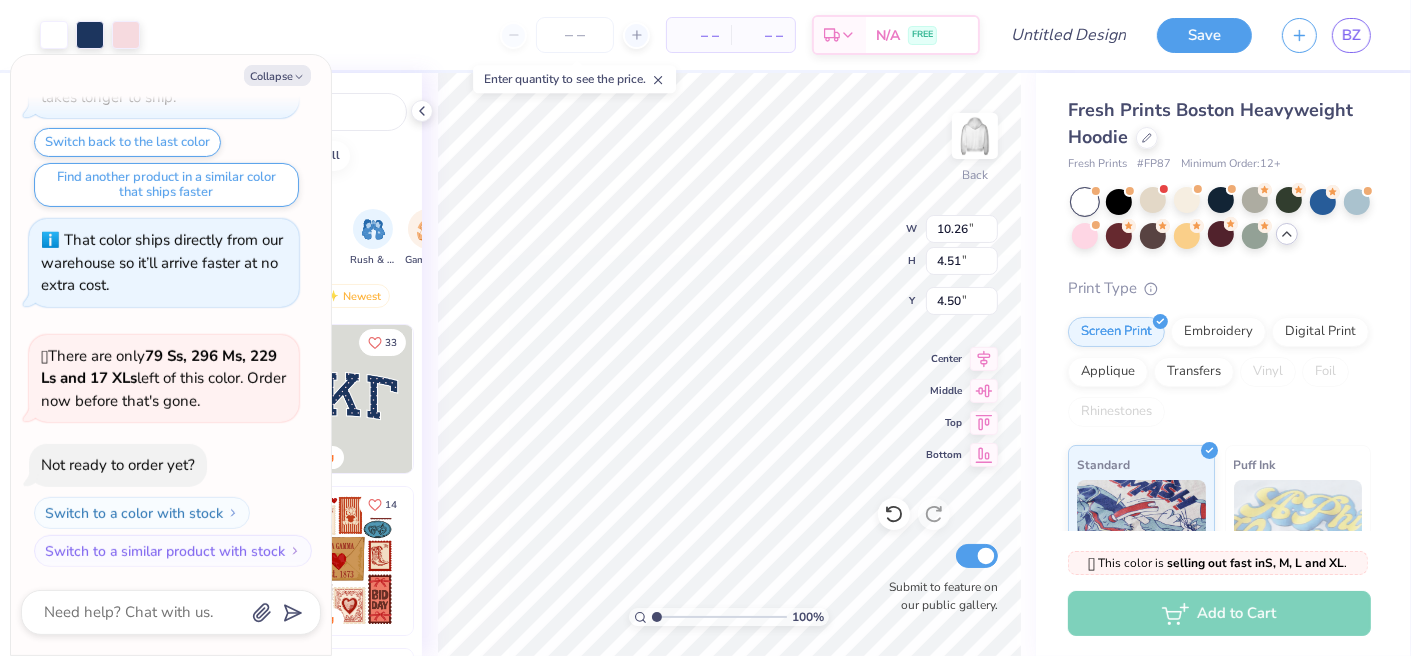 click at bounding box center [1085, 202] 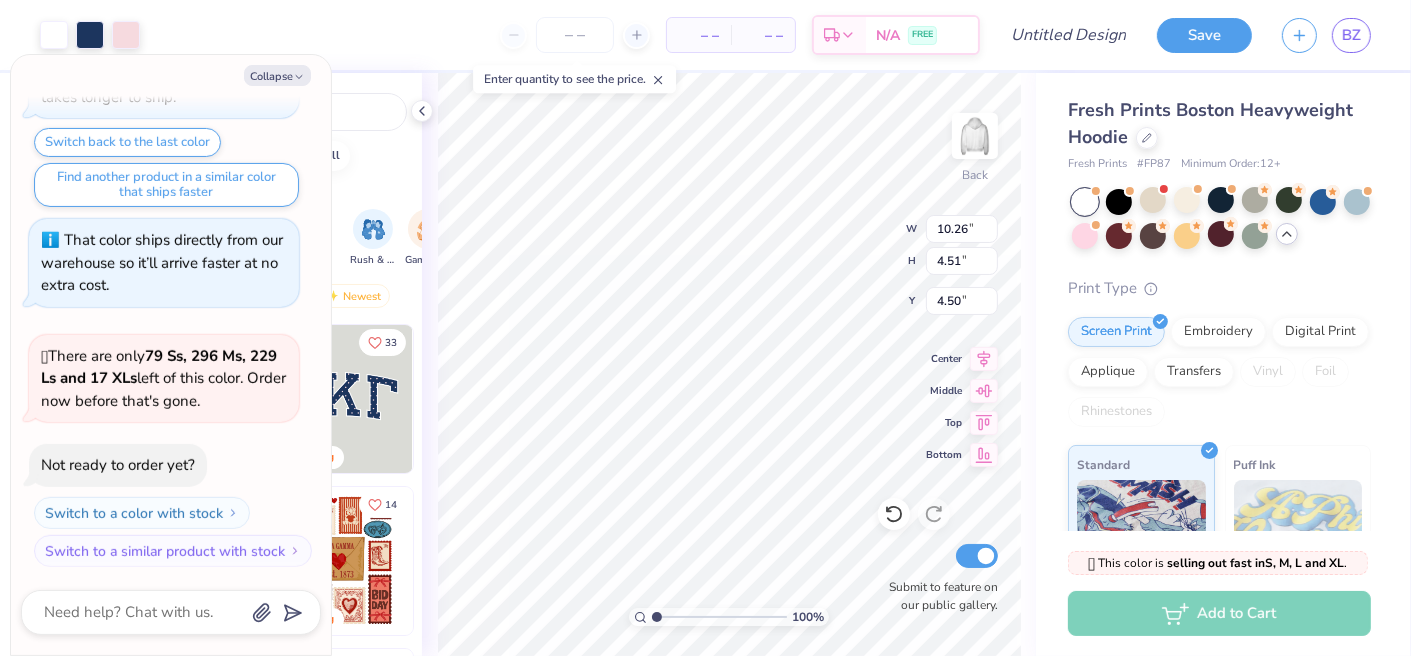 scroll, scrollTop: 1176, scrollLeft: 0, axis: vertical 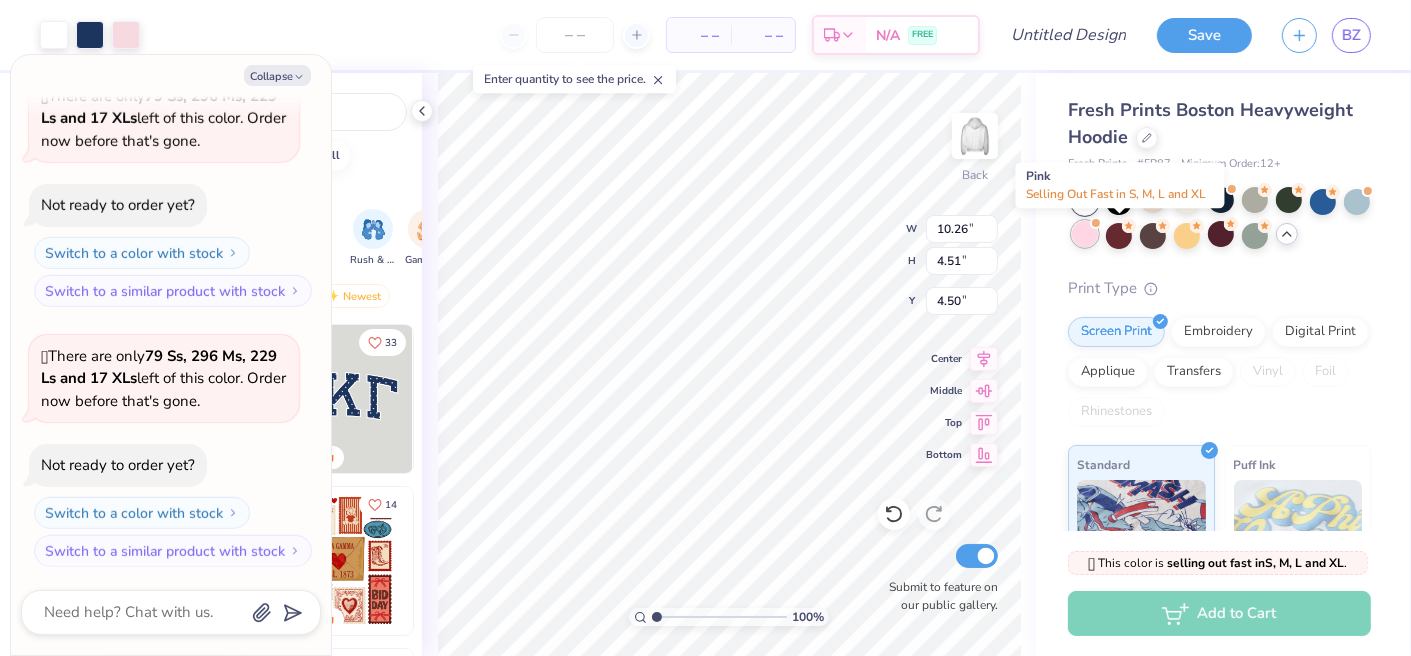 click at bounding box center (1085, 234) 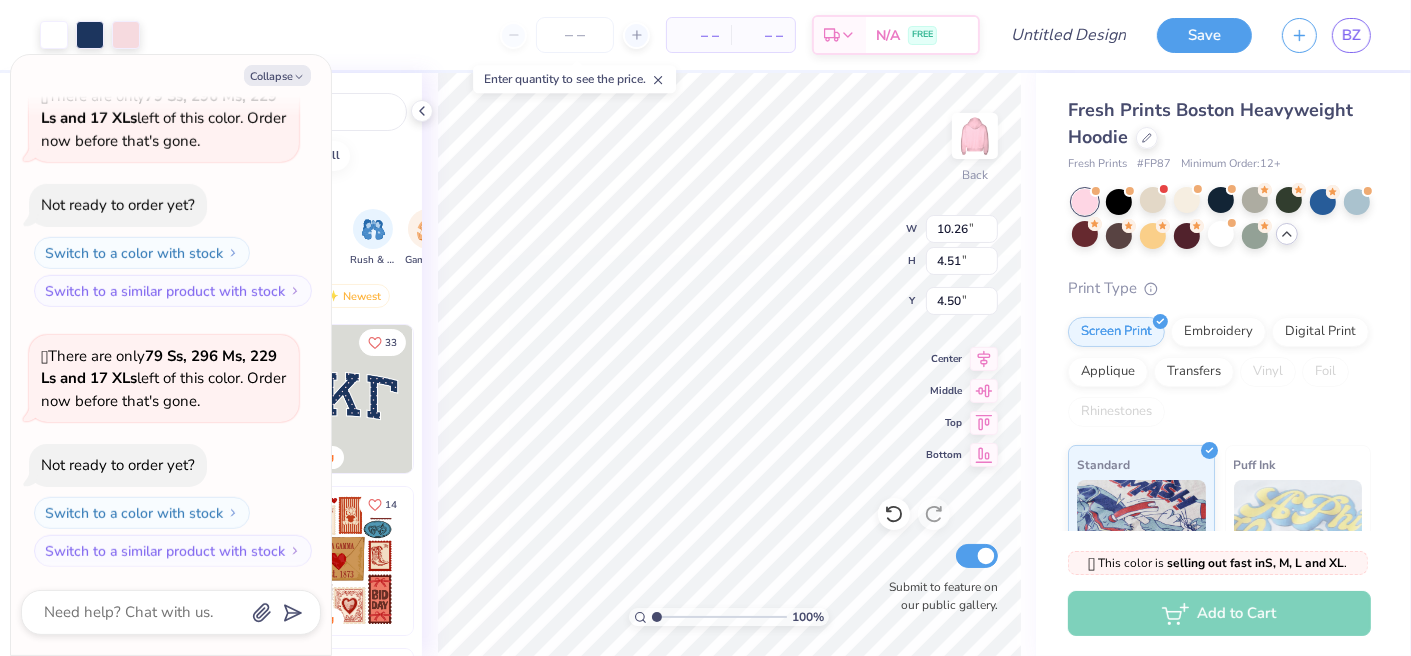 scroll, scrollTop: 1436, scrollLeft: 0, axis: vertical 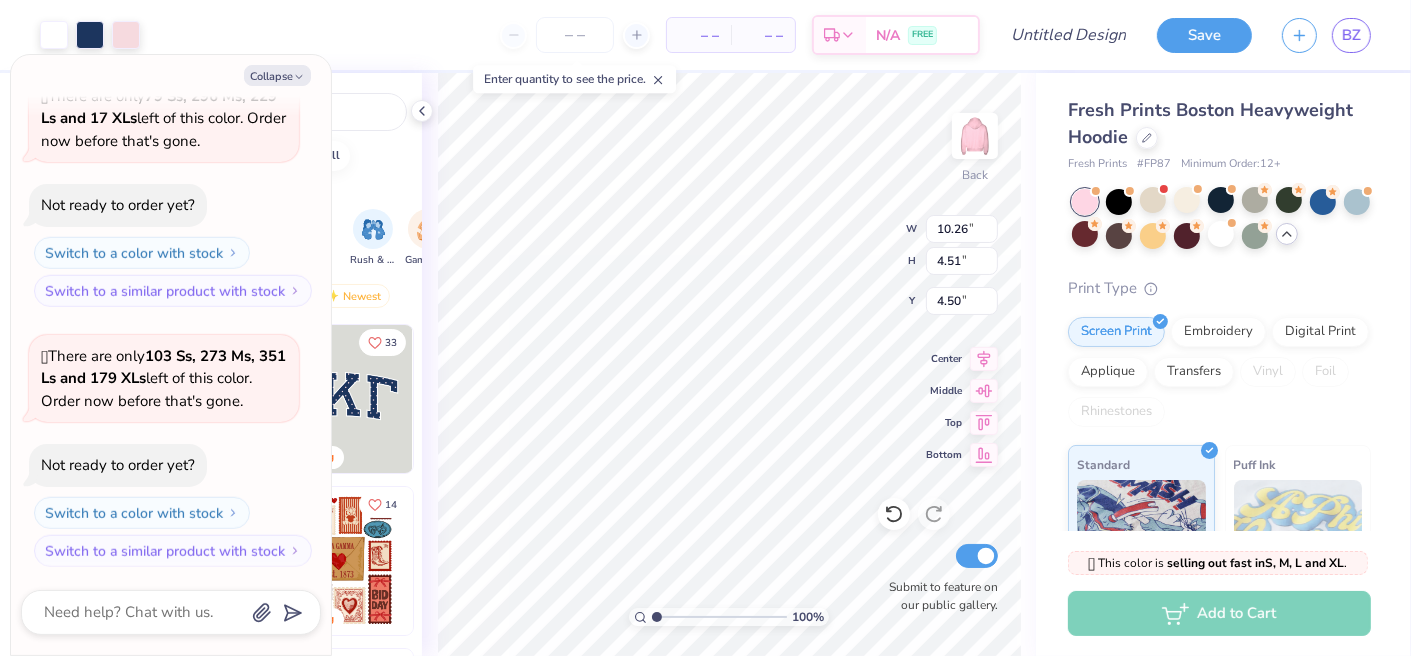 type on "x" 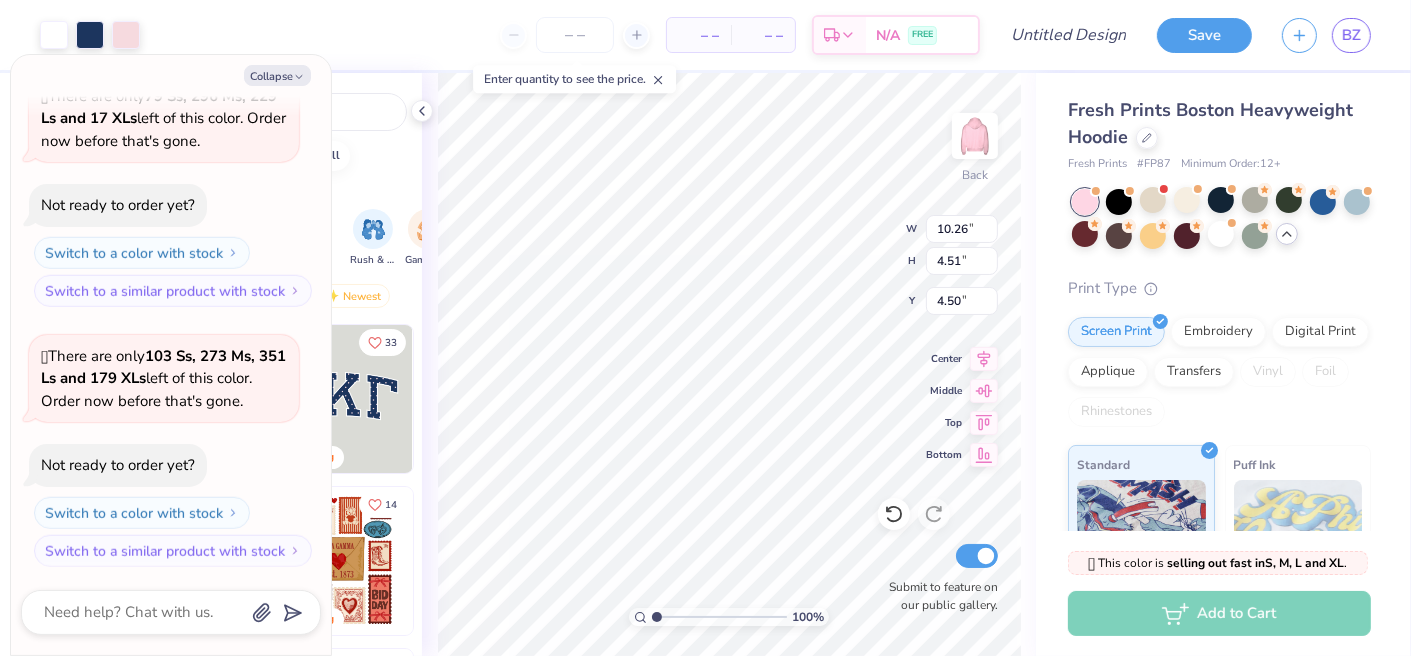 type on "3.87" 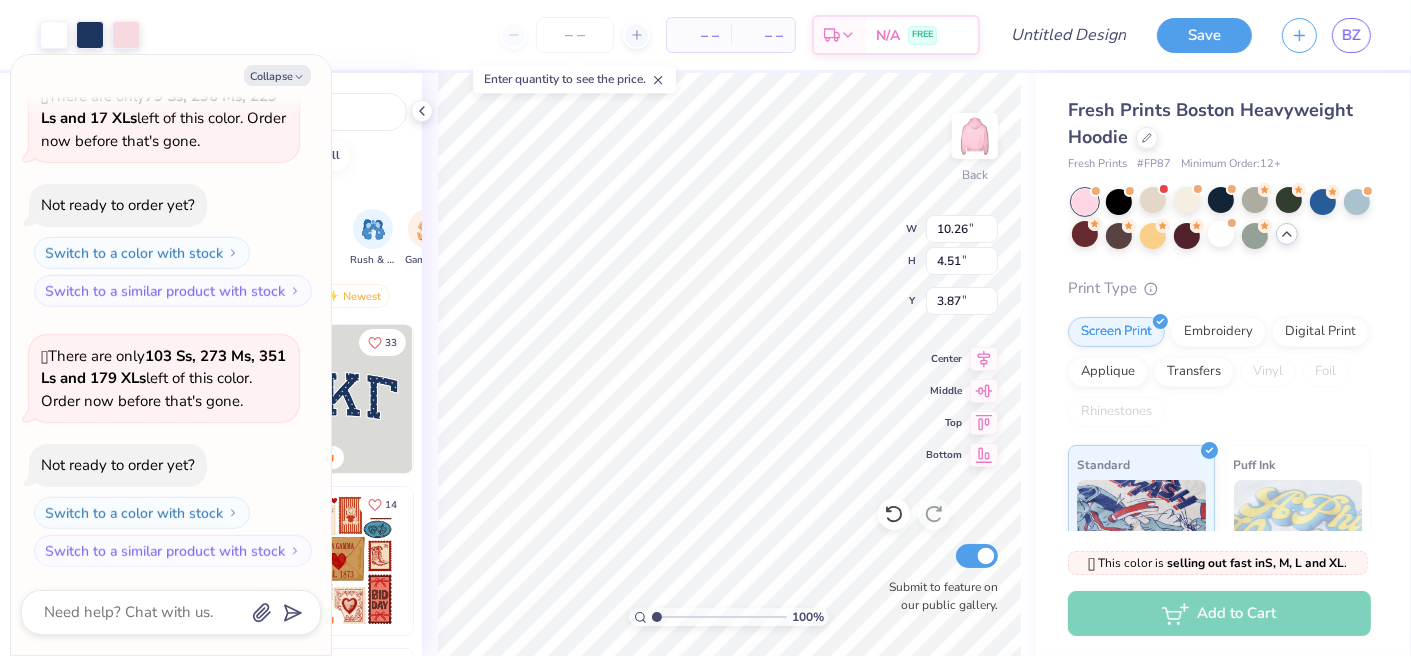 type on "x" 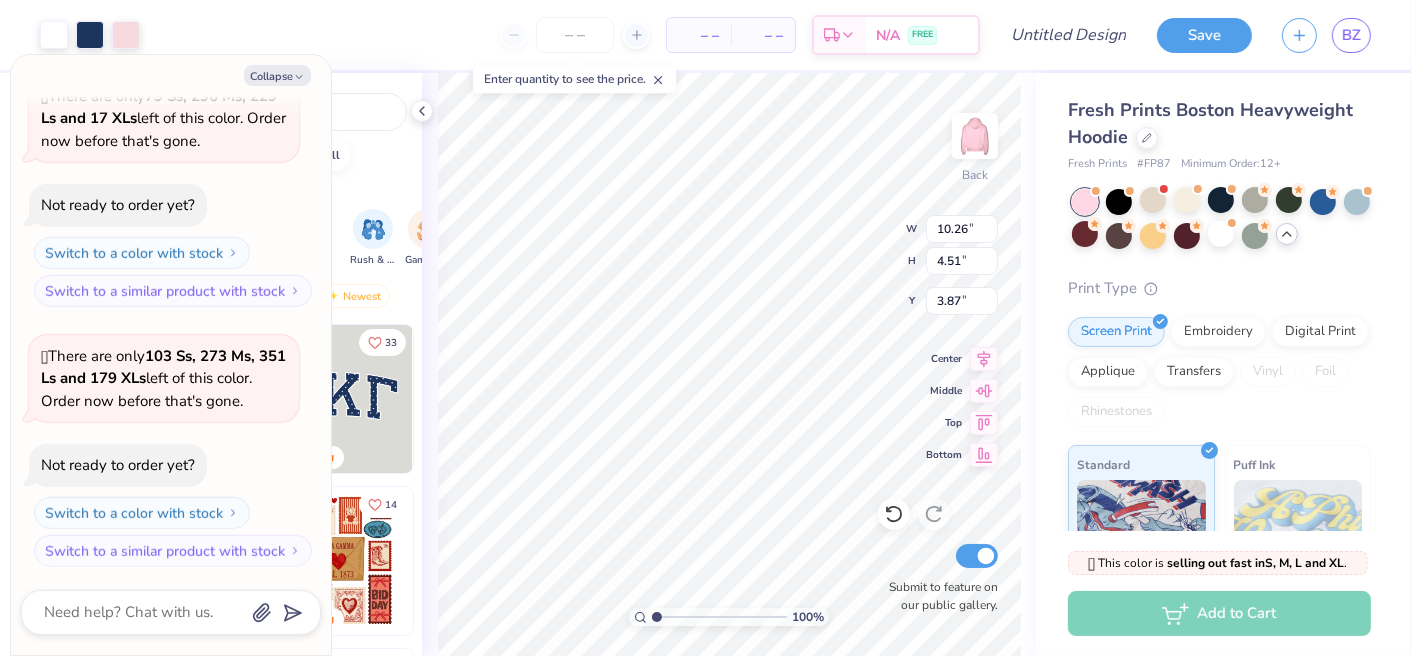 type on "4.13" 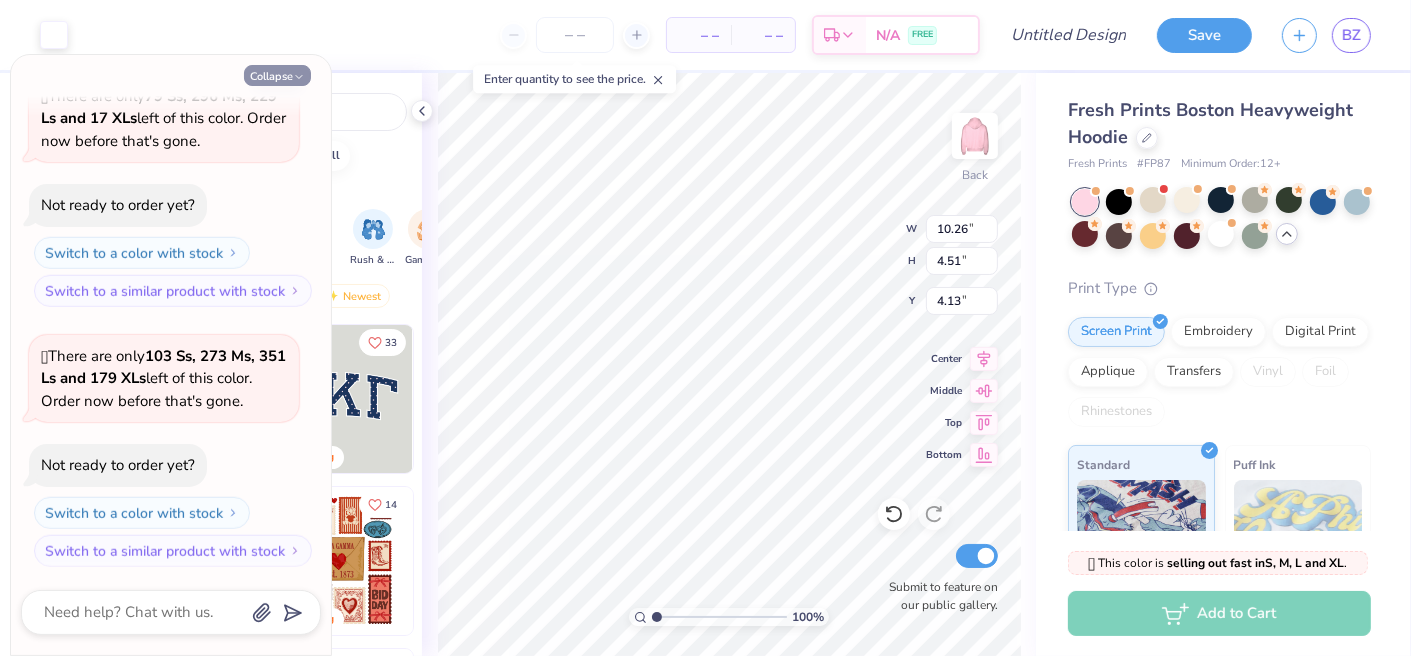 click on "Collapse" at bounding box center [277, 75] 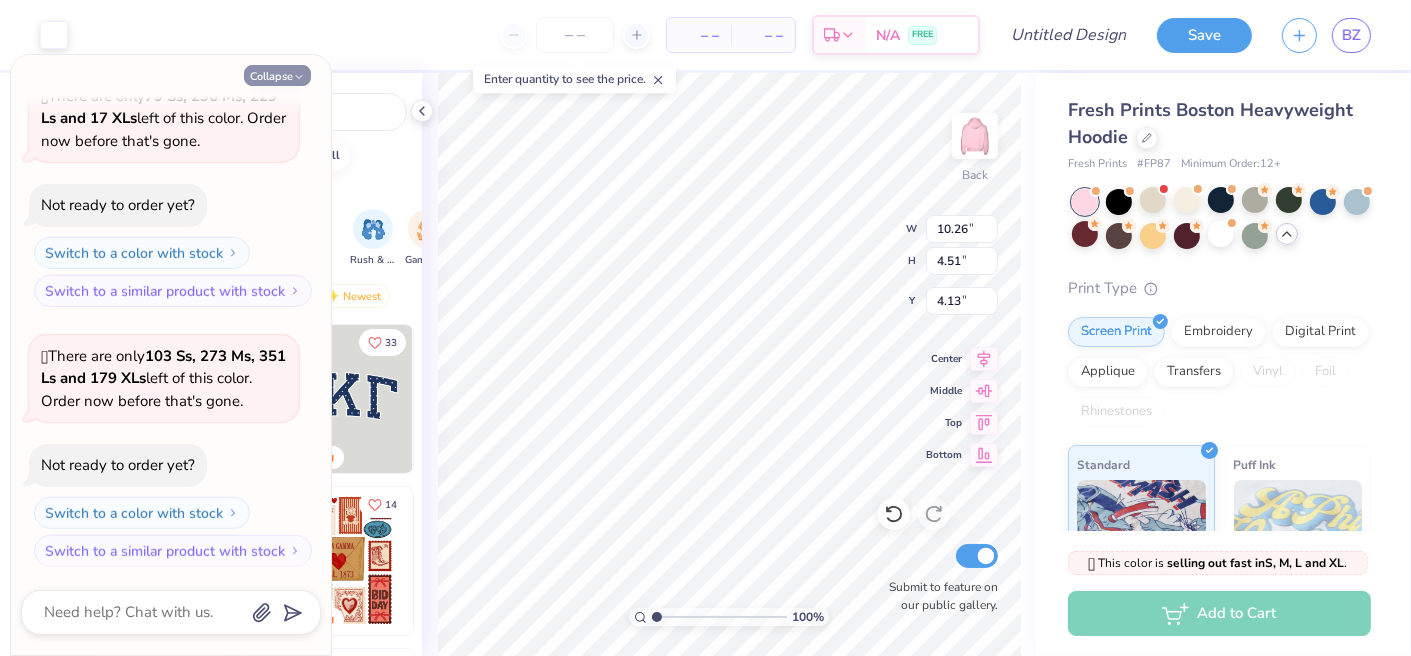 type on "x" 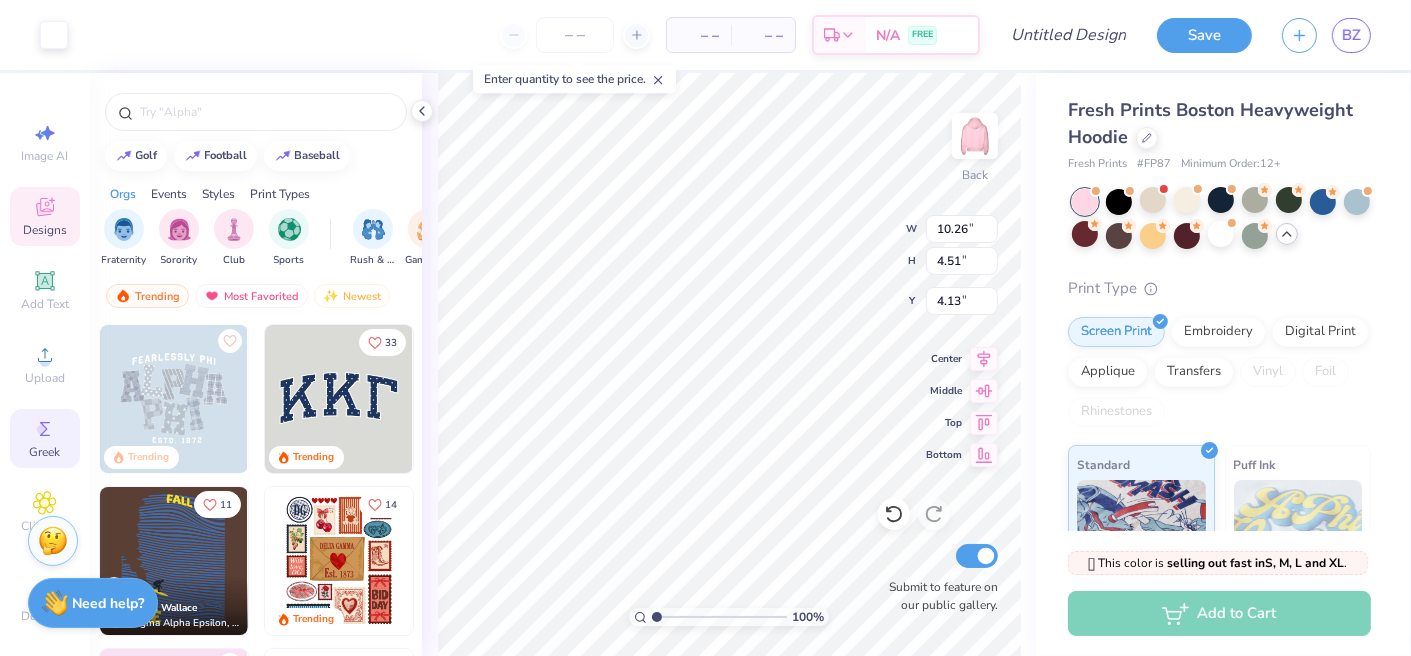 click on "Greek" at bounding box center (45, 438) 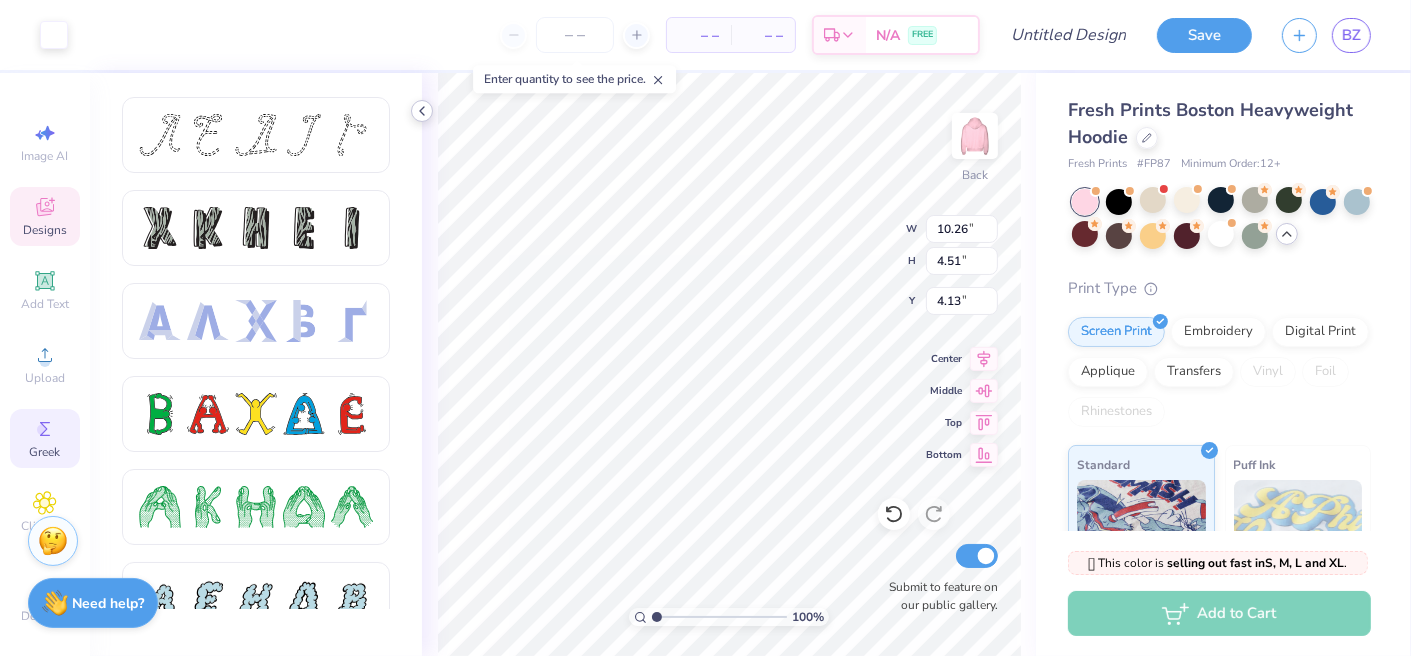 click 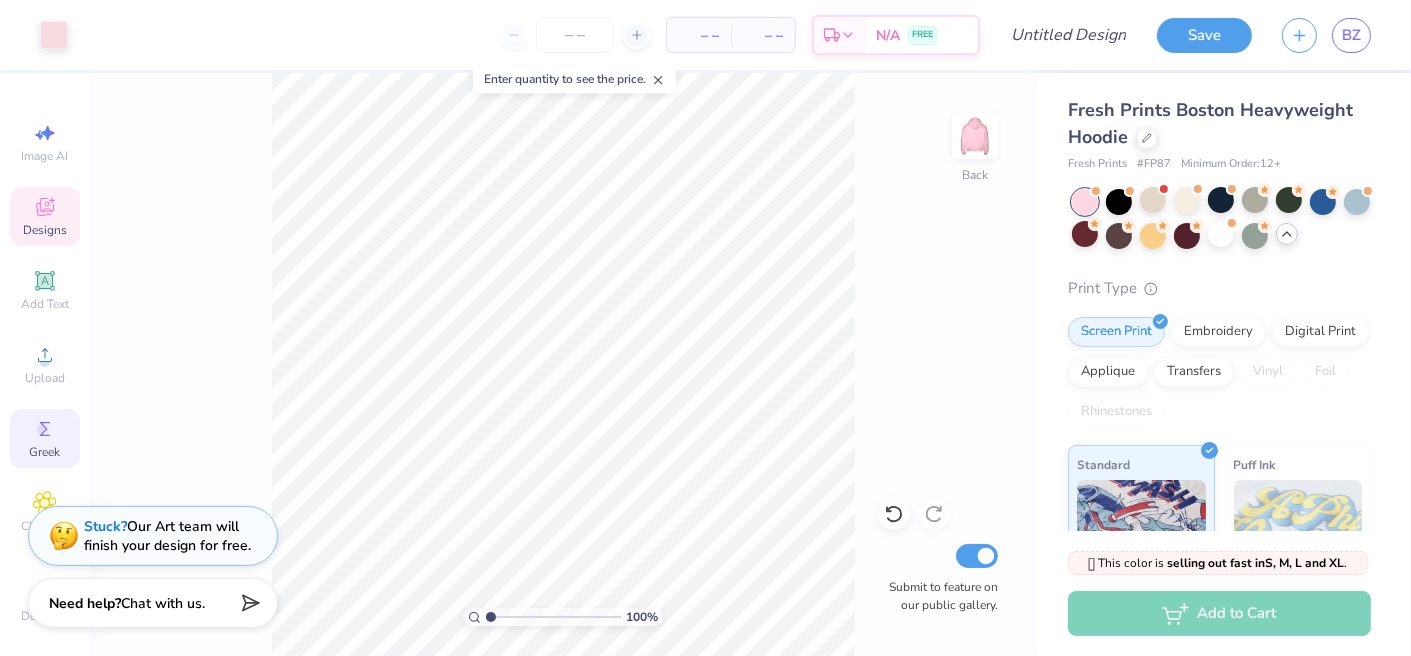 click 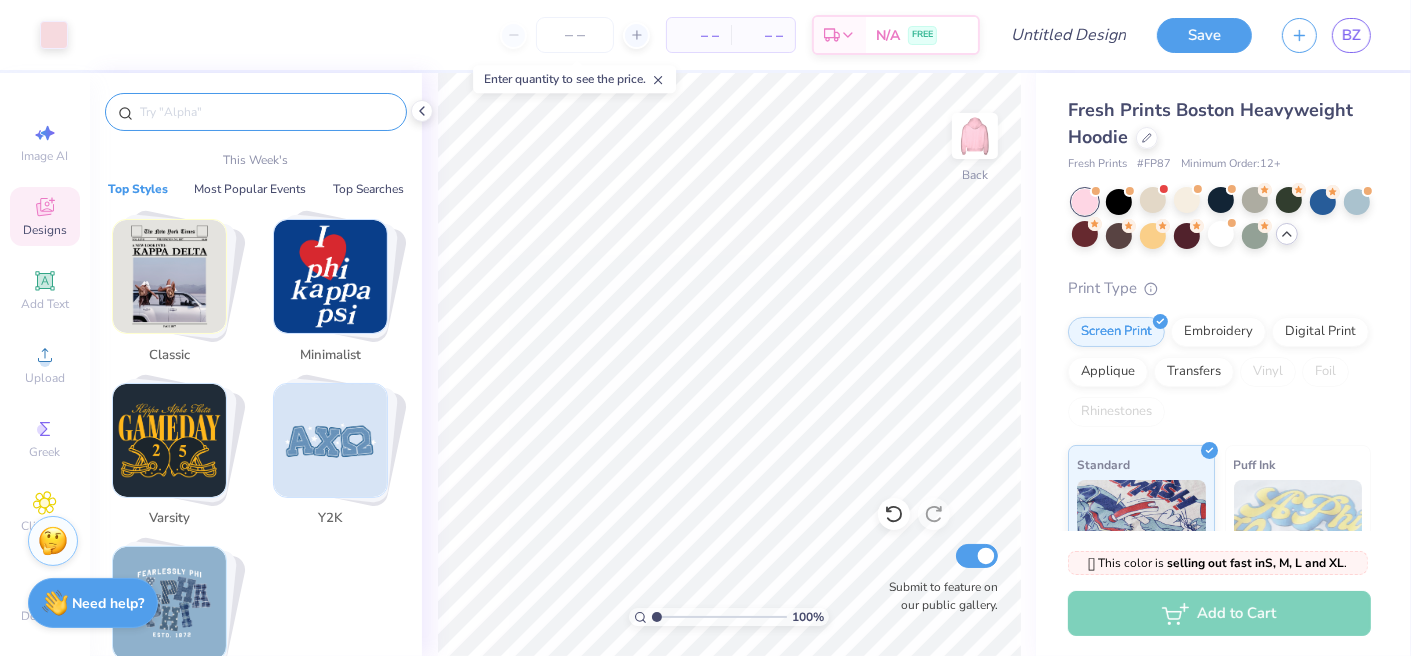 click at bounding box center (266, 112) 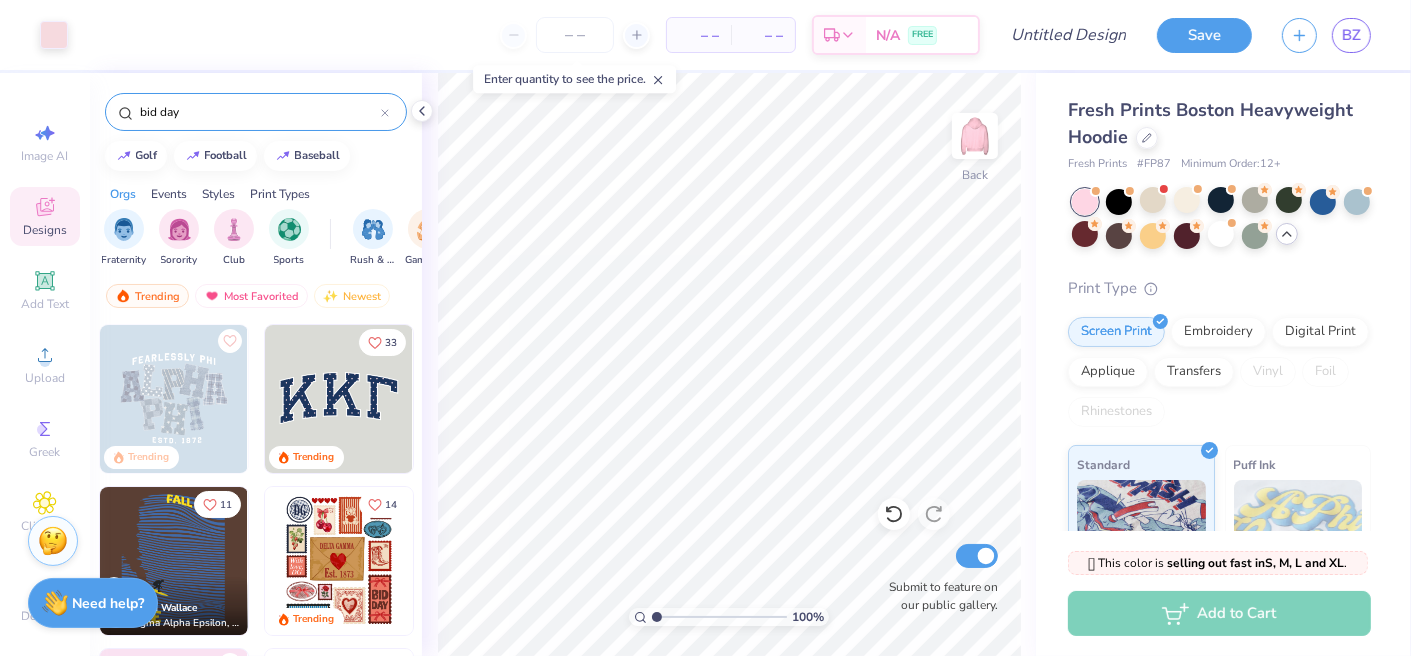 type on "bid day" 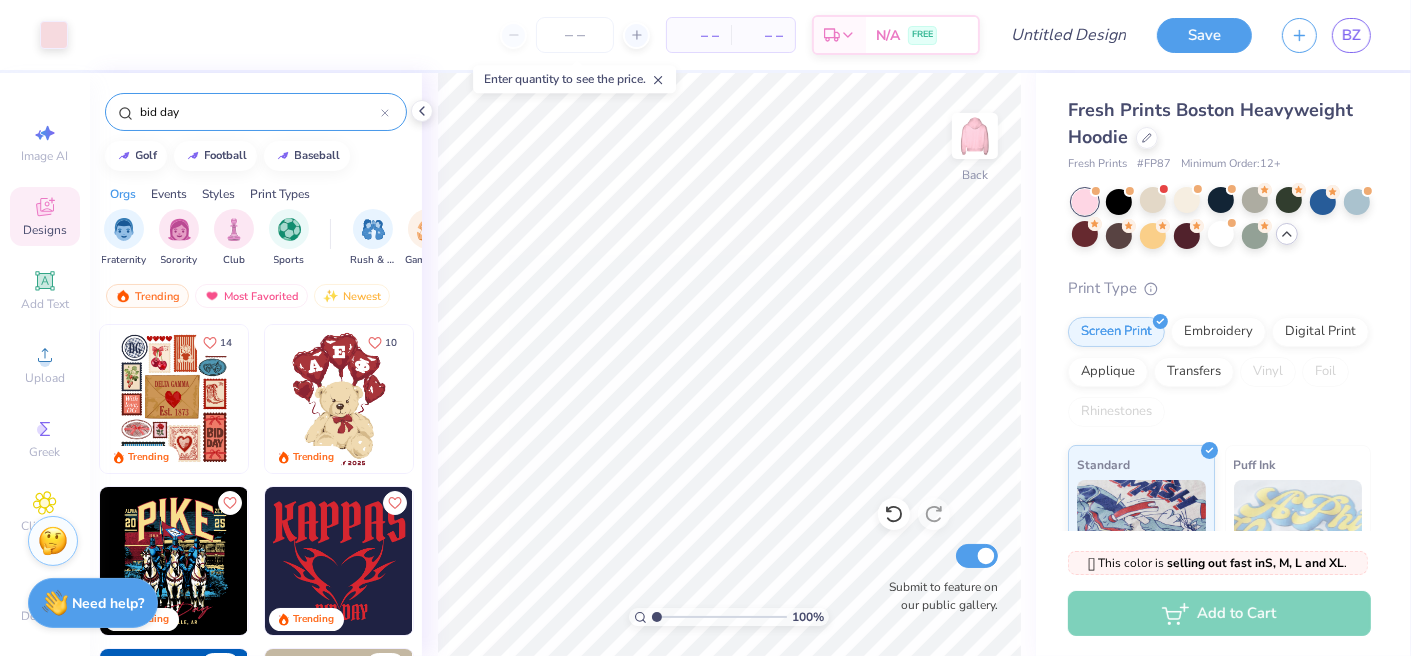 click 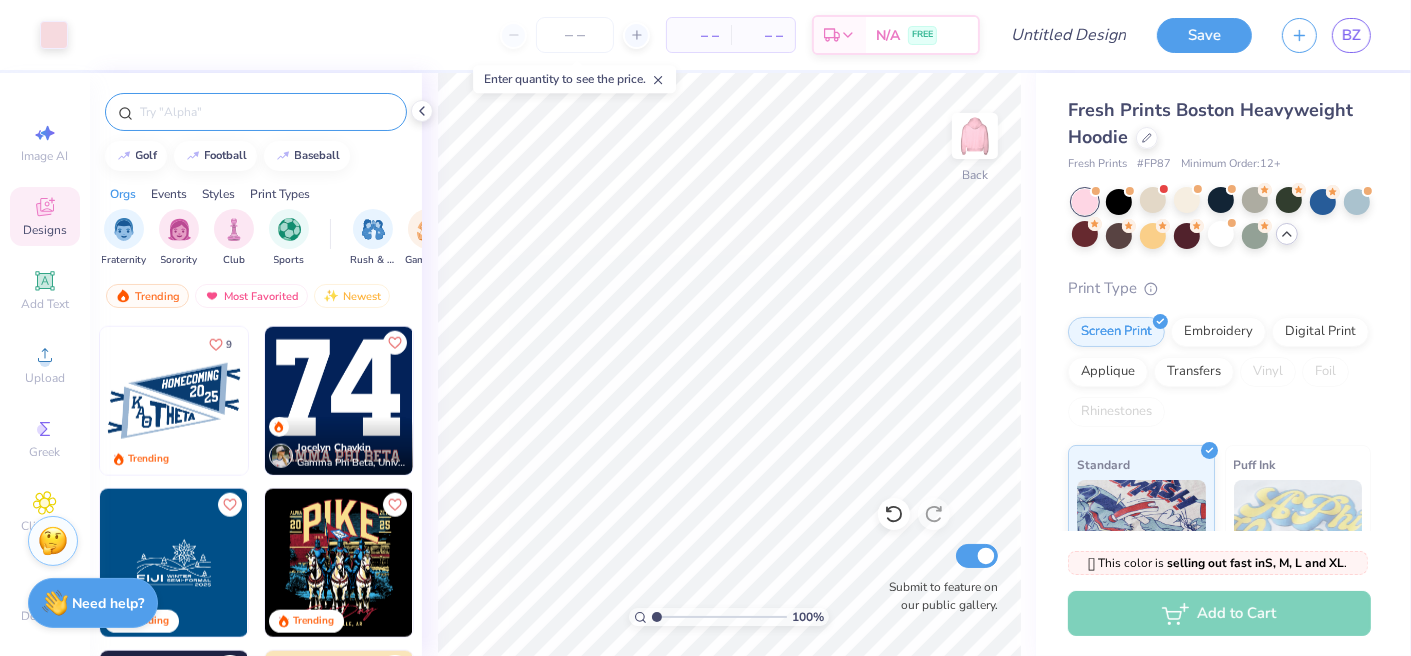 scroll, scrollTop: 2106, scrollLeft: 0, axis: vertical 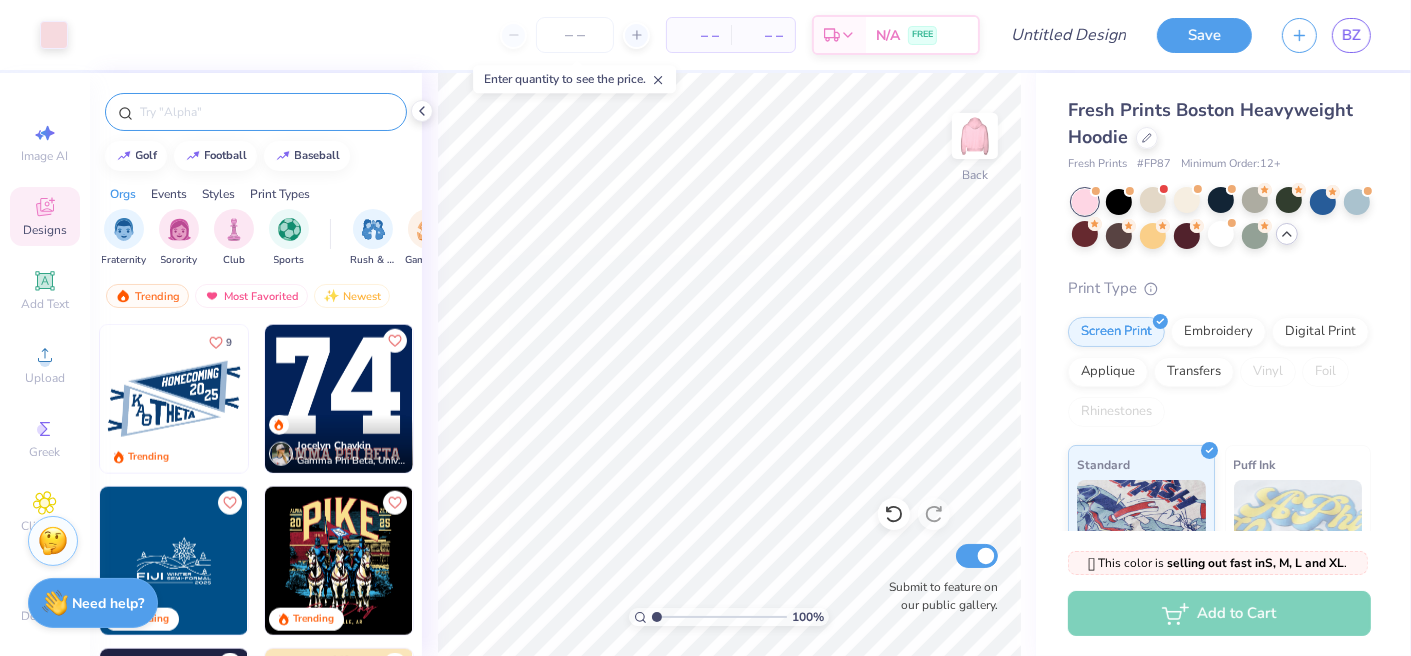 click at bounding box center [266, 112] 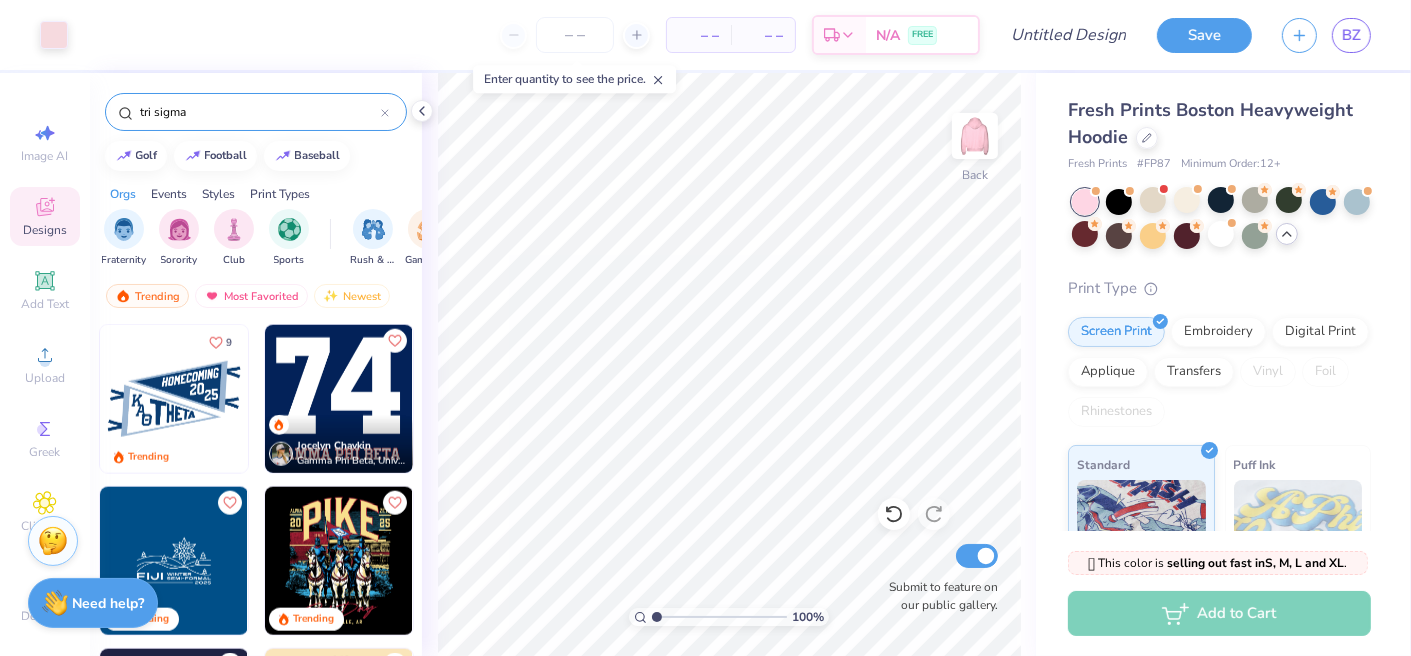 type on "tri sigma" 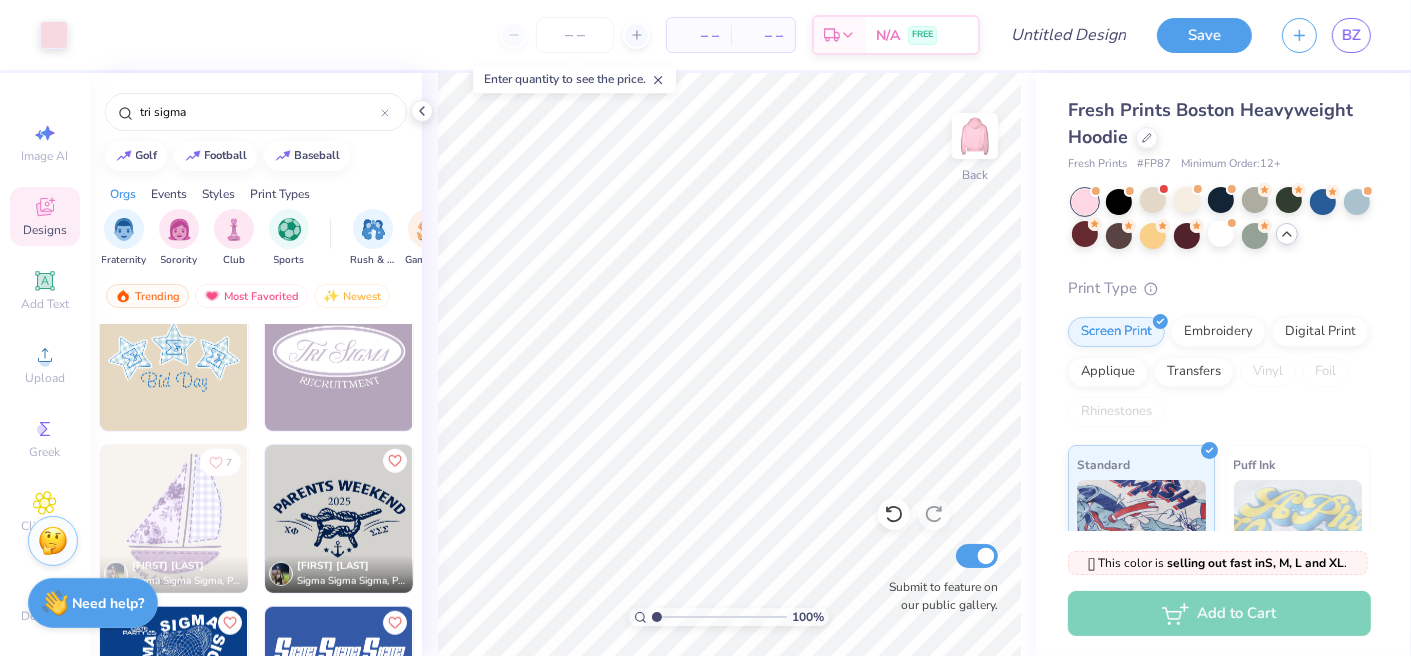 scroll, scrollTop: 1400, scrollLeft: 0, axis: vertical 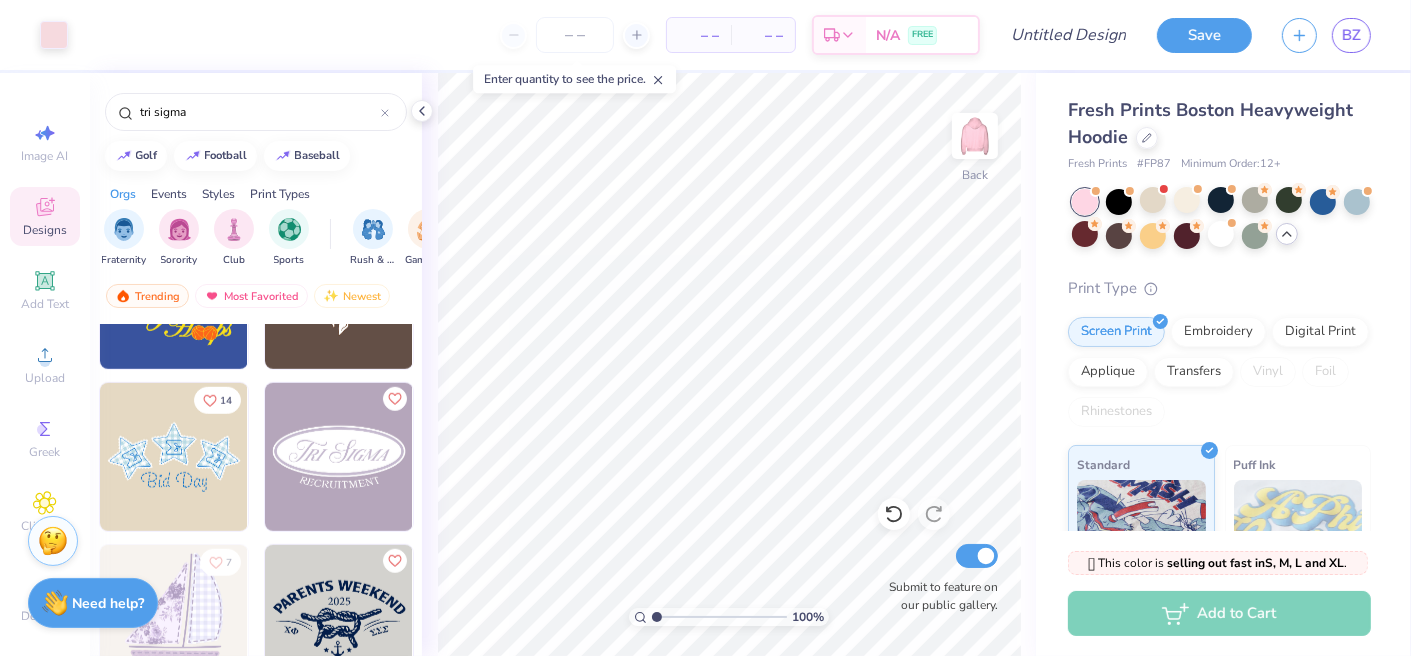 click at bounding box center [339, 457] 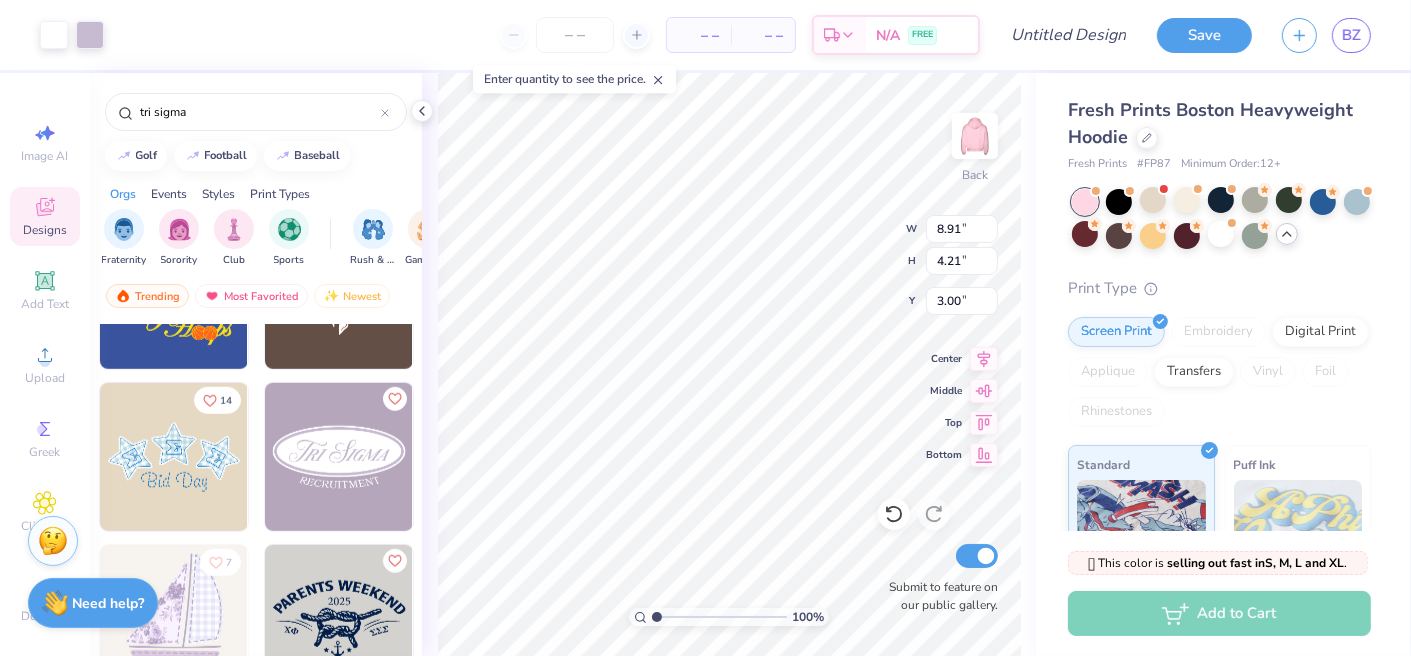 type on "8.91" 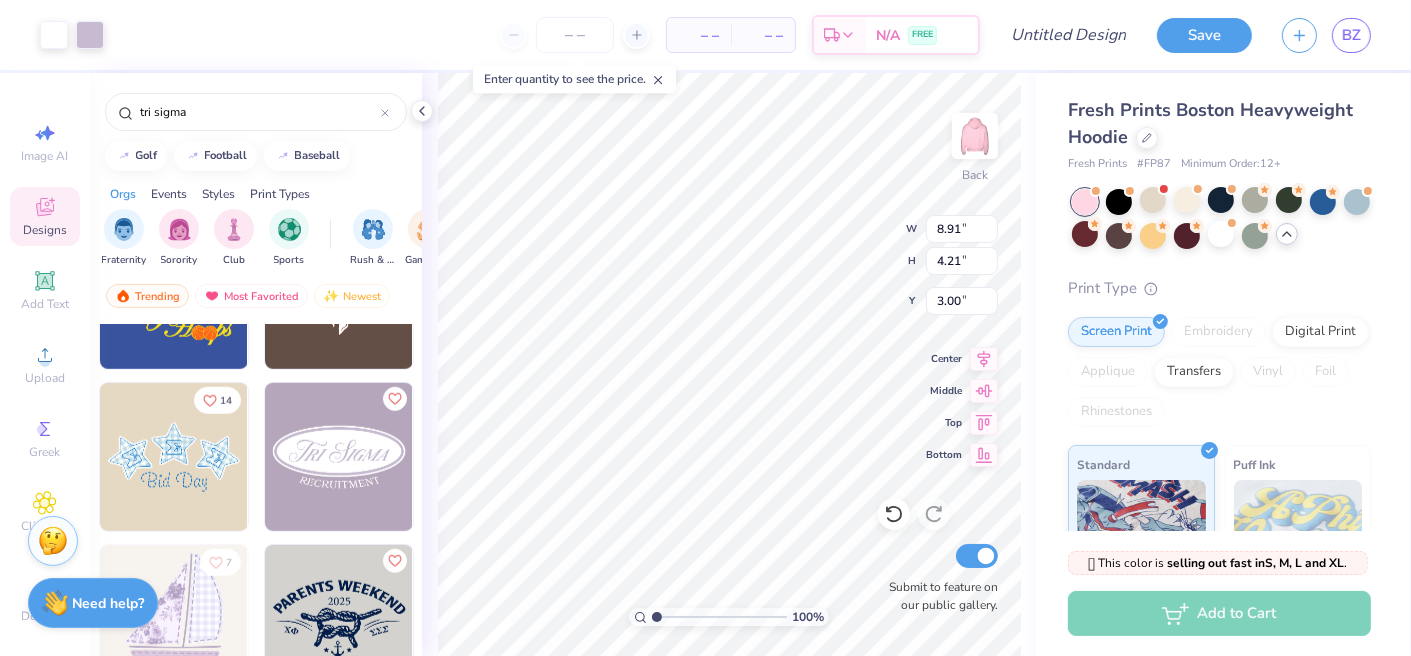 type on "4.21" 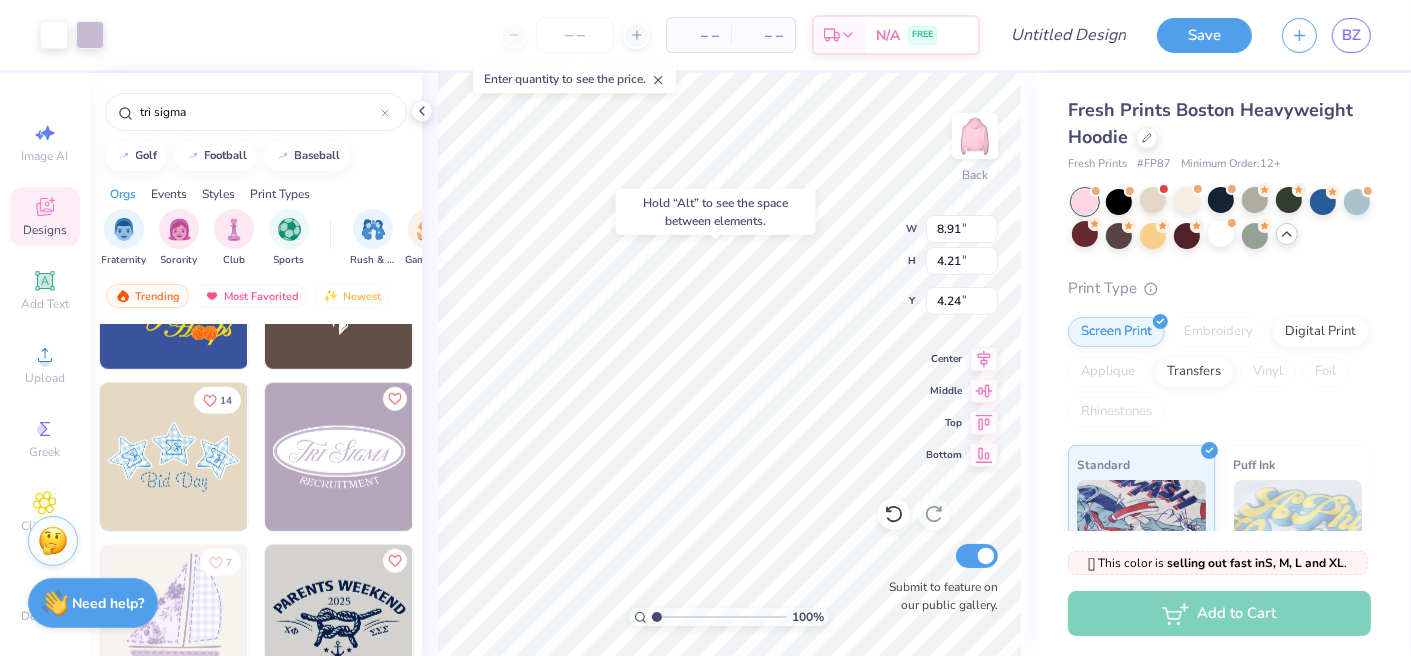 type on "4.24" 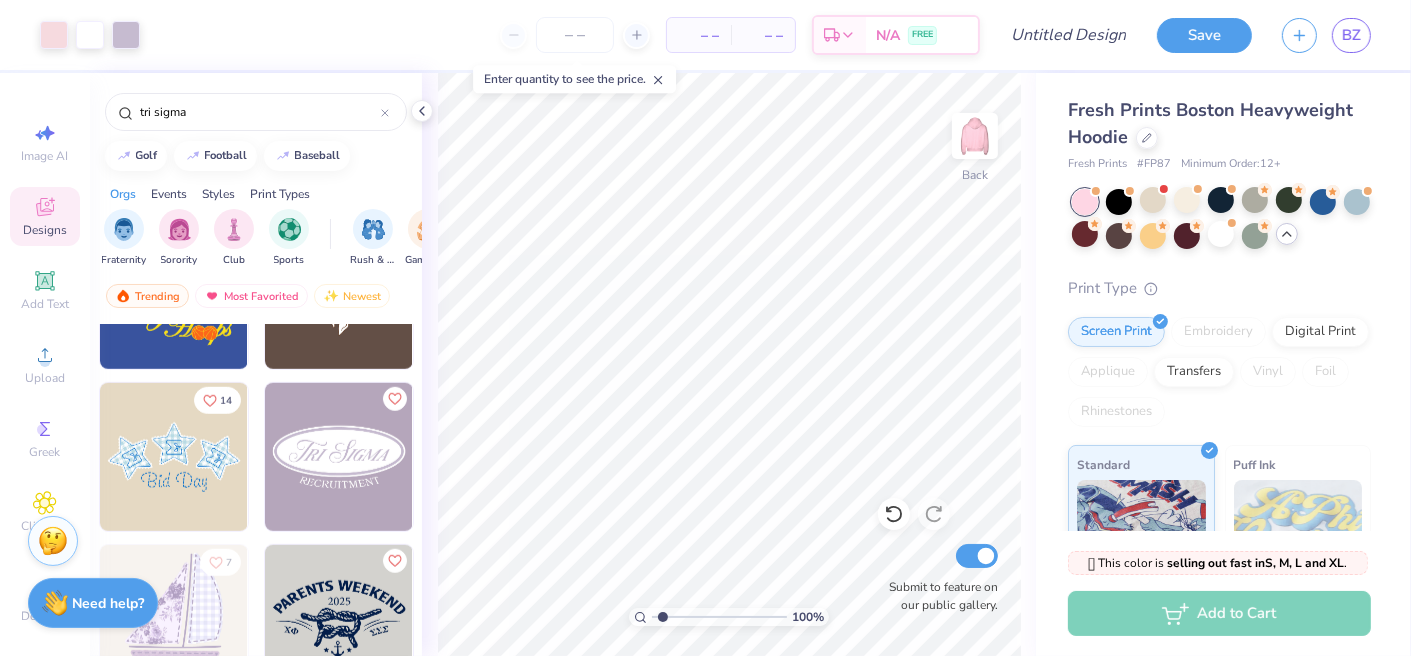 type on "4.37" 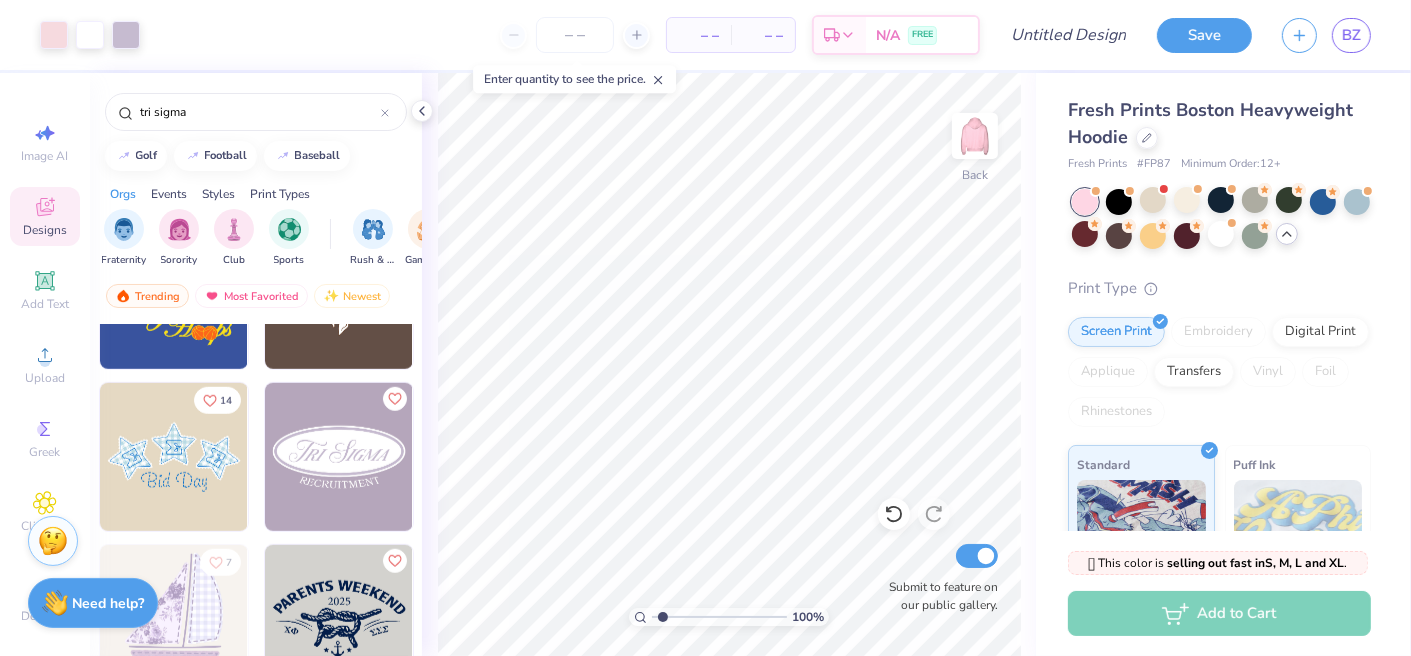 type on "x" 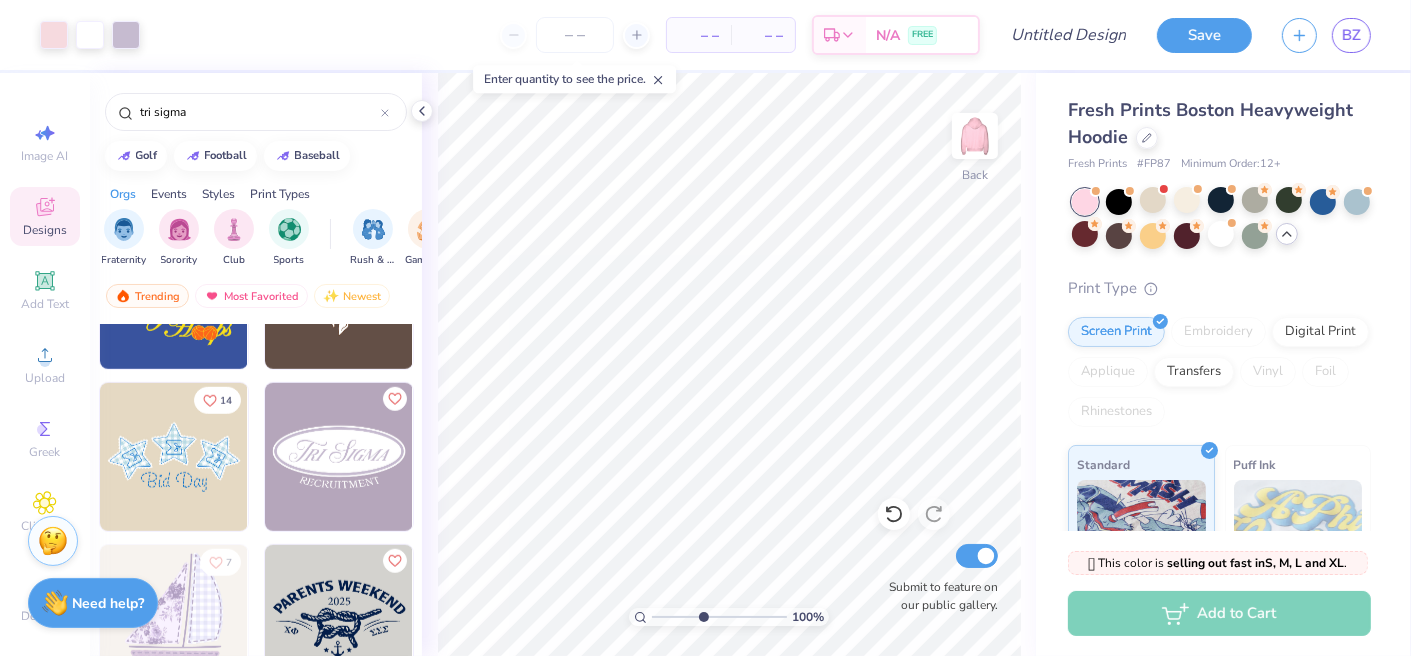 type on "5.63" 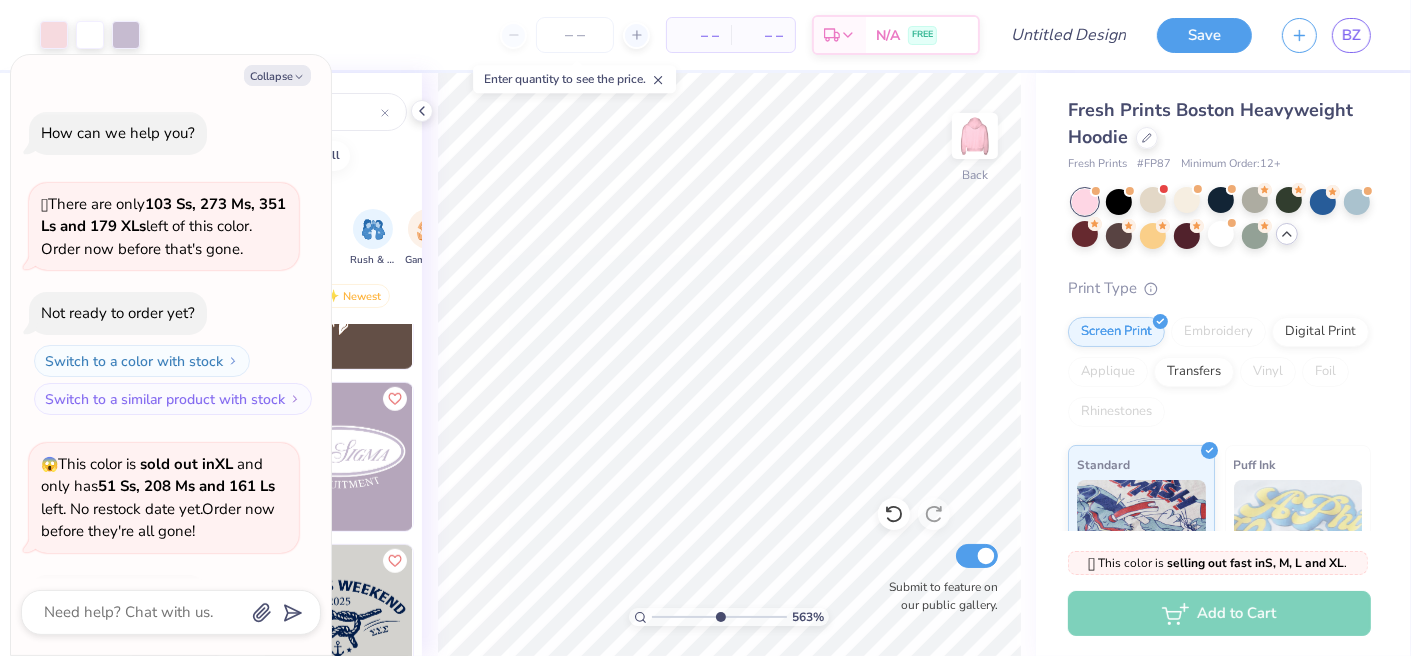 type on "x" 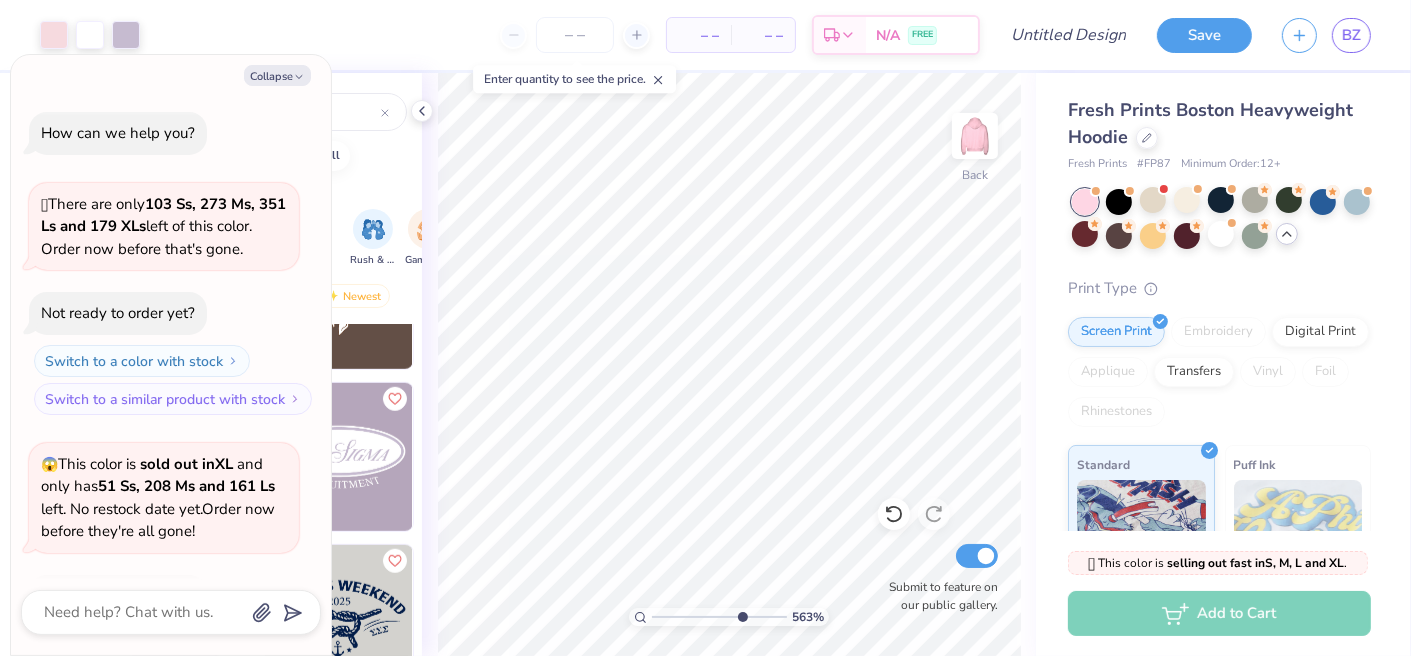 scroll, scrollTop: 1559, scrollLeft: 0, axis: vertical 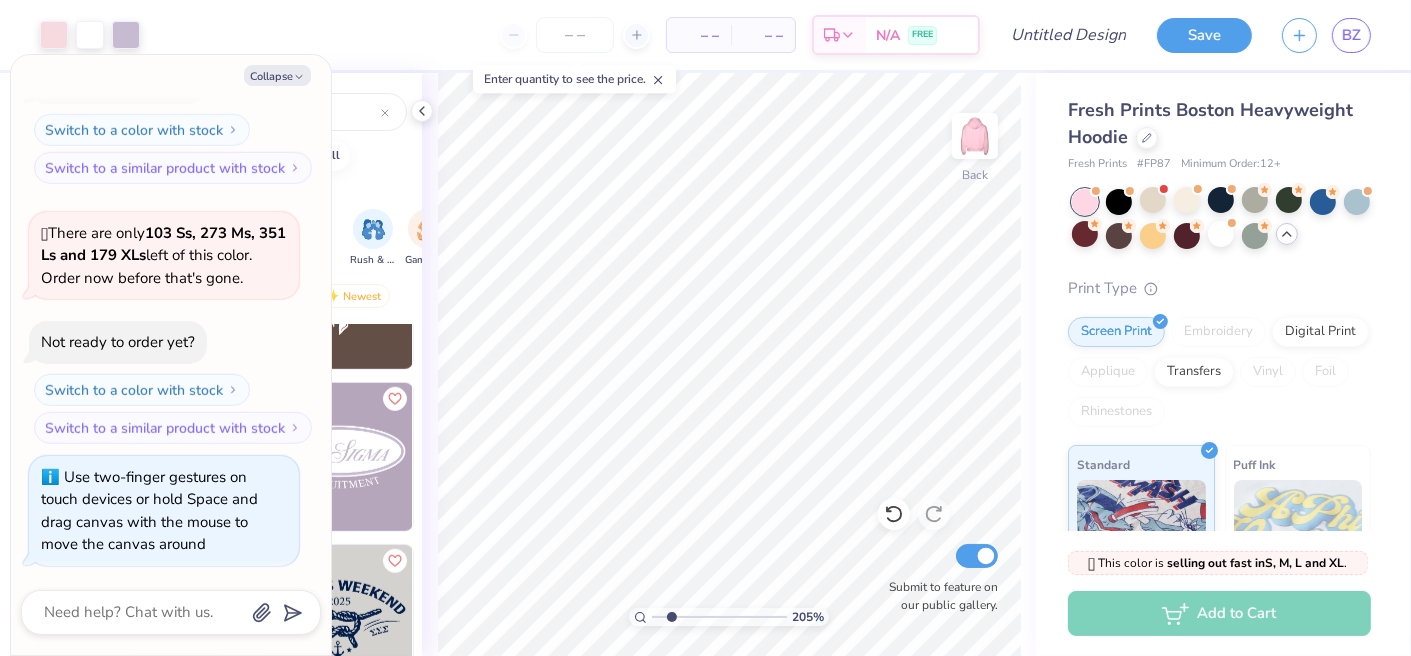 drag, startPoint x: 656, startPoint y: 615, endPoint x: 671, endPoint y: 608, distance: 16.552946 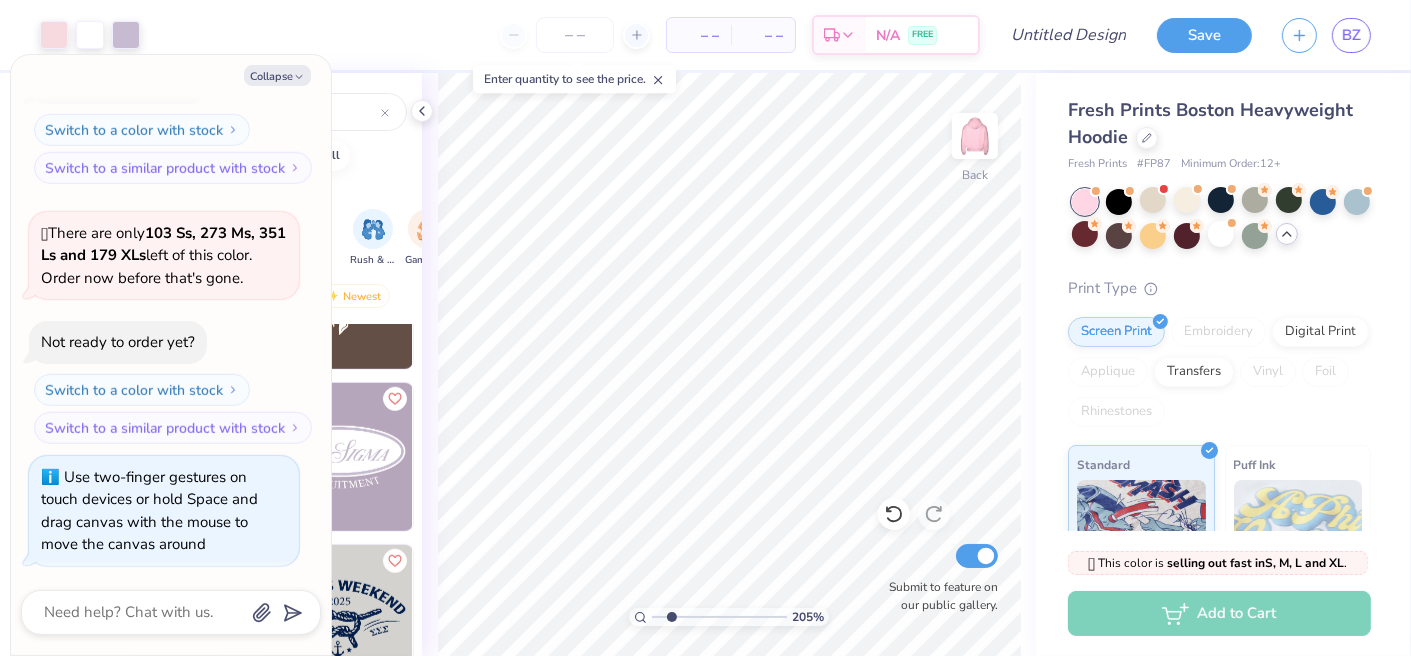 type on "2.05" 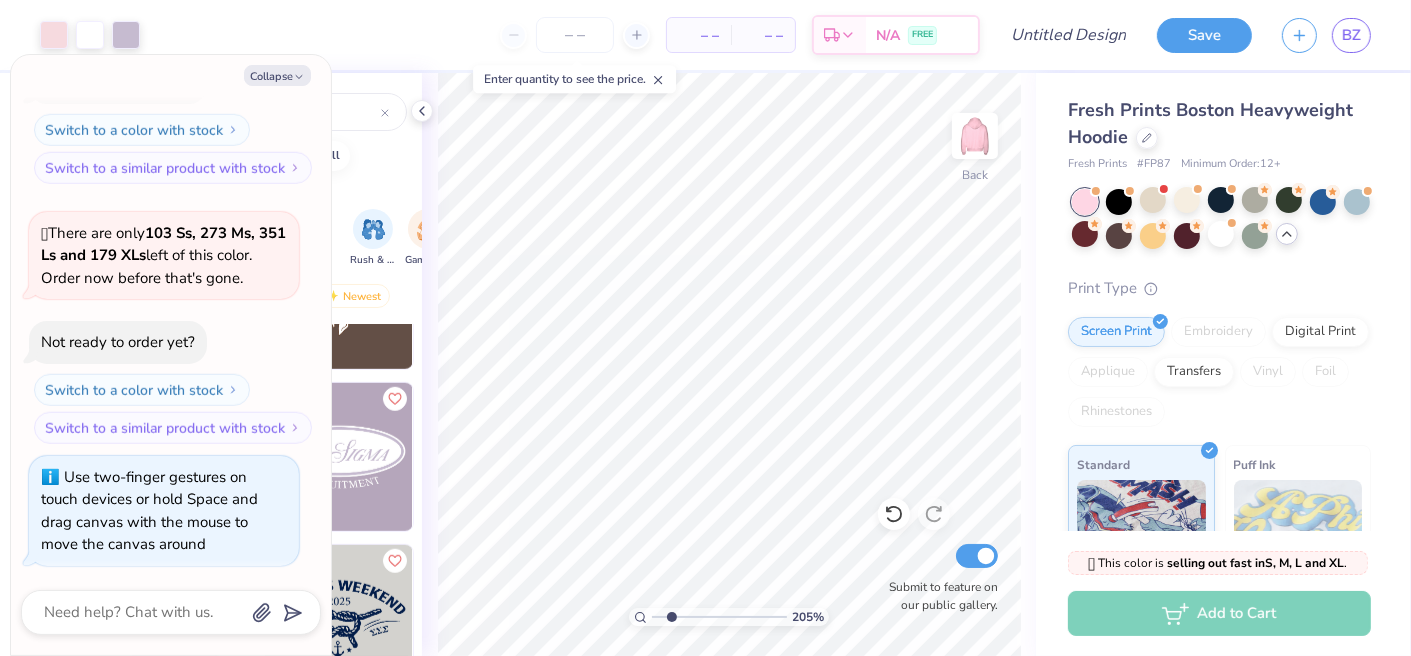 click at bounding box center (719, 617) 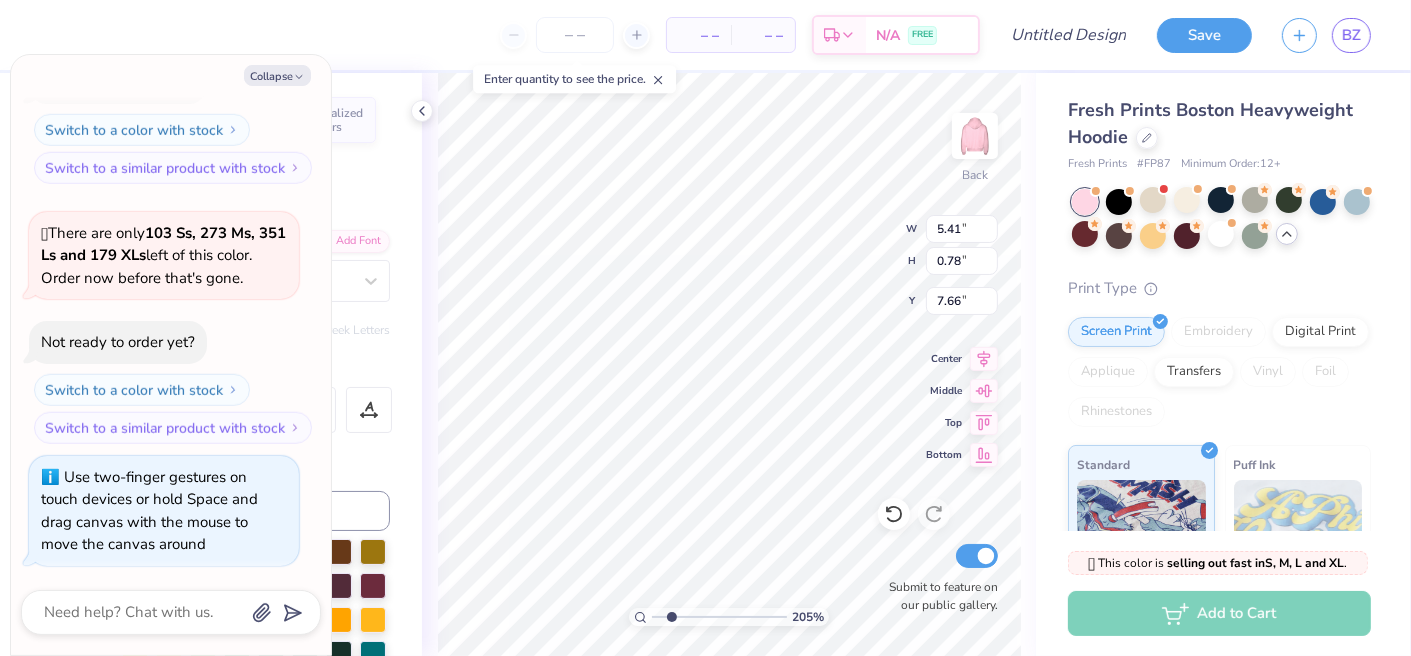 scroll, scrollTop: 16, scrollLeft: 2, axis: both 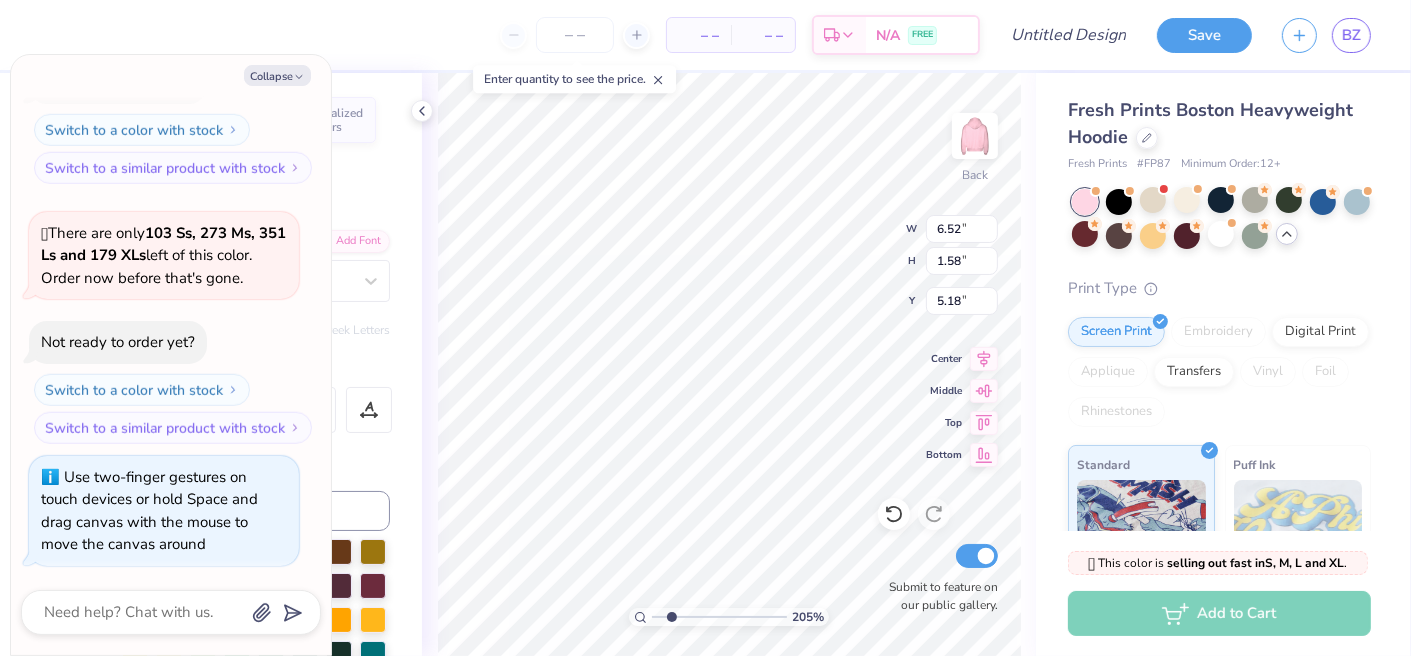 type on "x" 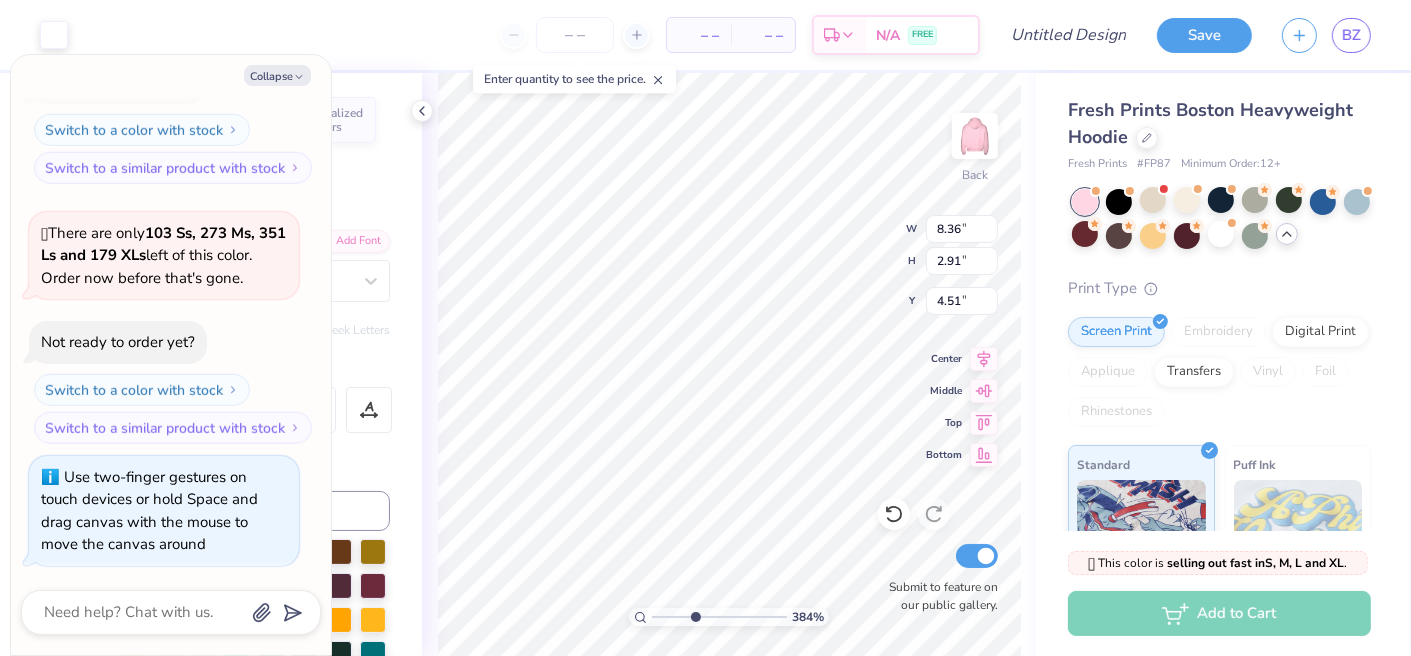 drag, startPoint x: 666, startPoint y: 613, endPoint x: 695, endPoint y: 603, distance: 30.675724 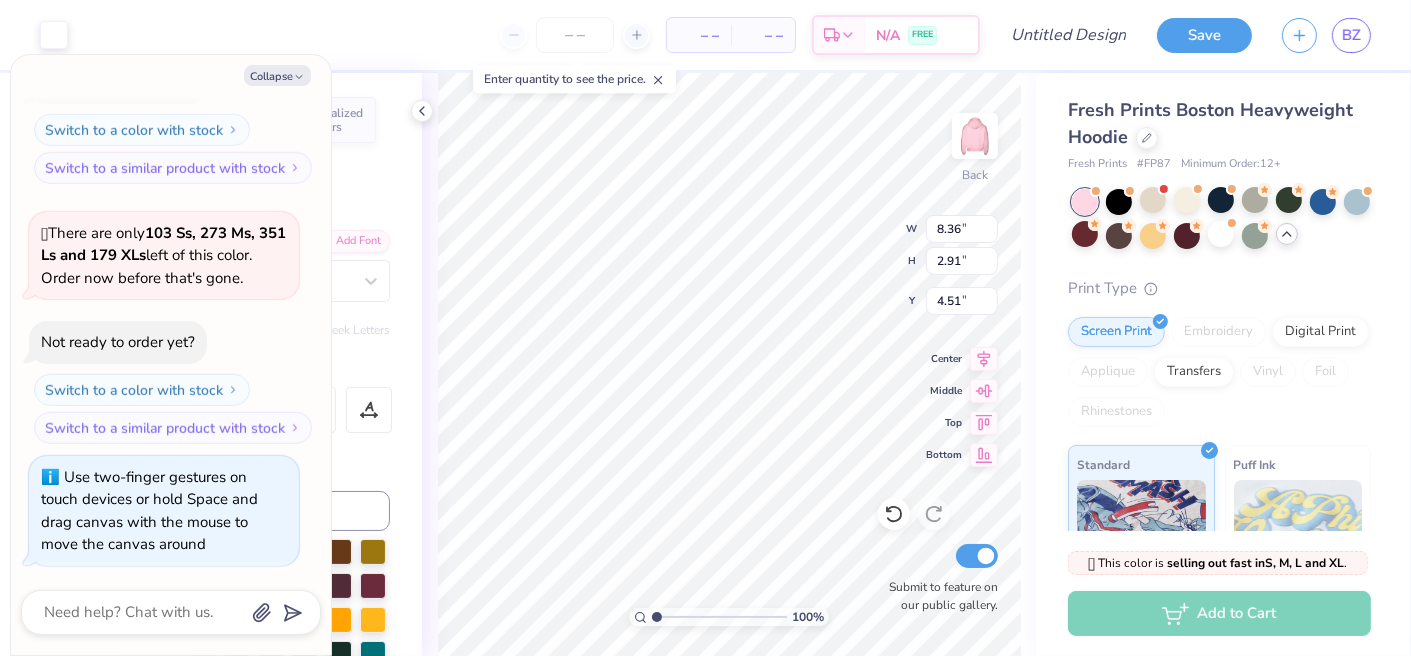 drag, startPoint x: 700, startPoint y: 613, endPoint x: 654, endPoint y: 622, distance: 46.872166 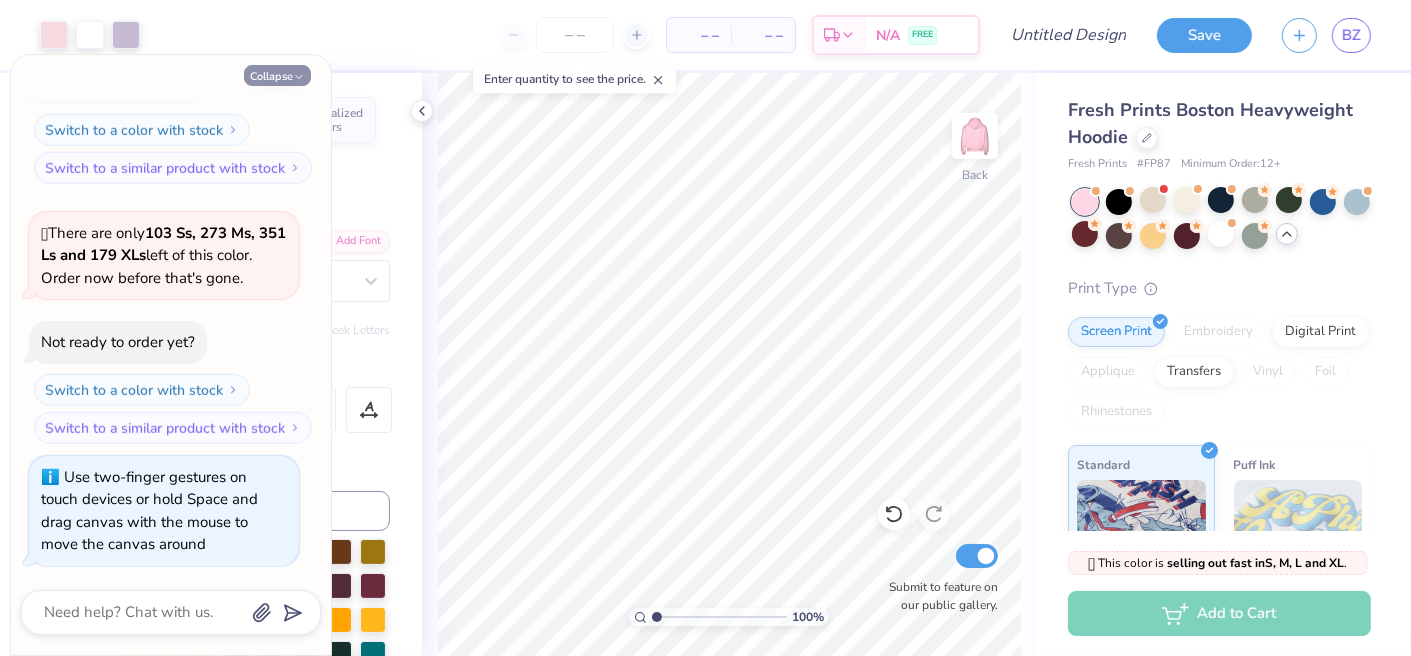 click on "Collapse" at bounding box center [277, 75] 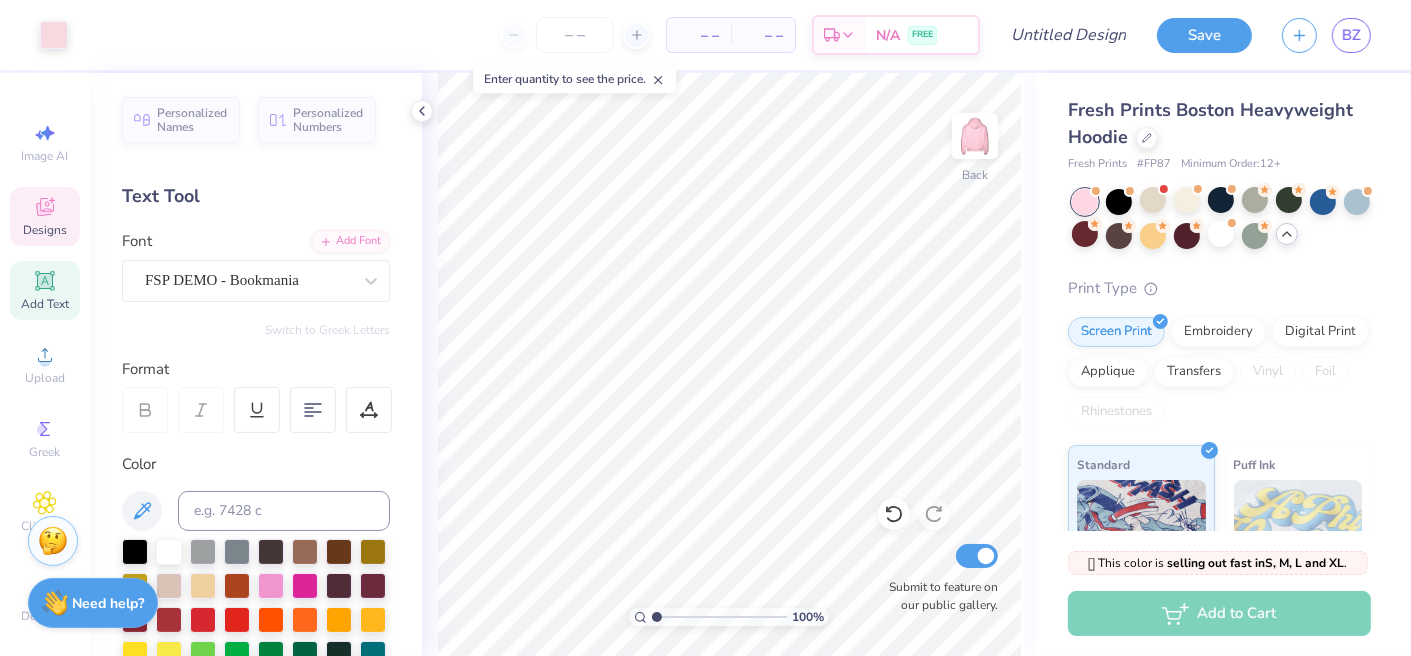 click 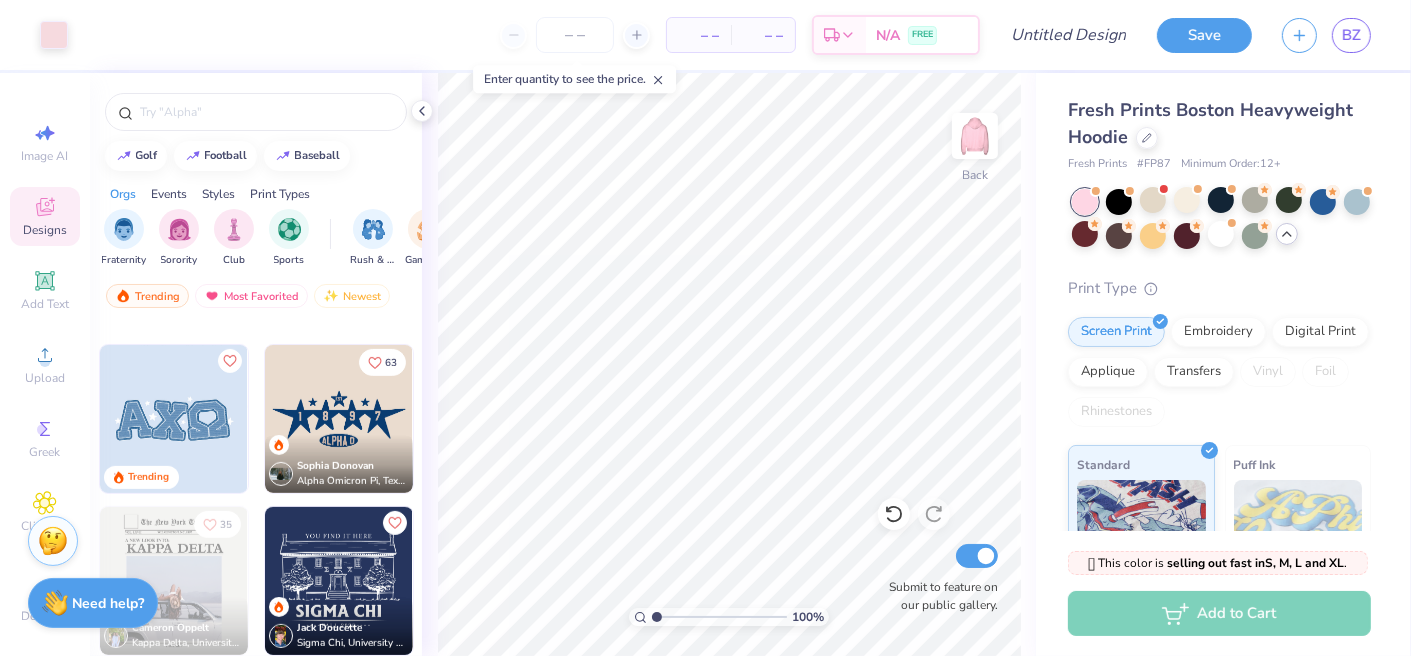 scroll, scrollTop: 1100, scrollLeft: 0, axis: vertical 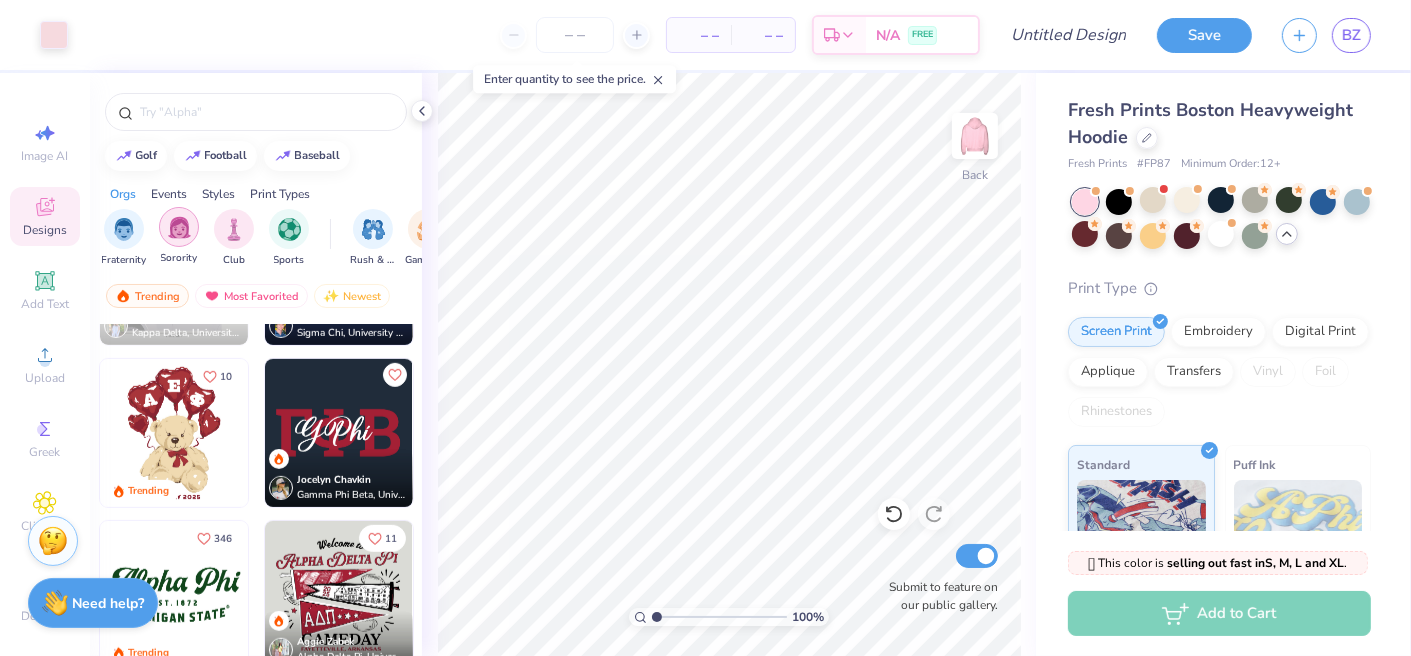 click at bounding box center (179, 227) 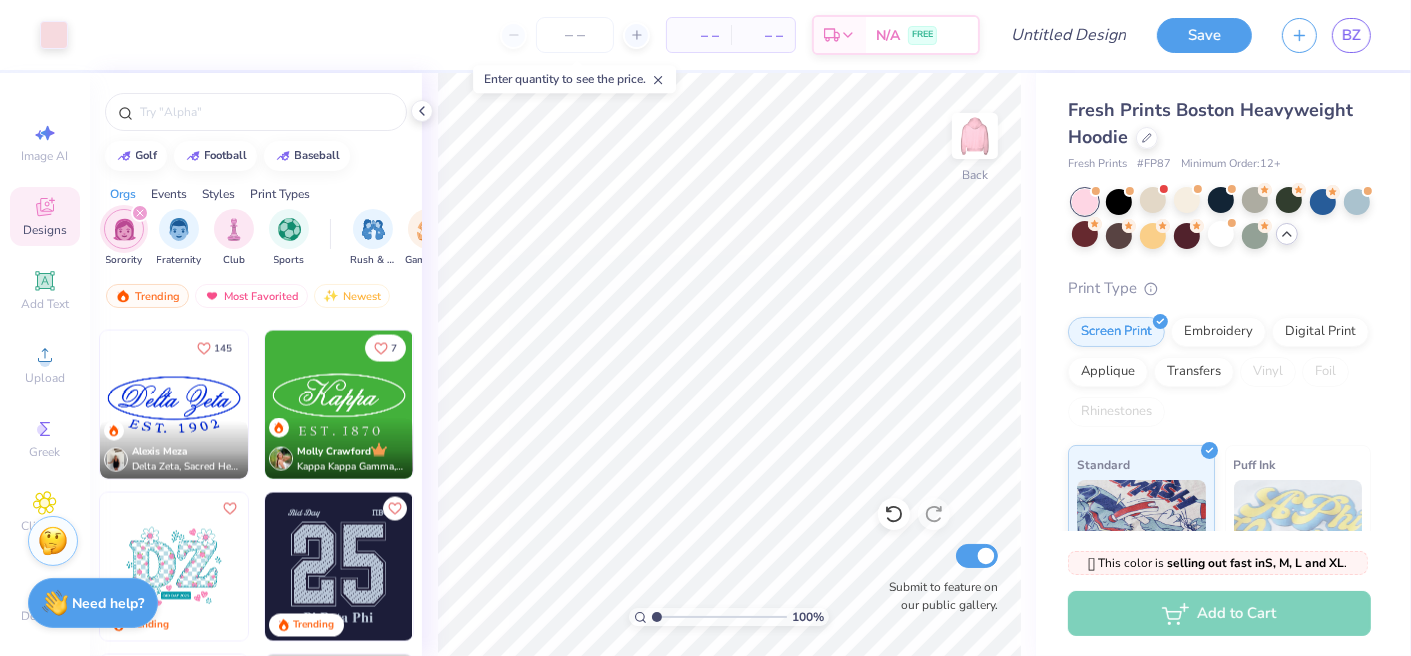 scroll, scrollTop: 3200, scrollLeft: 0, axis: vertical 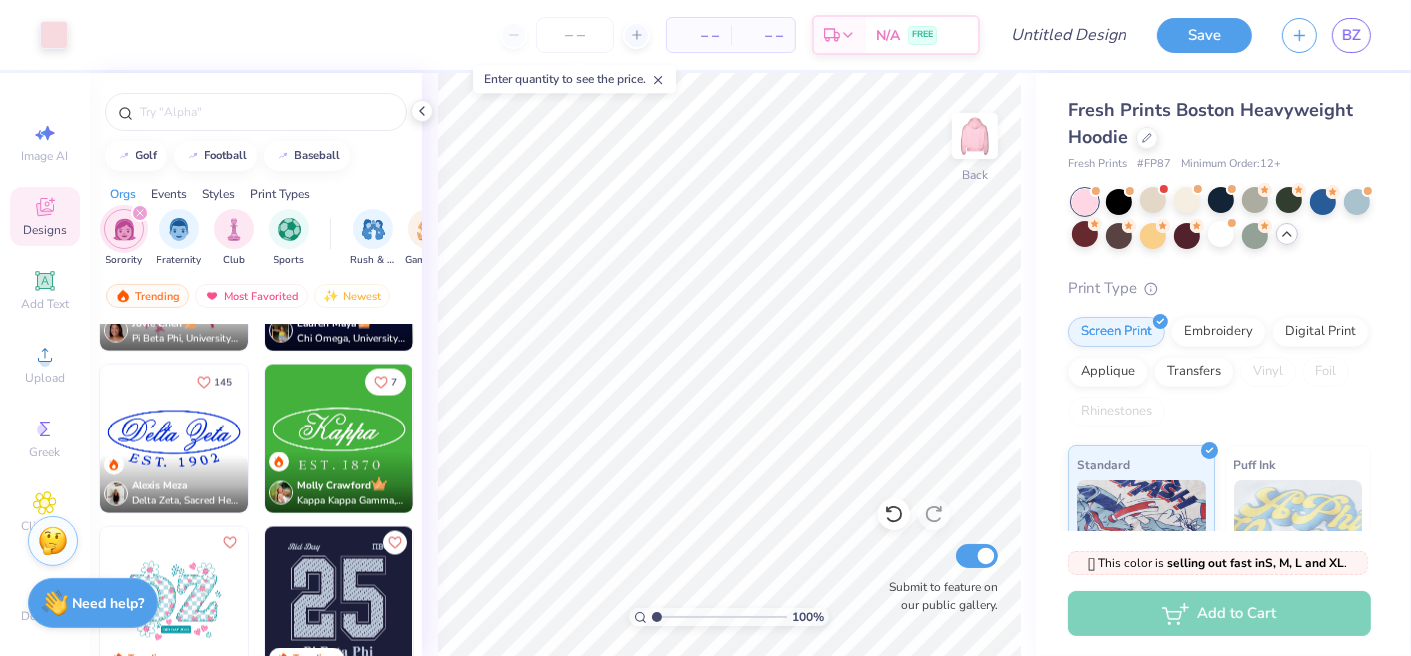 click at bounding box center [174, 439] 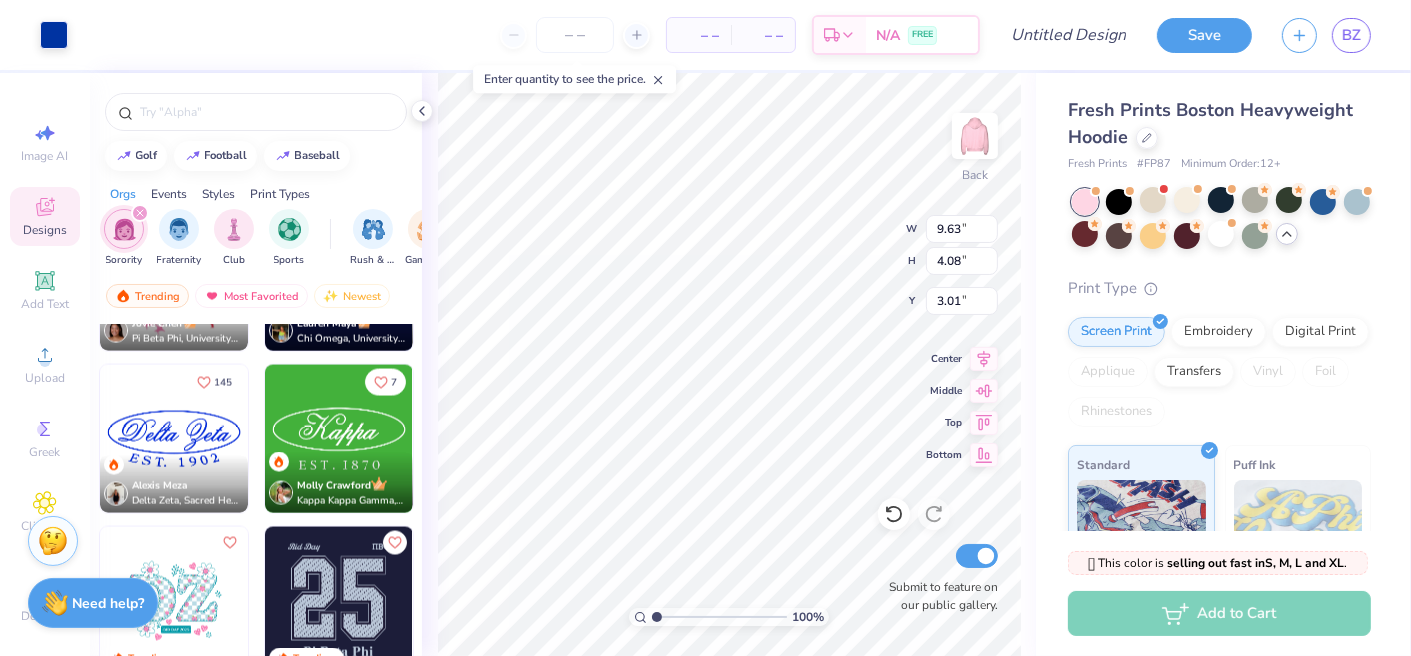 type on "9.63" 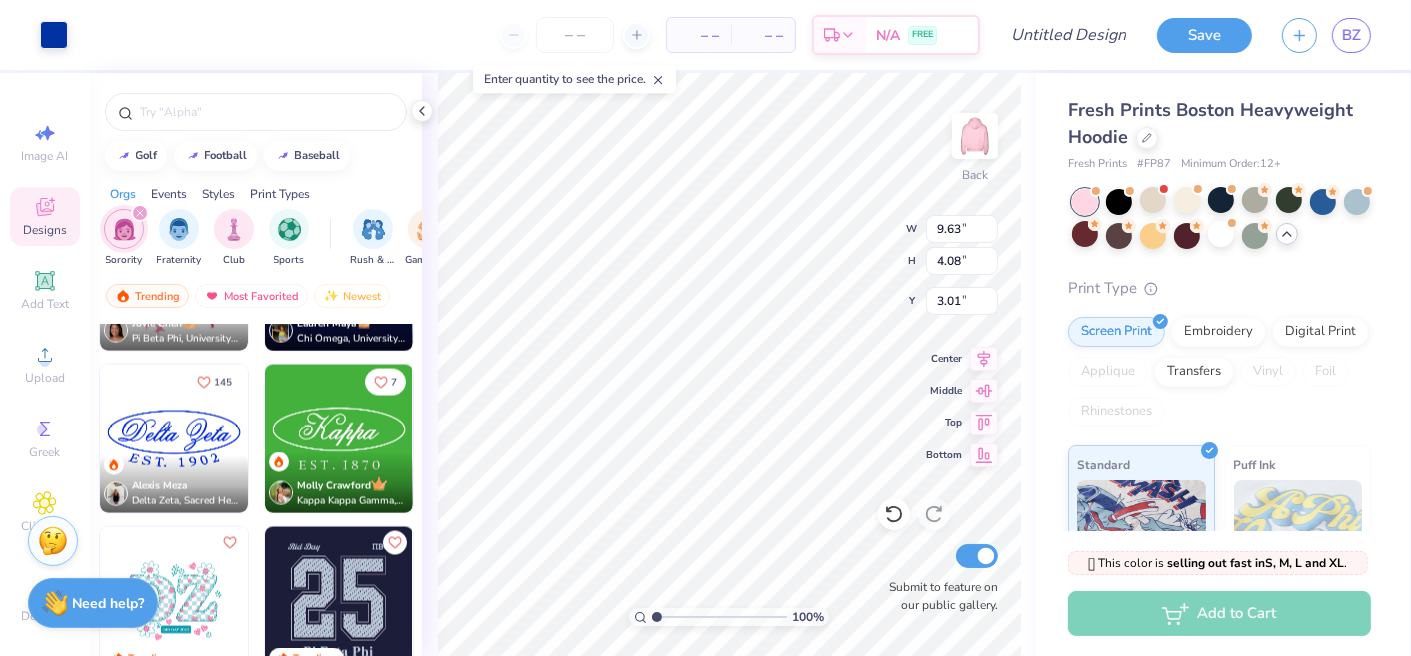 type on "4.08" 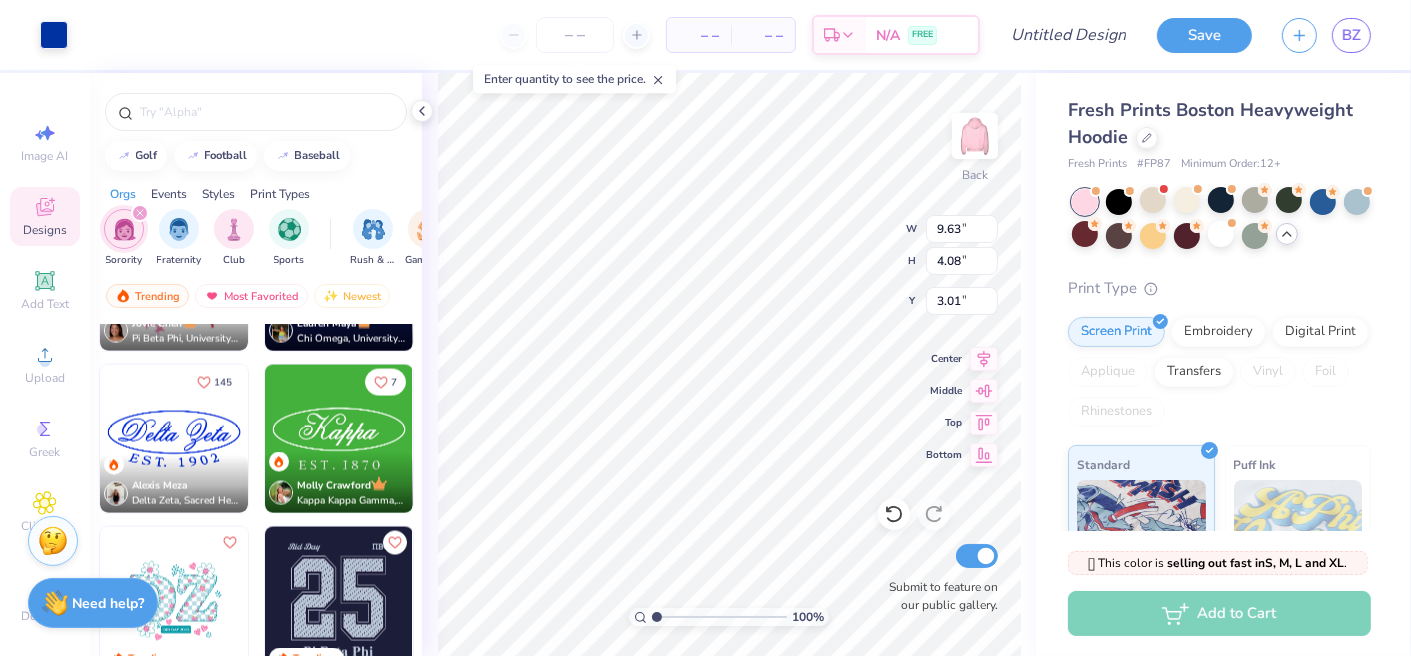 type on "3.01" 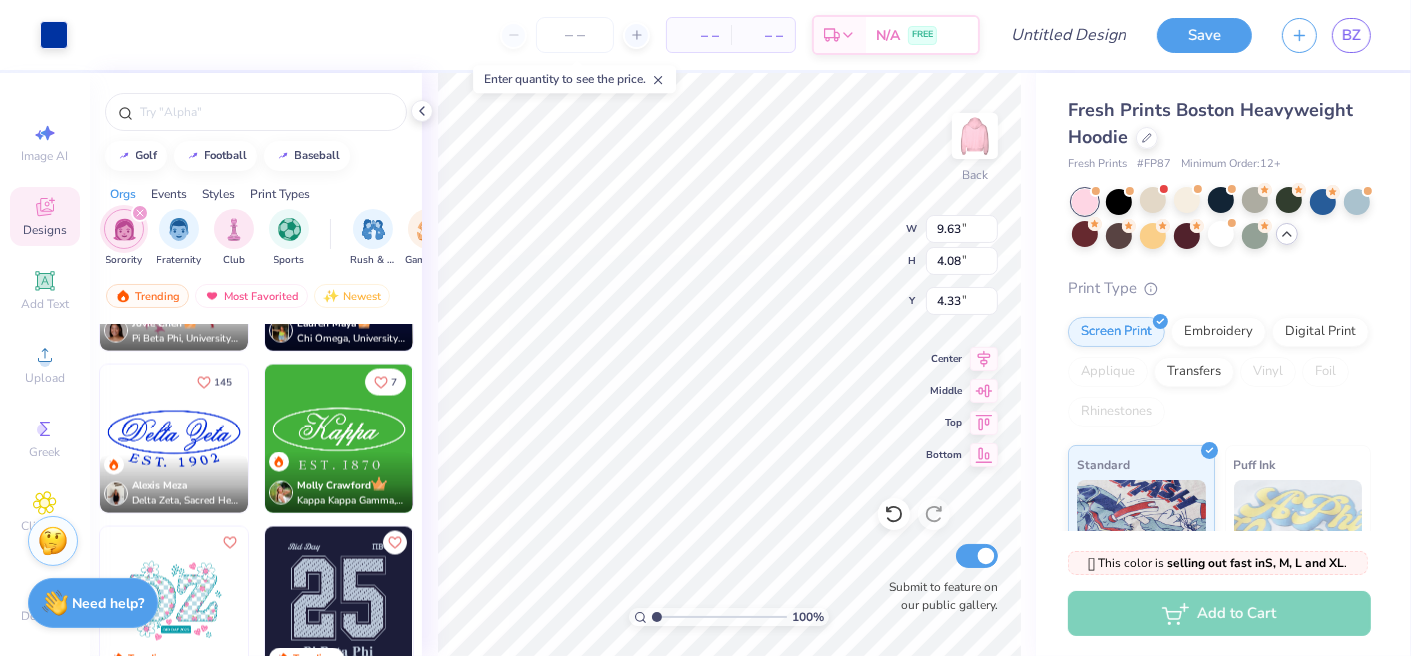 type on "4.33" 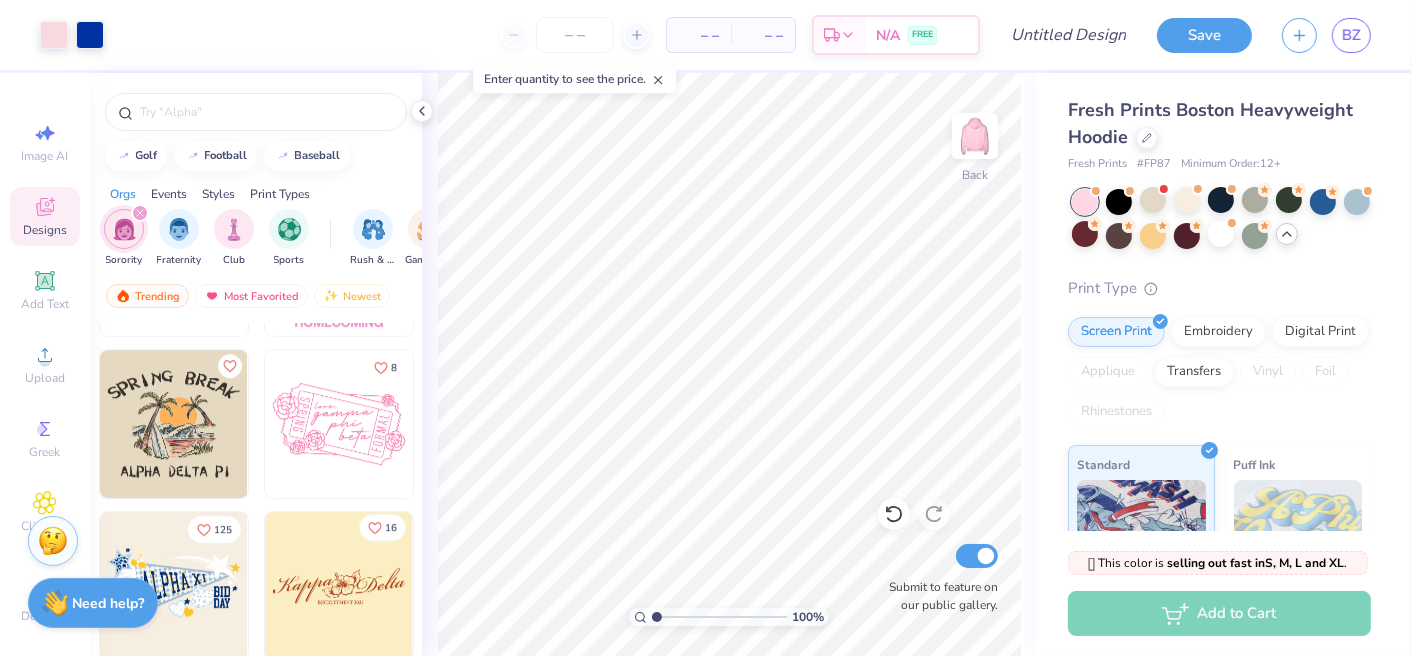 scroll, scrollTop: 12900, scrollLeft: 0, axis: vertical 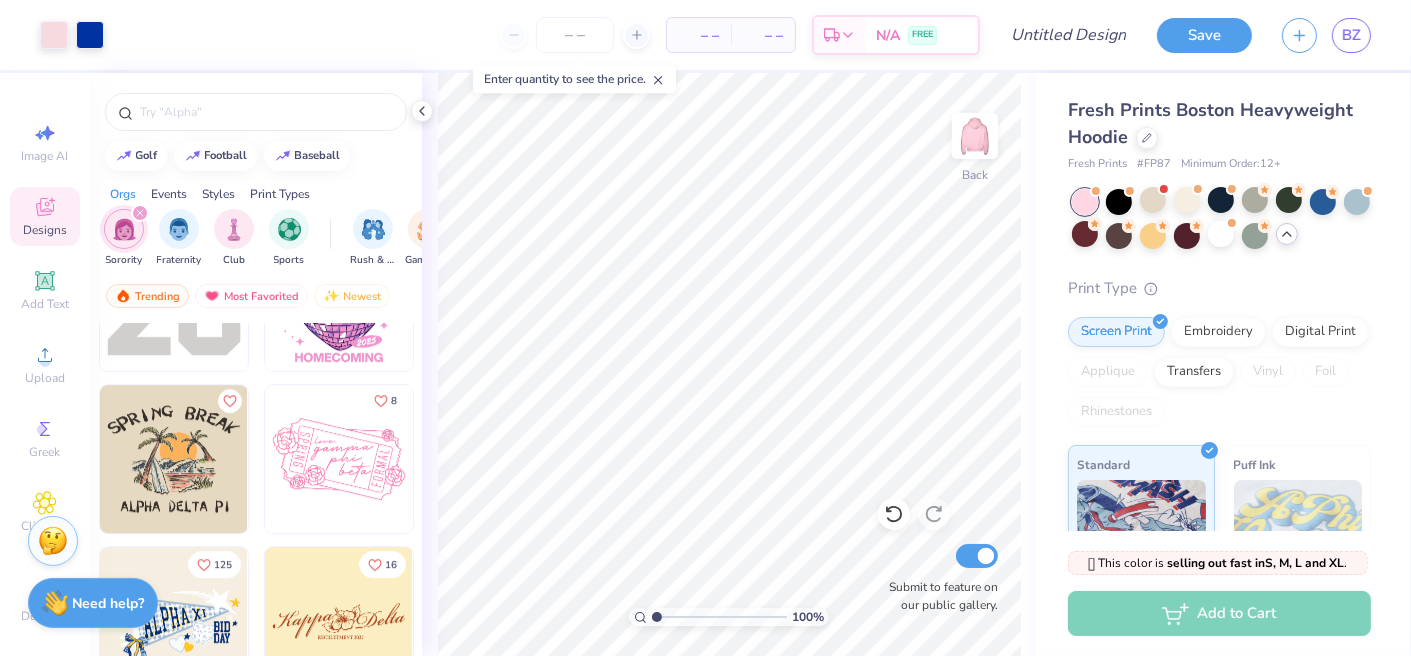 click 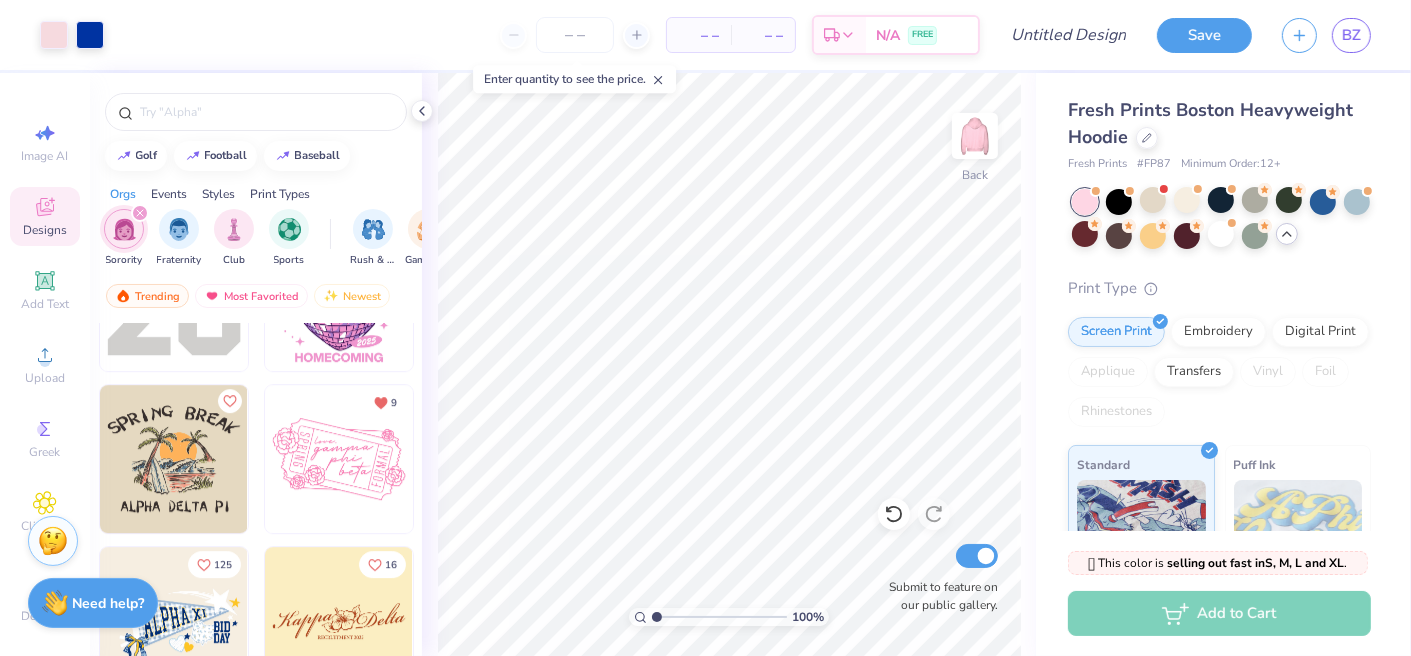 scroll, scrollTop: 13000, scrollLeft: 0, axis: vertical 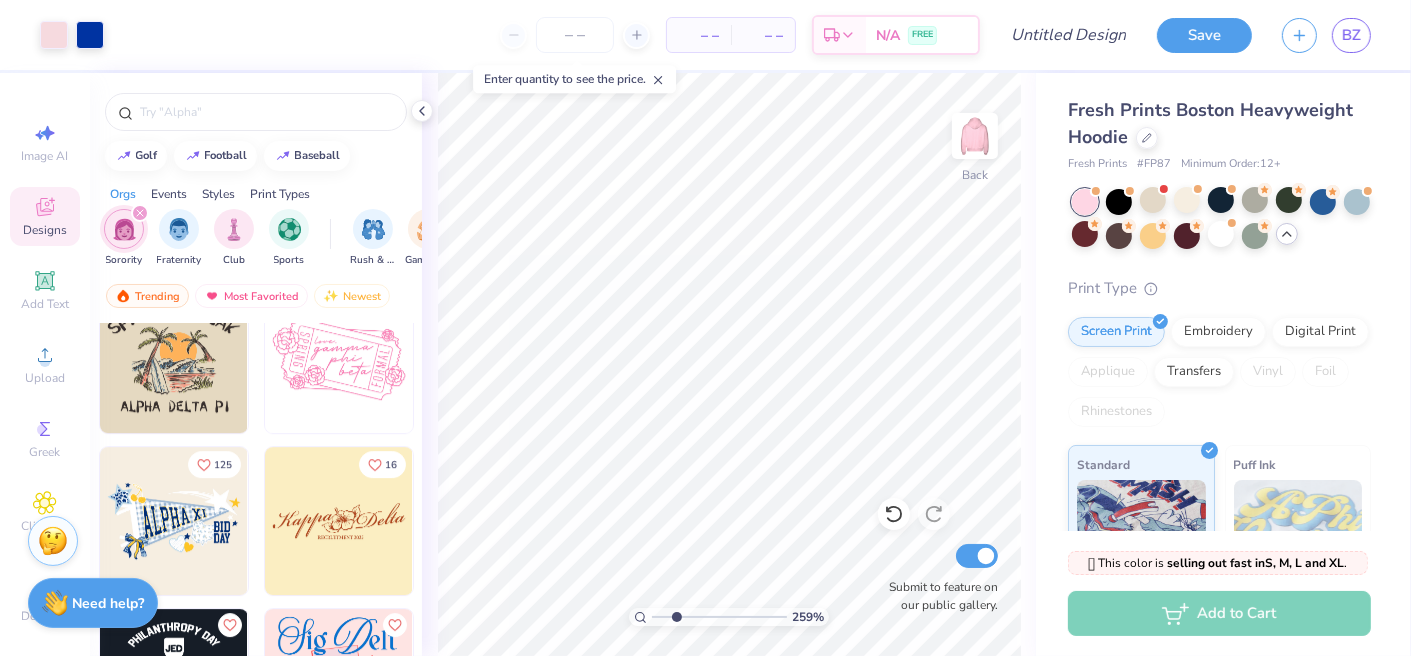 drag, startPoint x: 654, startPoint y: 611, endPoint x: 676, endPoint y: 604, distance: 23.086792 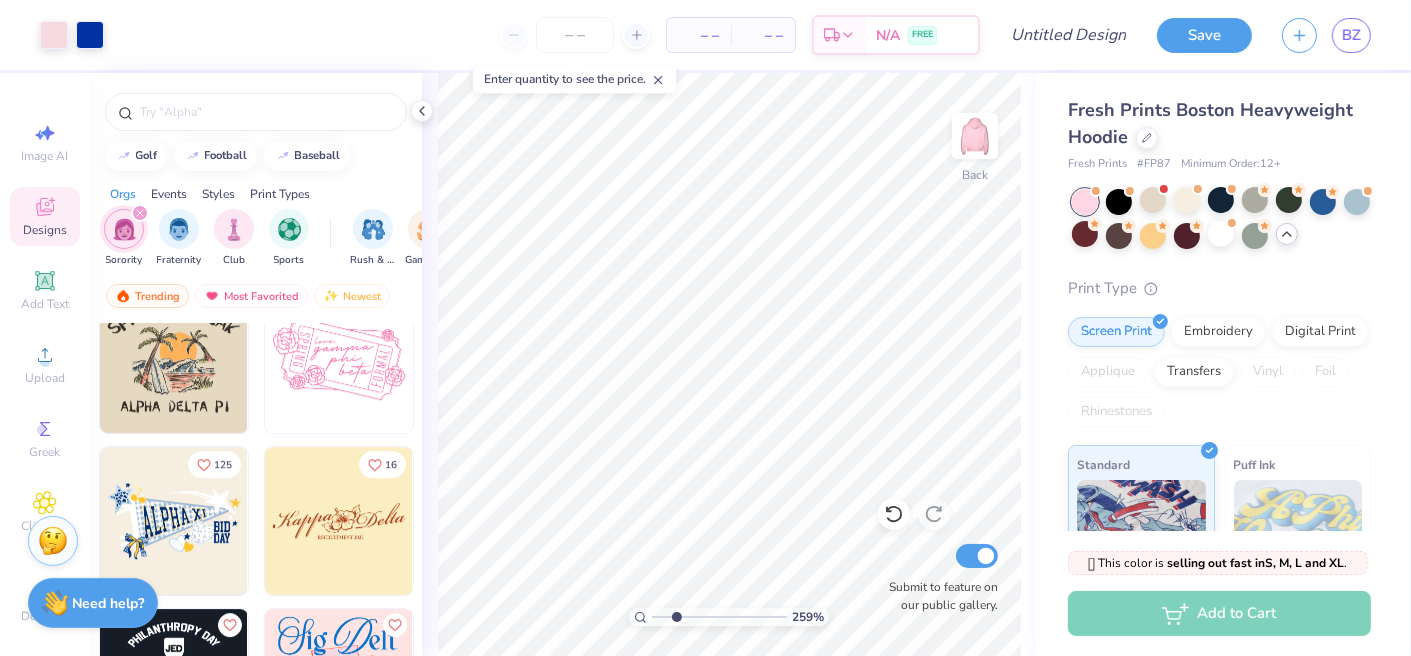 type on "2.47" 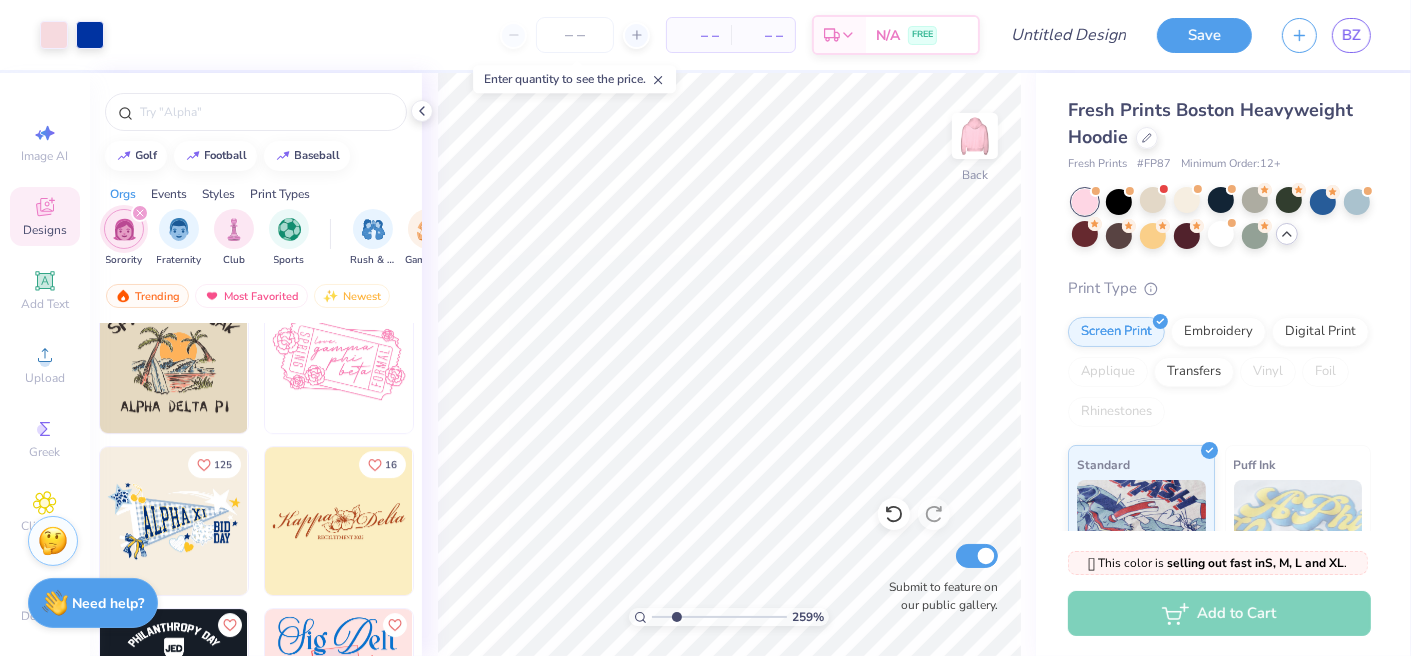 click at bounding box center [719, 617] 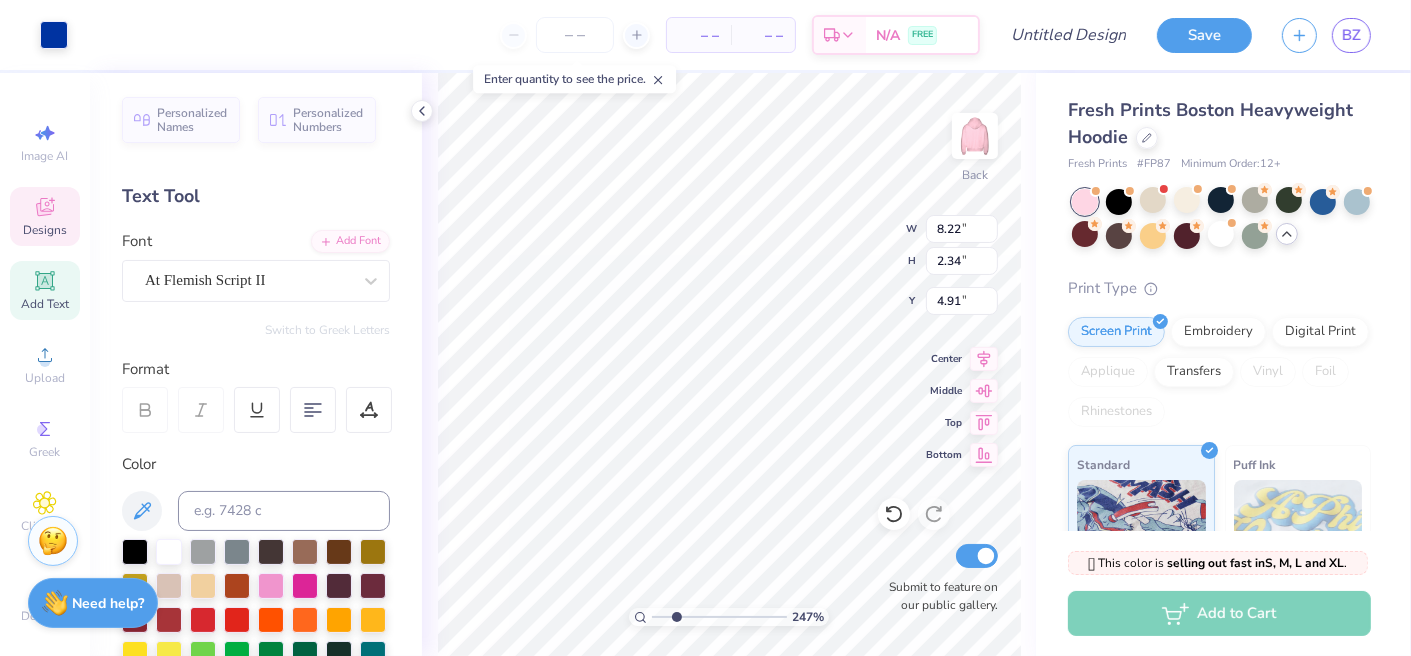 type on "4.89" 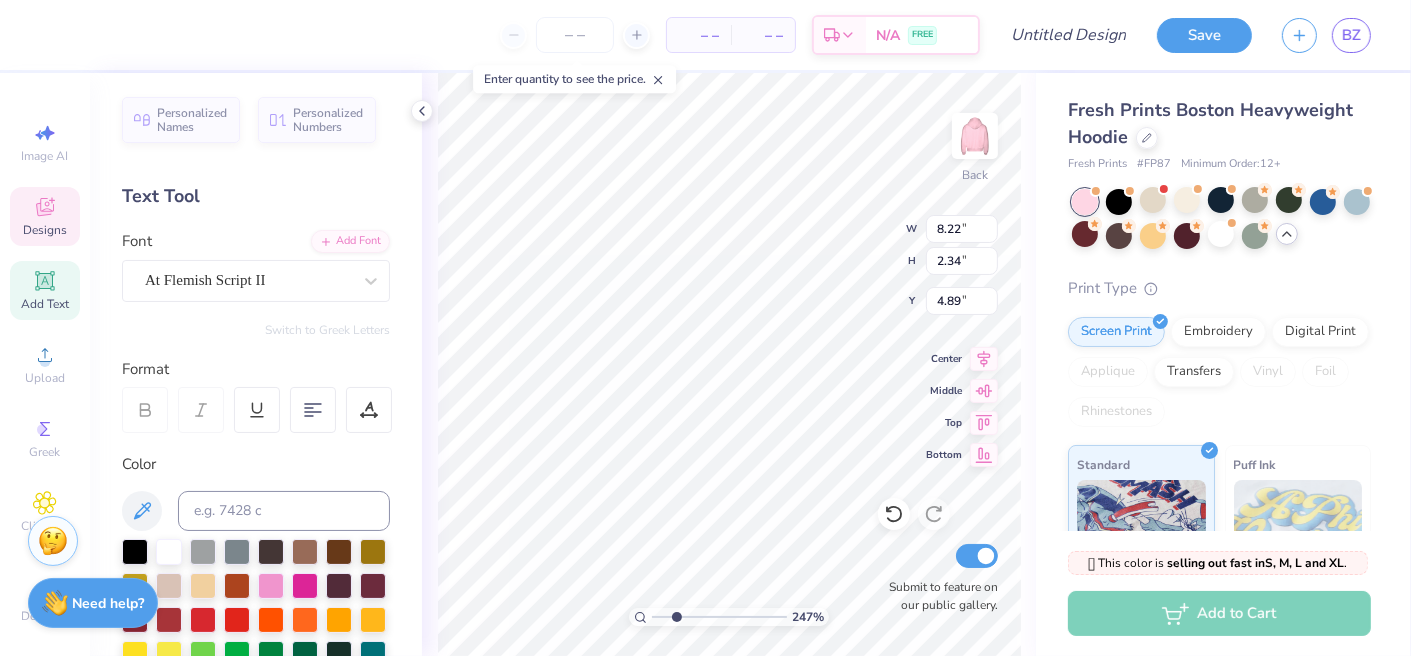 scroll, scrollTop: 16, scrollLeft: 2, axis: both 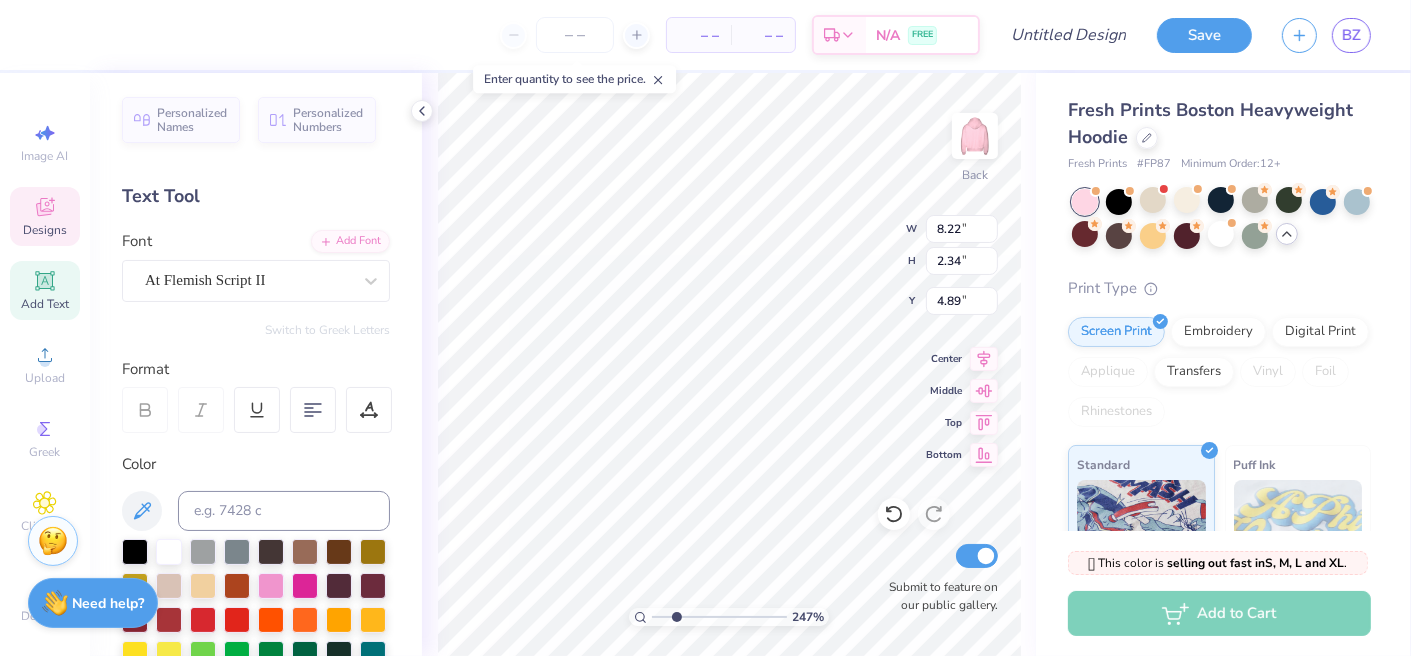 type on "Tri Sigma" 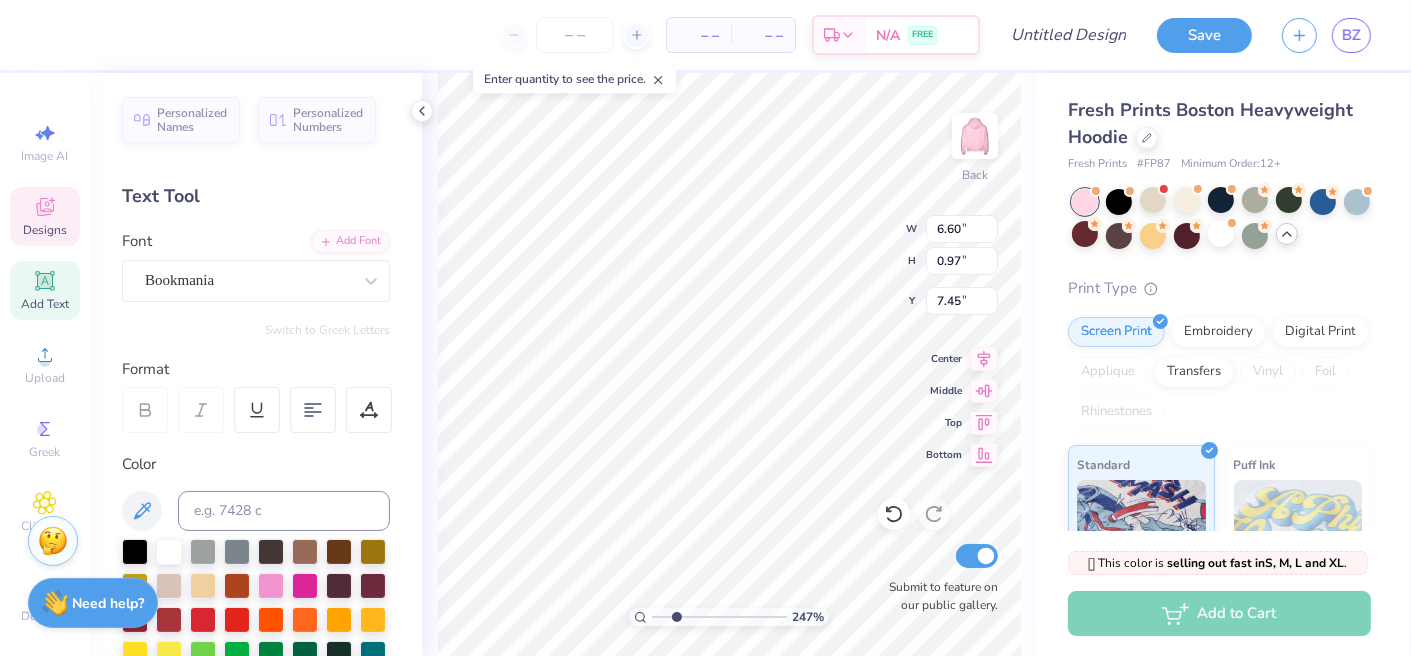 scroll, scrollTop: 16, scrollLeft: 5, axis: both 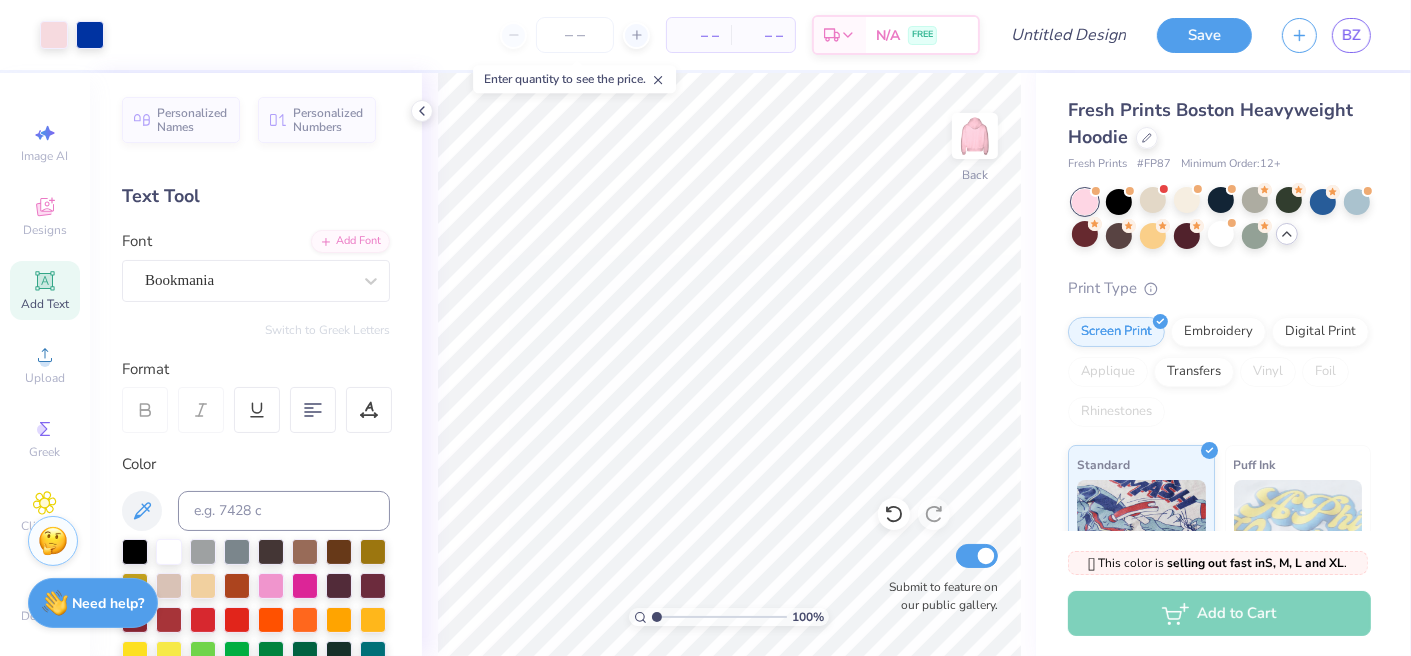 drag, startPoint x: 683, startPoint y: 618, endPoint x: 654, endPoint y: 604, distance: 32.202484 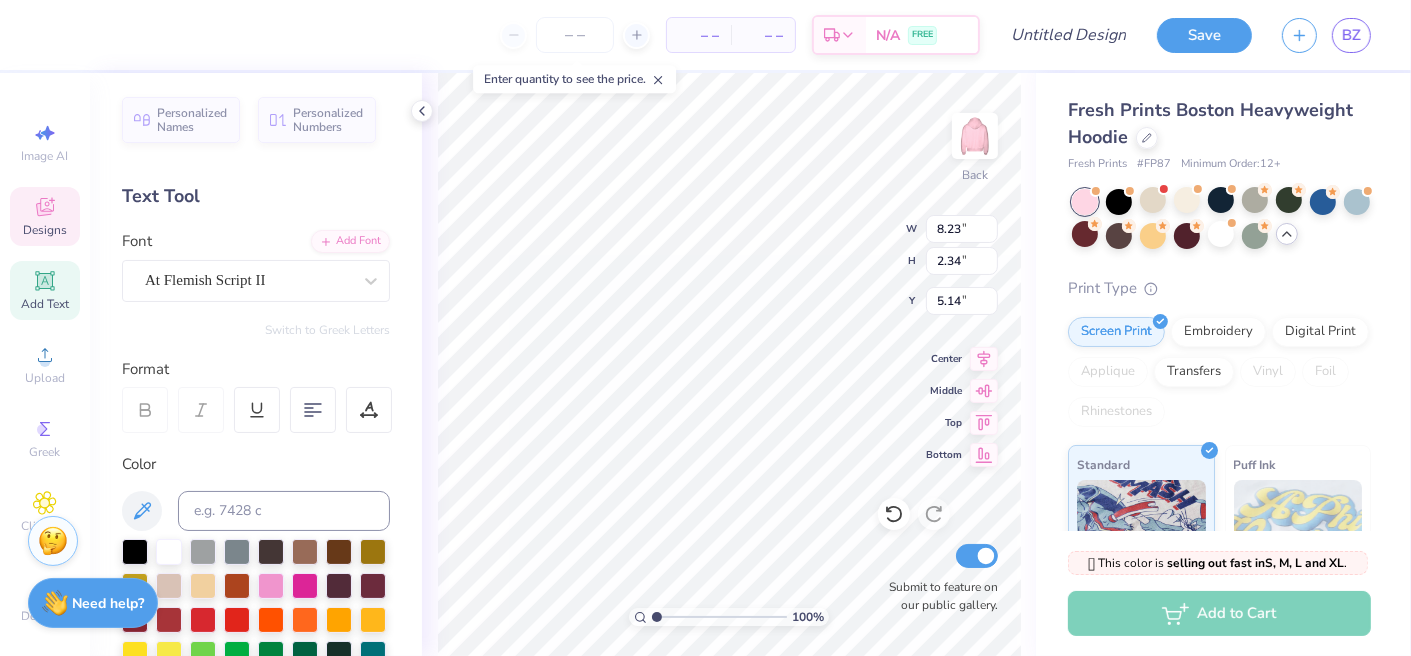 type on "5.14" 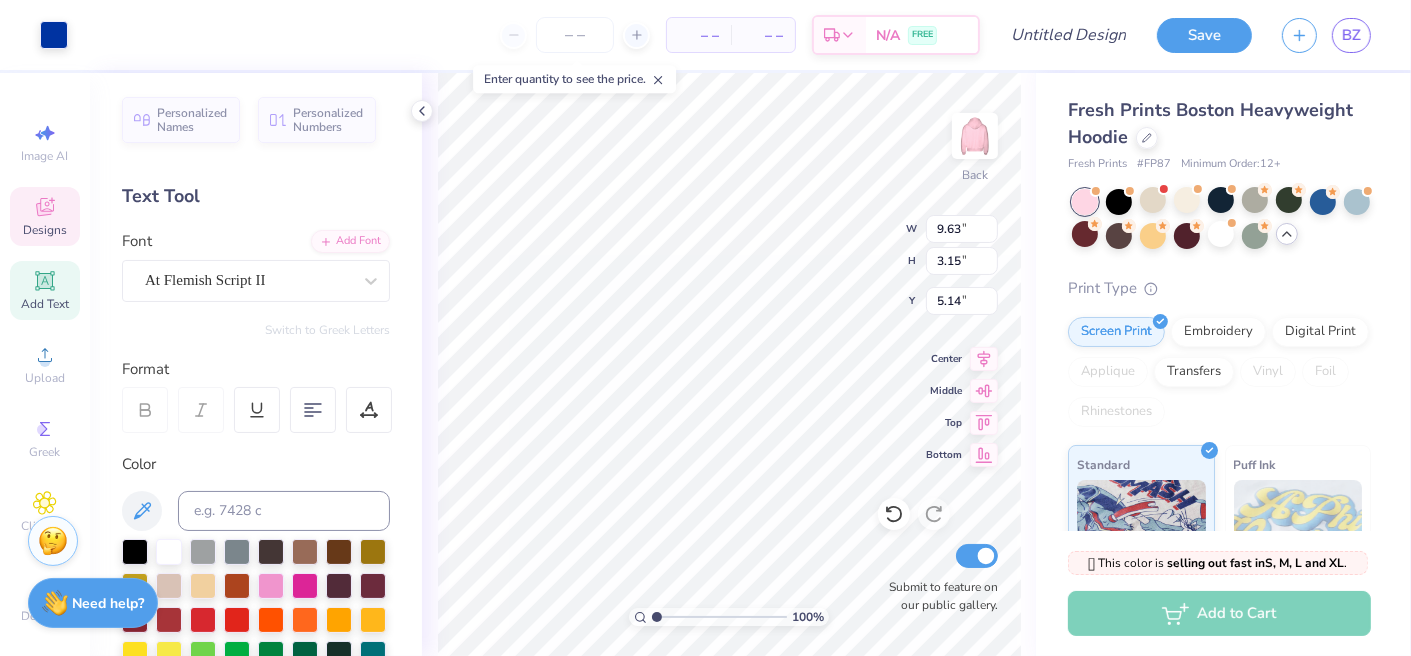 type on "9.63" 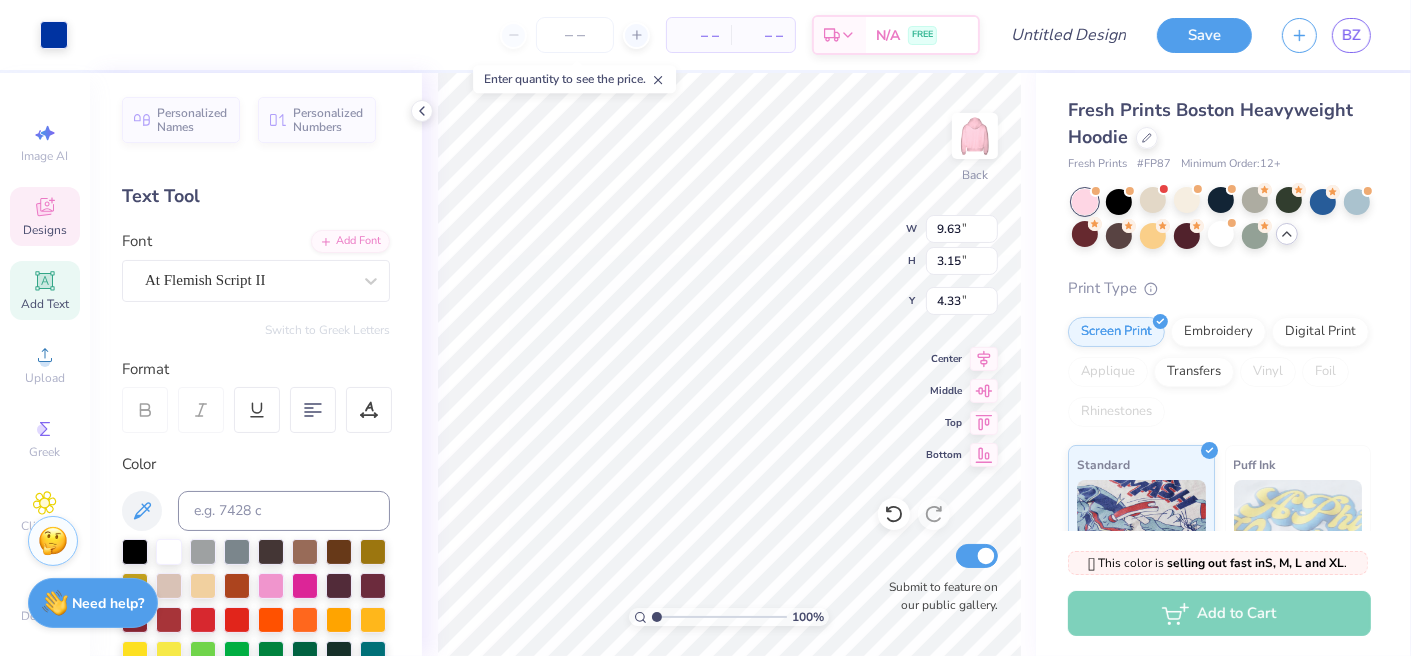 type on "4.31" 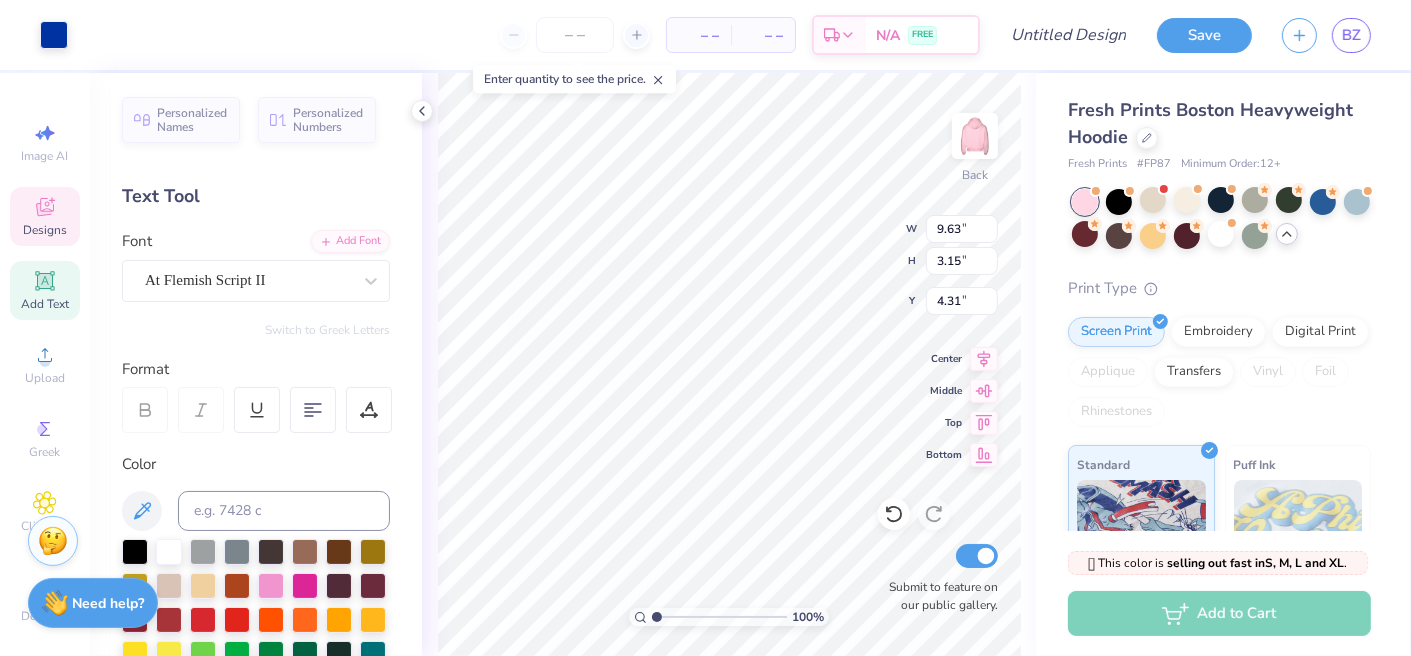 type on "8.23" 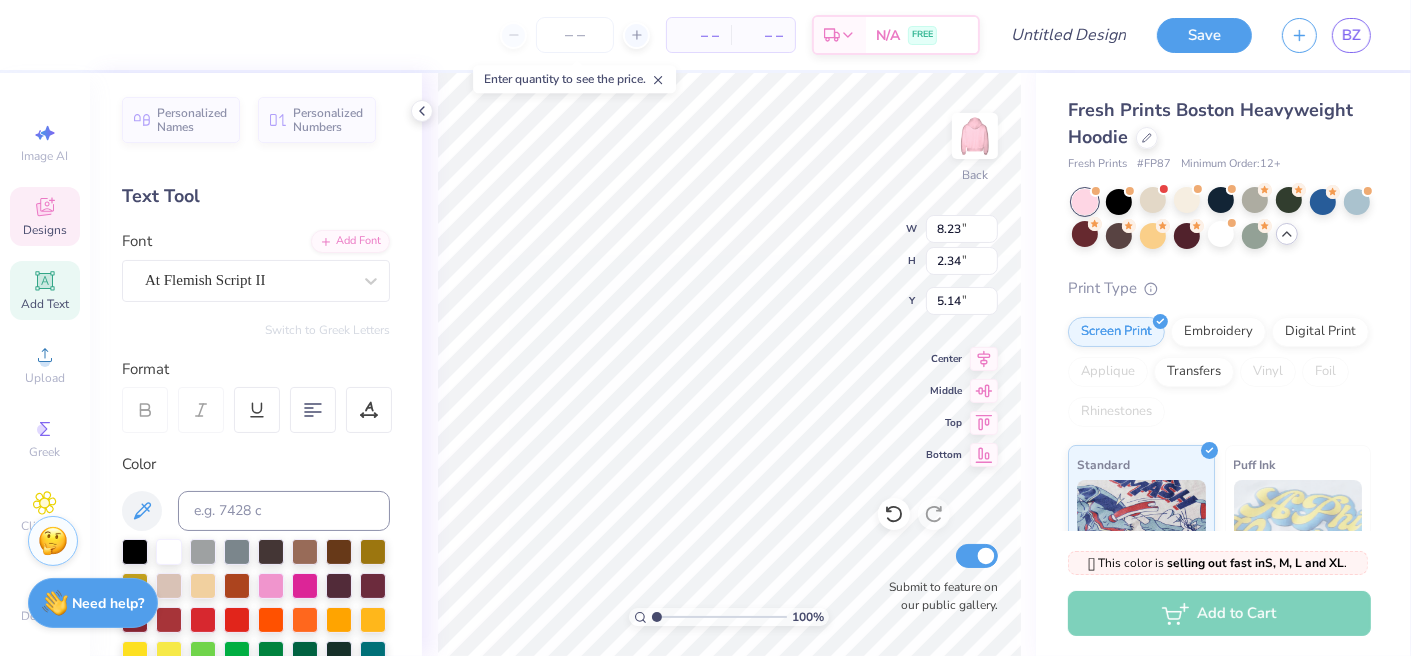 type on "5.11" 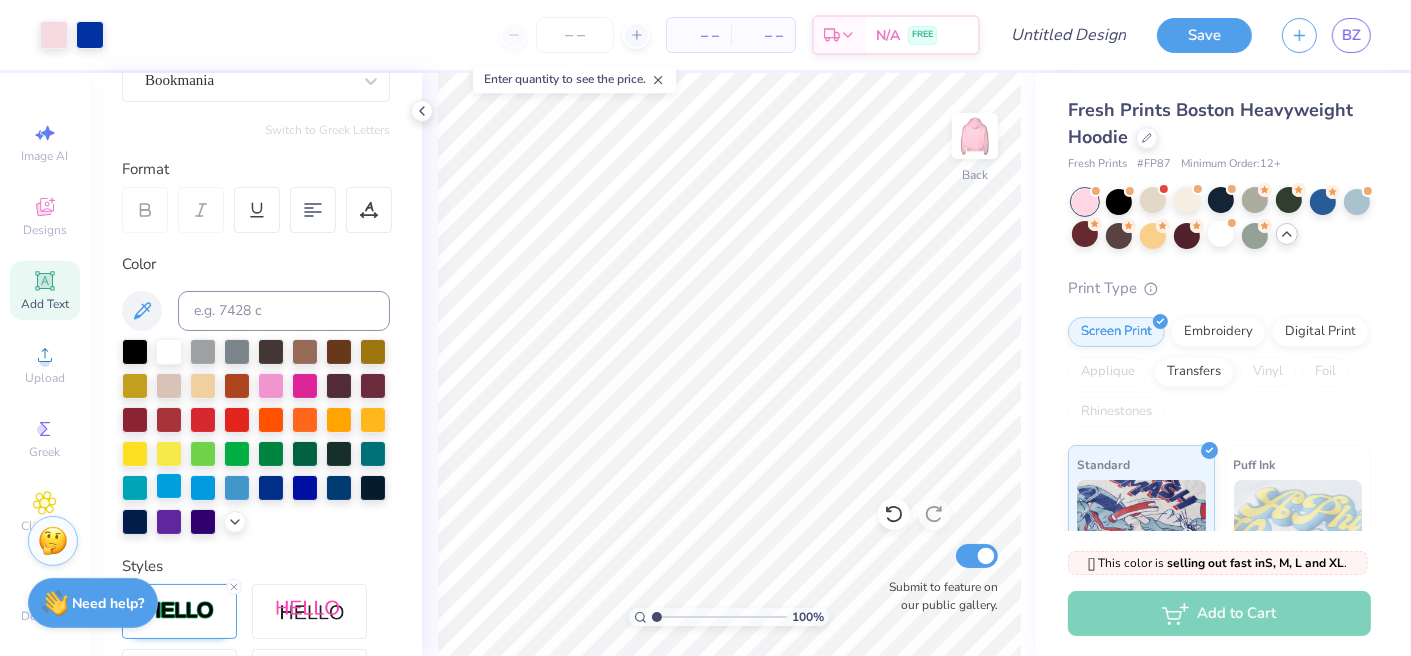 scroll, scrollTop: 400, scrollLeft: 0, axis: vertical 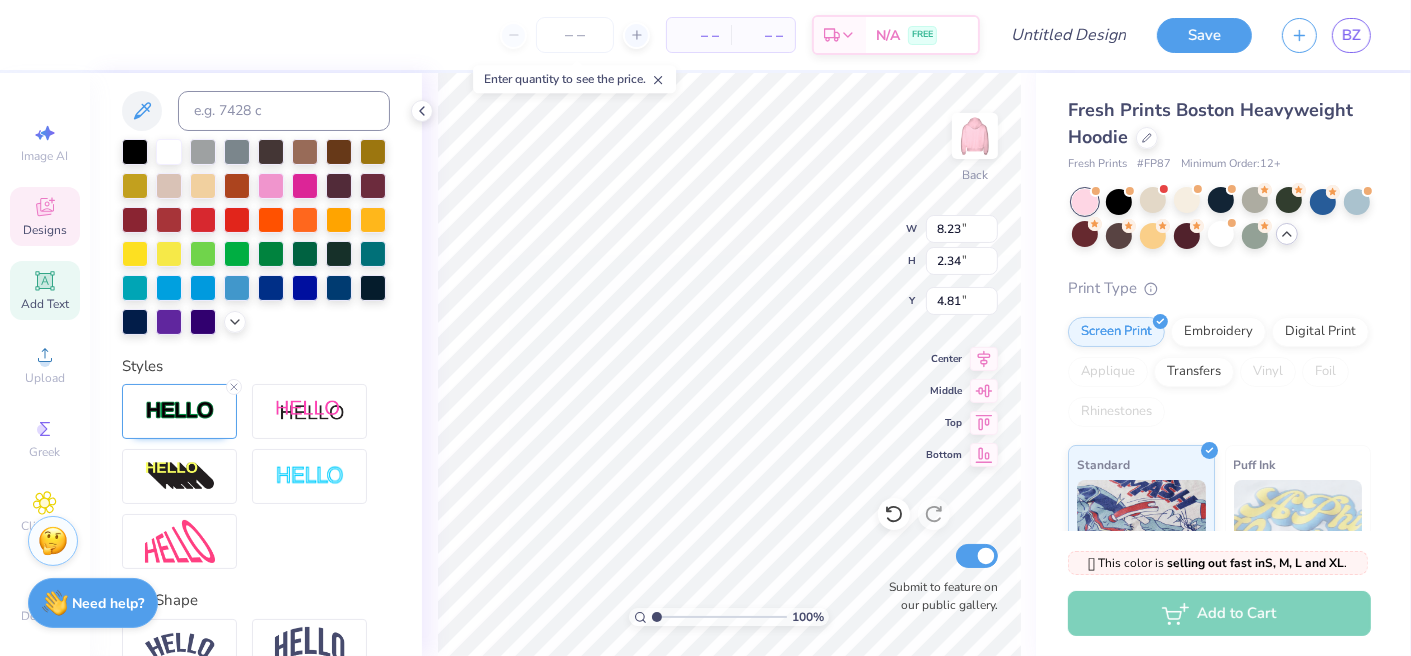type on "9.63" 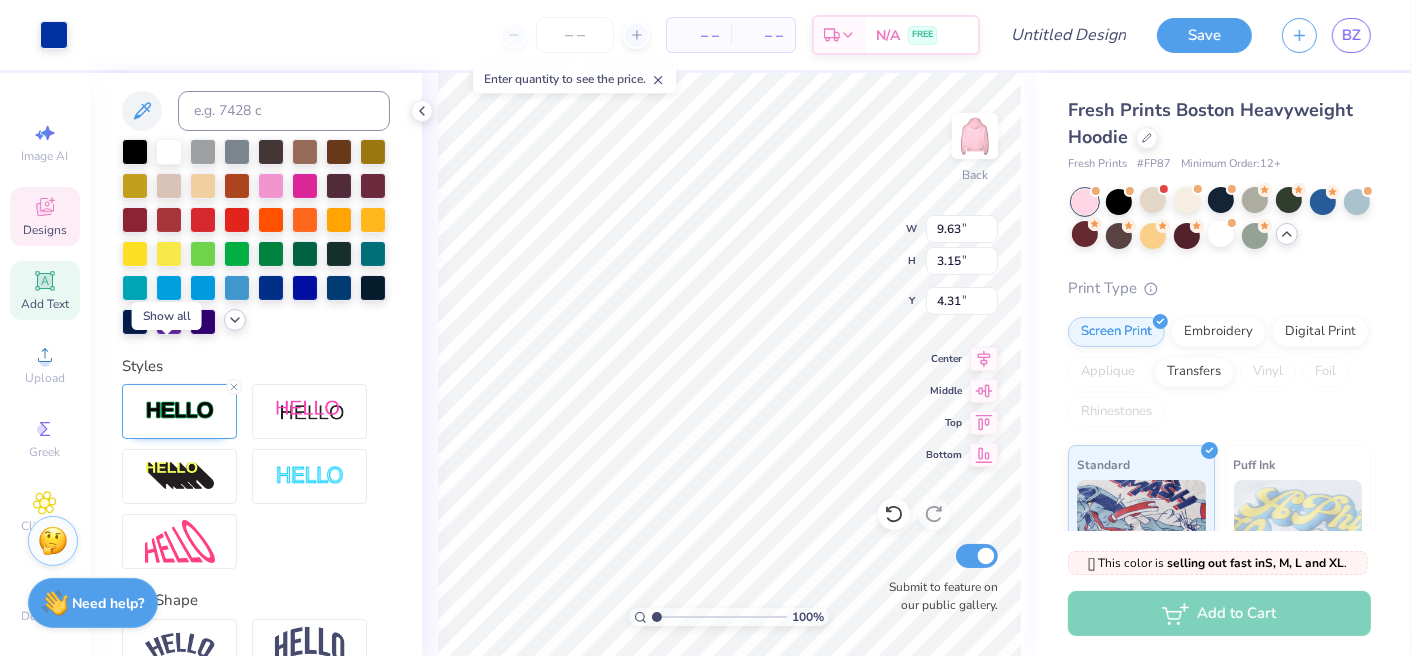 click 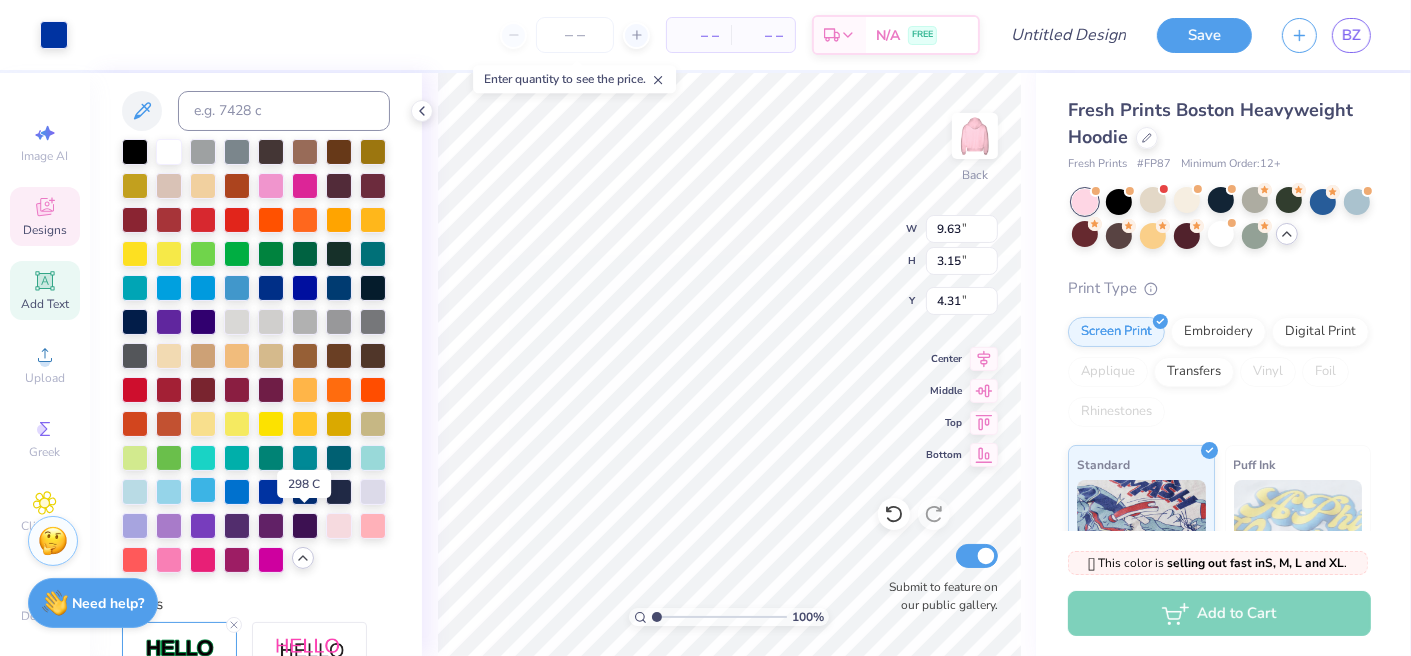 click at bounding box center (203, 490) 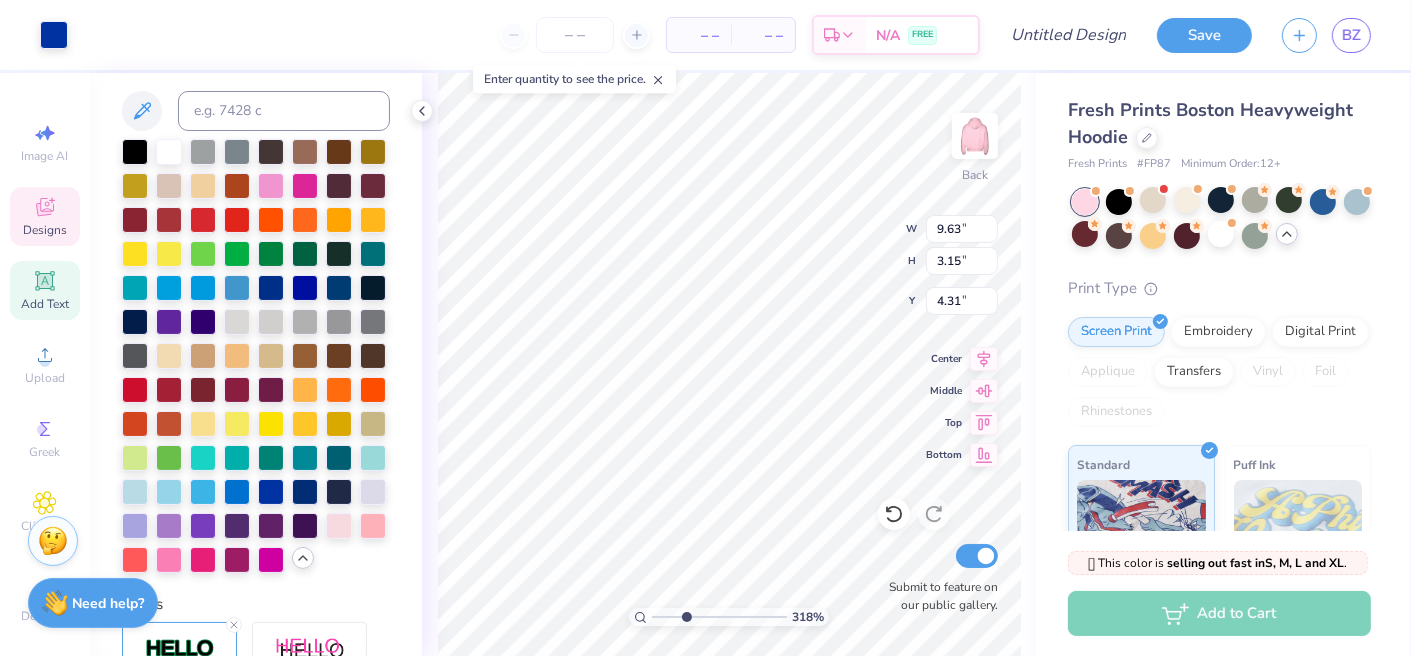 drag, startPoint x: 655, startPoint y: 617, endPoint x: 686, endPoint y: 615, distance: 31.06445 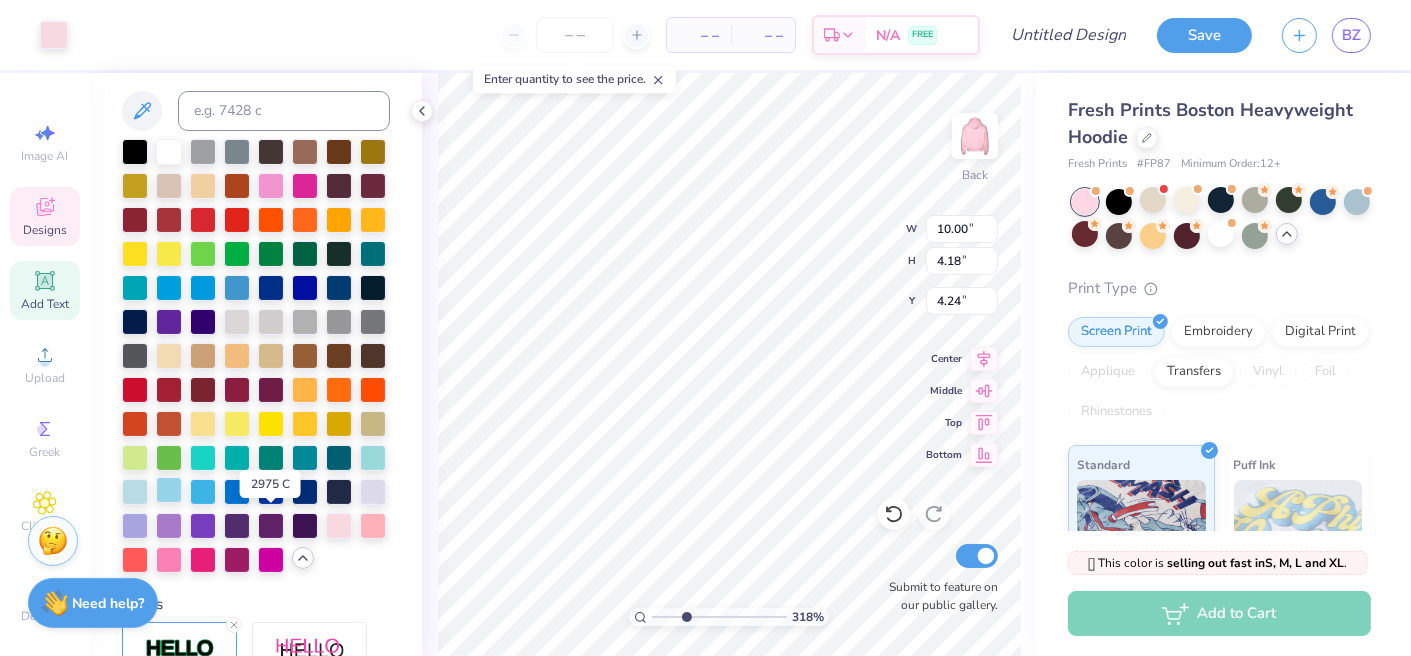 click at bounding box center [169, 490] 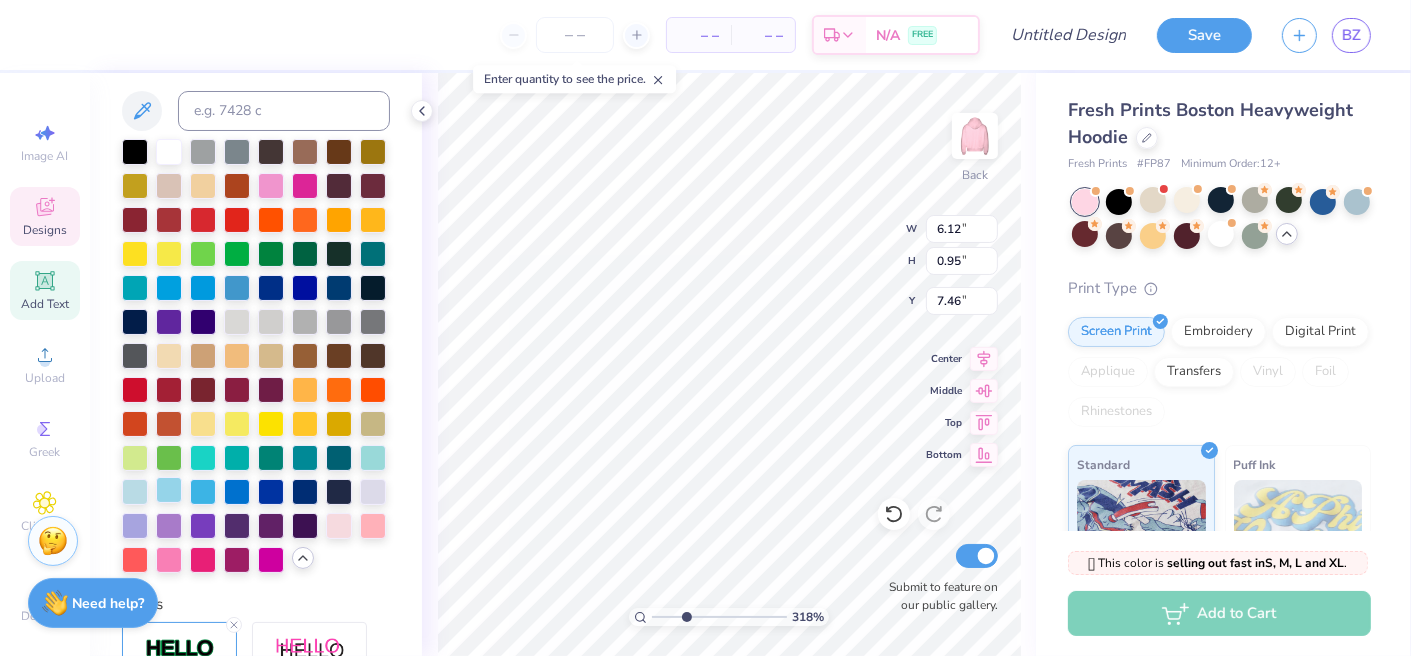 click at bounding box center [169, 490] 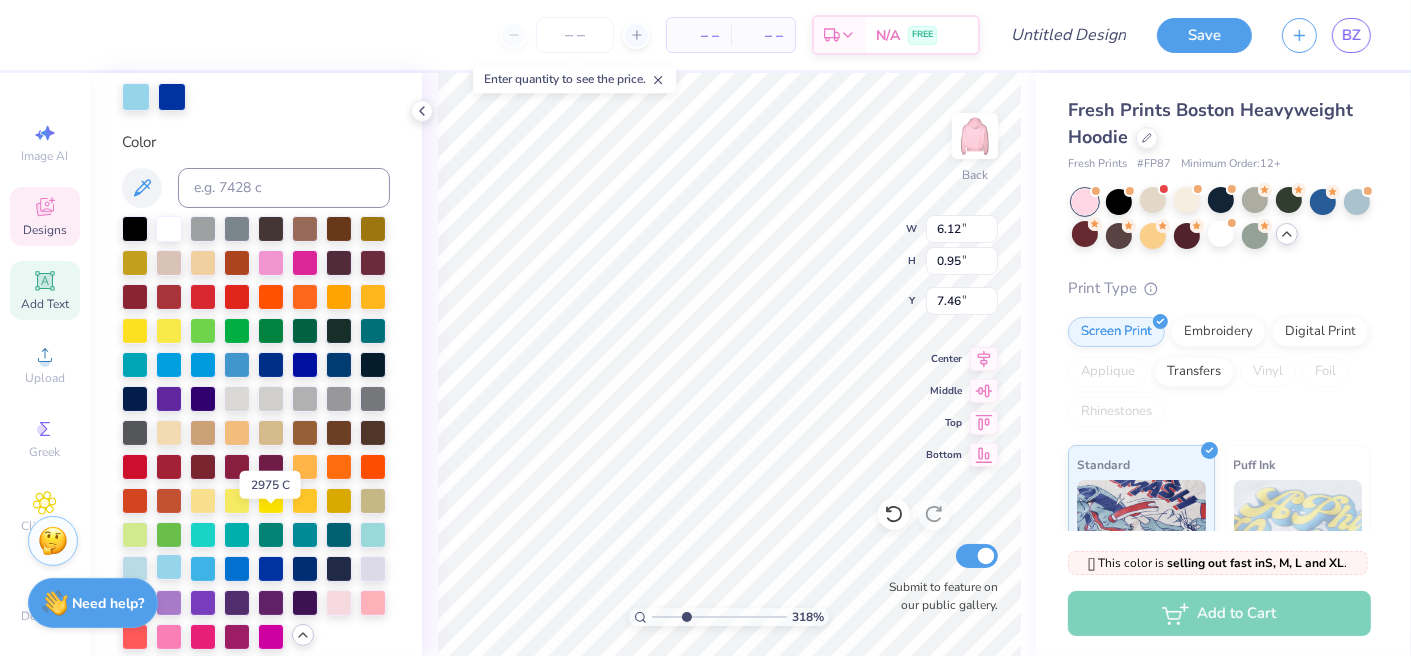 scroll, scrollTop: 476, scrollLeft: 0, axis: vertical 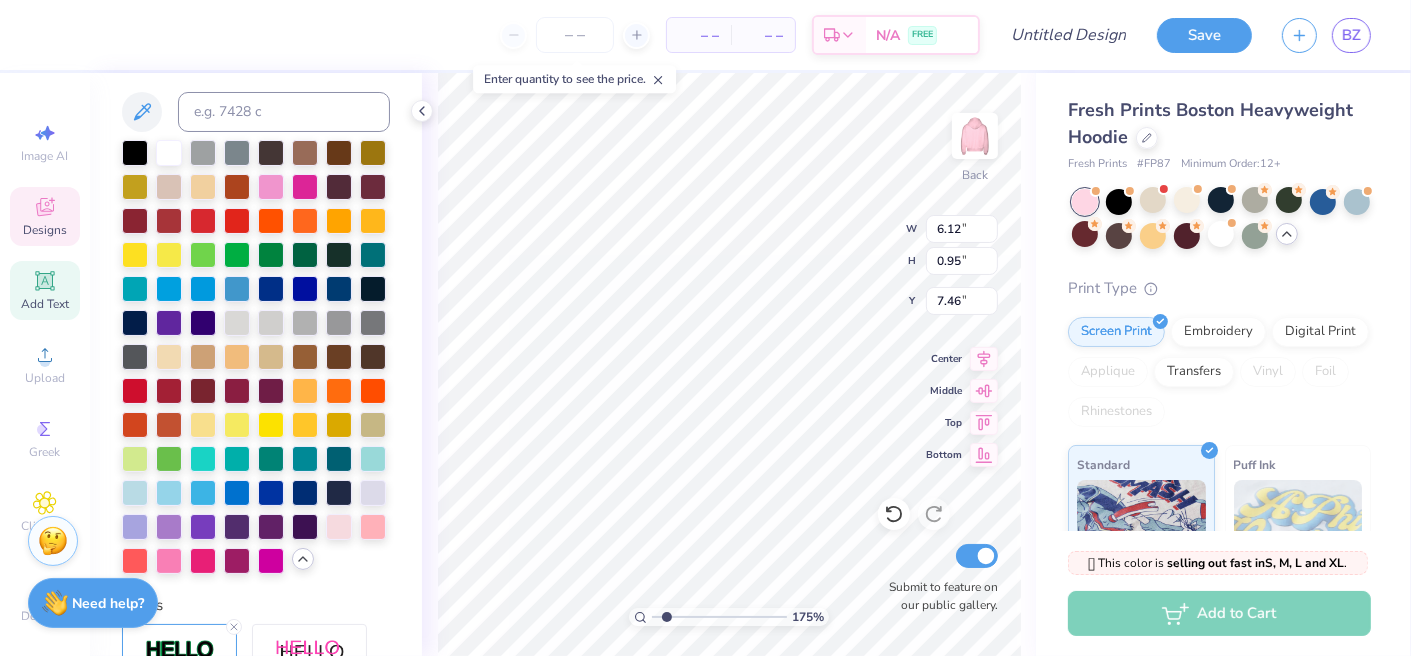 drag, startPoint x: 692, startPoint y: 615, endPoint x: 667, endPoint y: 610, distance: 25.495098 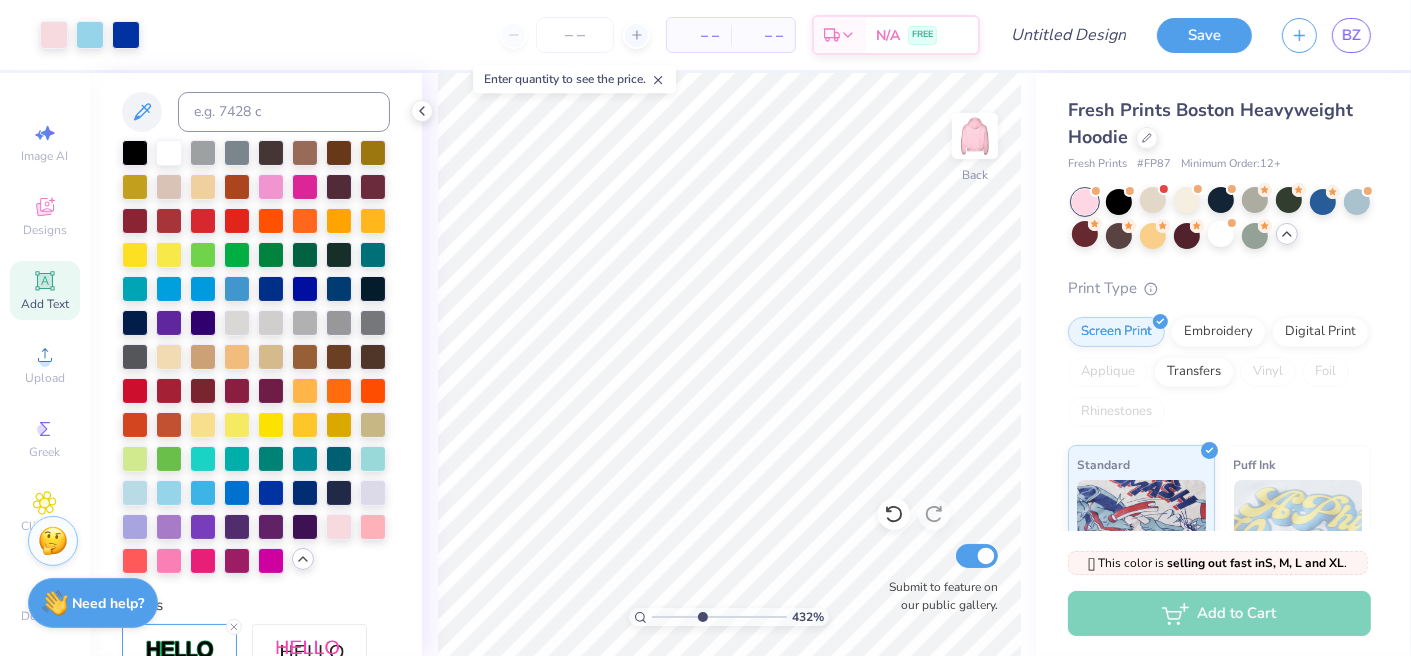 drag, startPoint x: 673, startPoint y: 616, endPoint x: 701, endPoint y: 608, distance: 29.12044 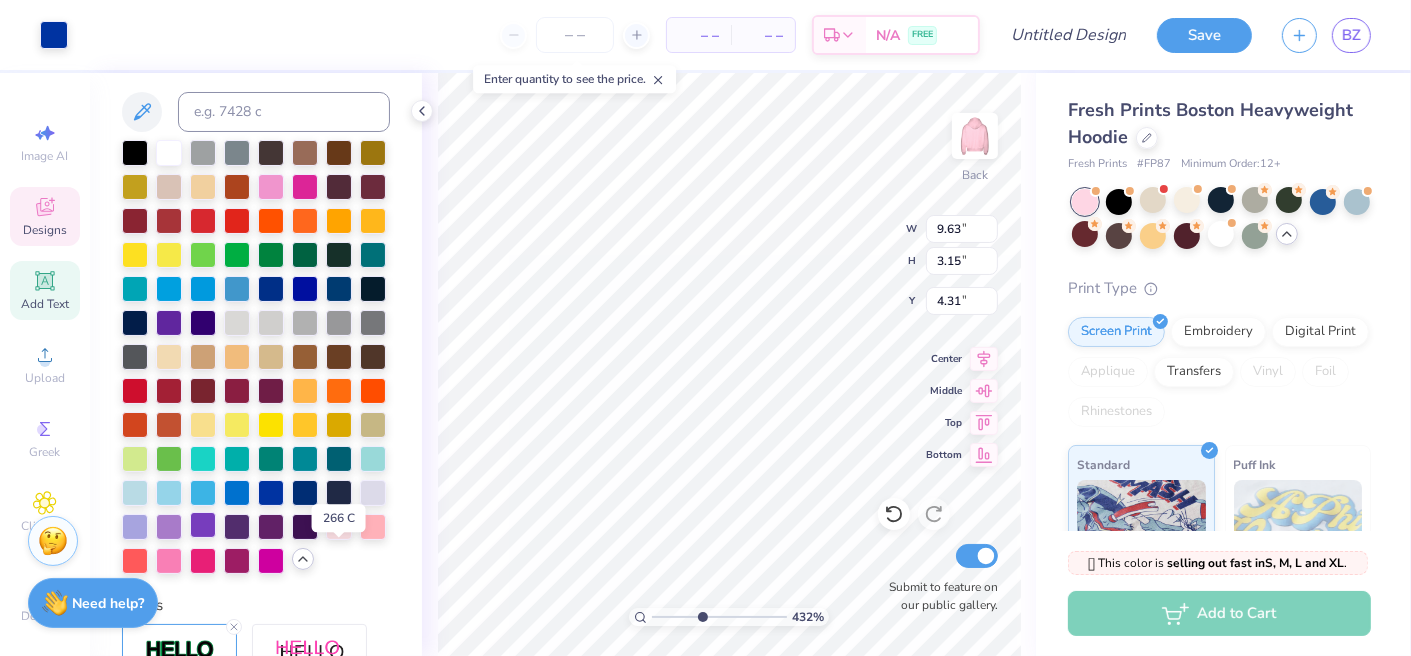 click at bounding box center (203, 525) 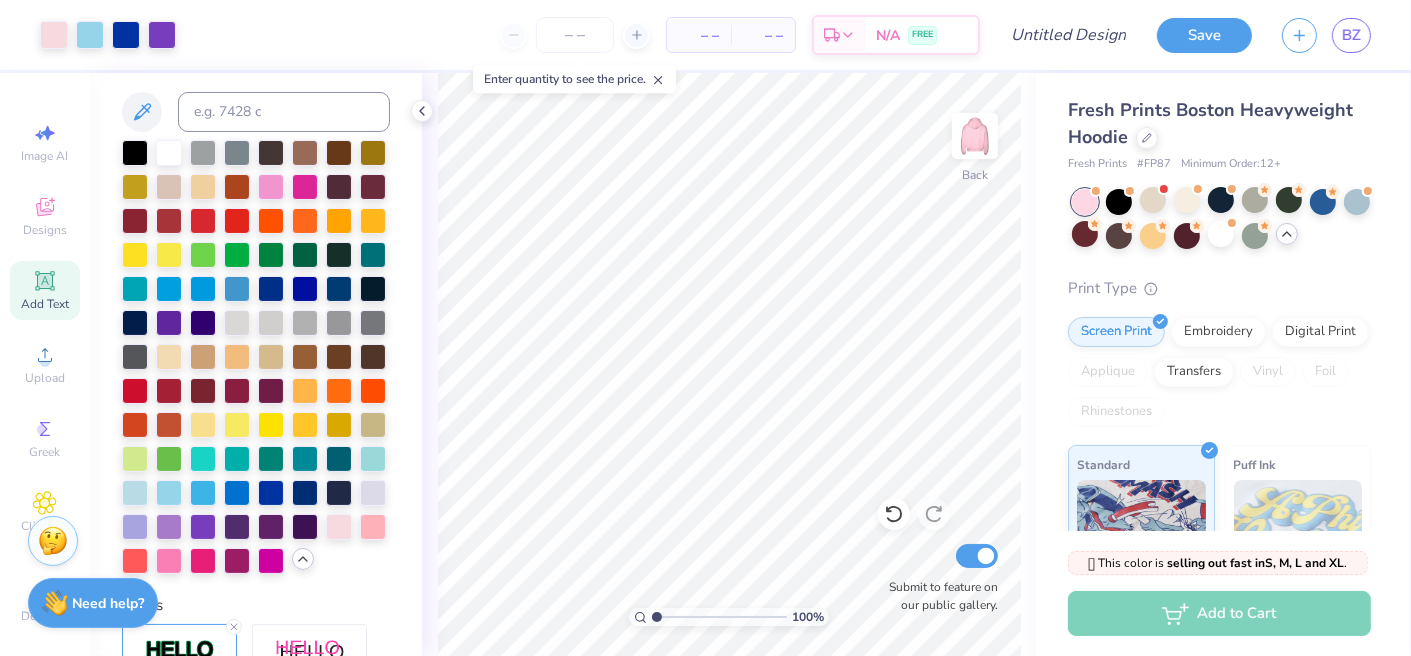 drag, startPoint x: 705, startPoint y: 618, endPoint x: 636, endPoint y: 611, distance: 69.354164 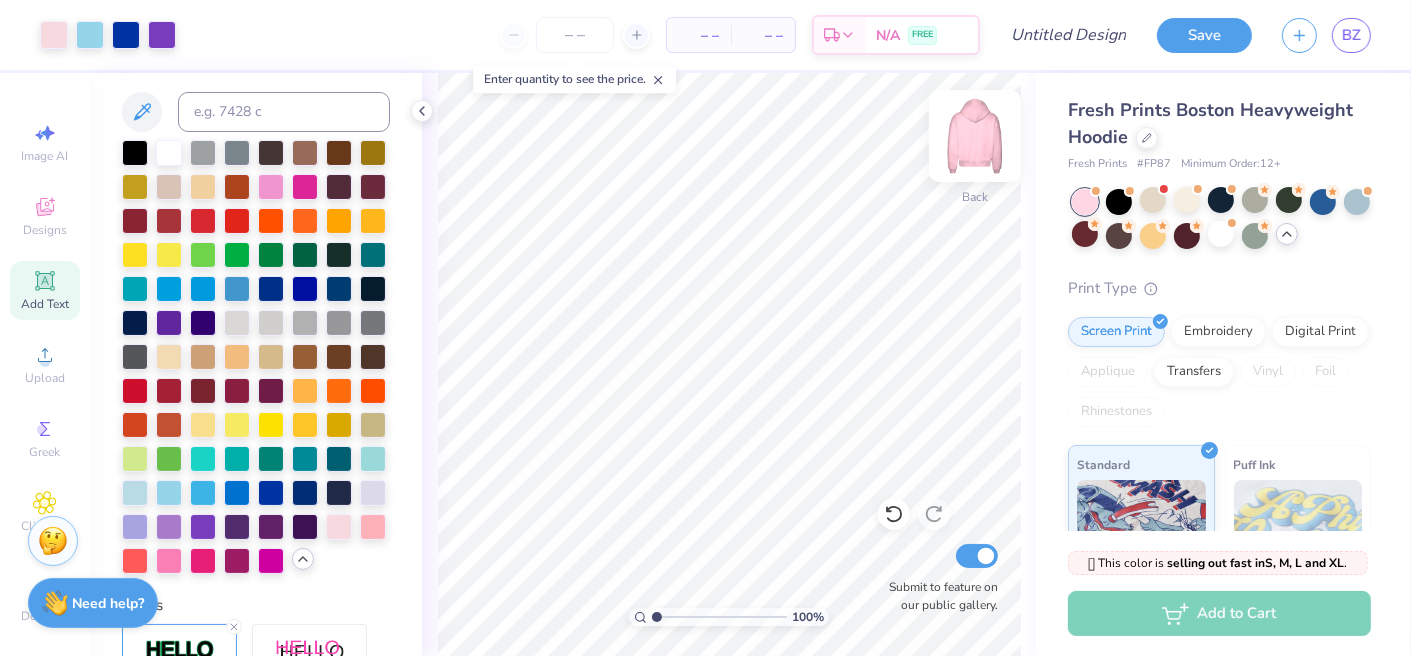 click at bounding box center [975, 136] 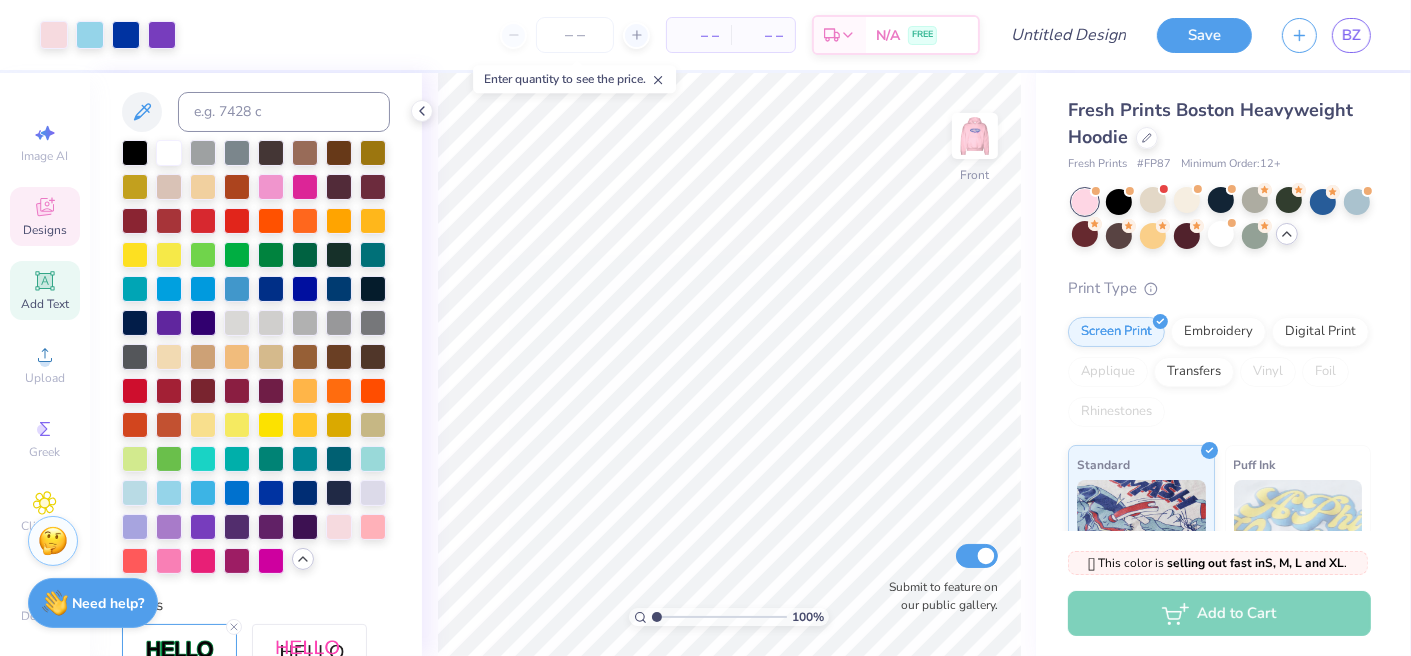 click on "Designs" at bounding box center [45, 230] 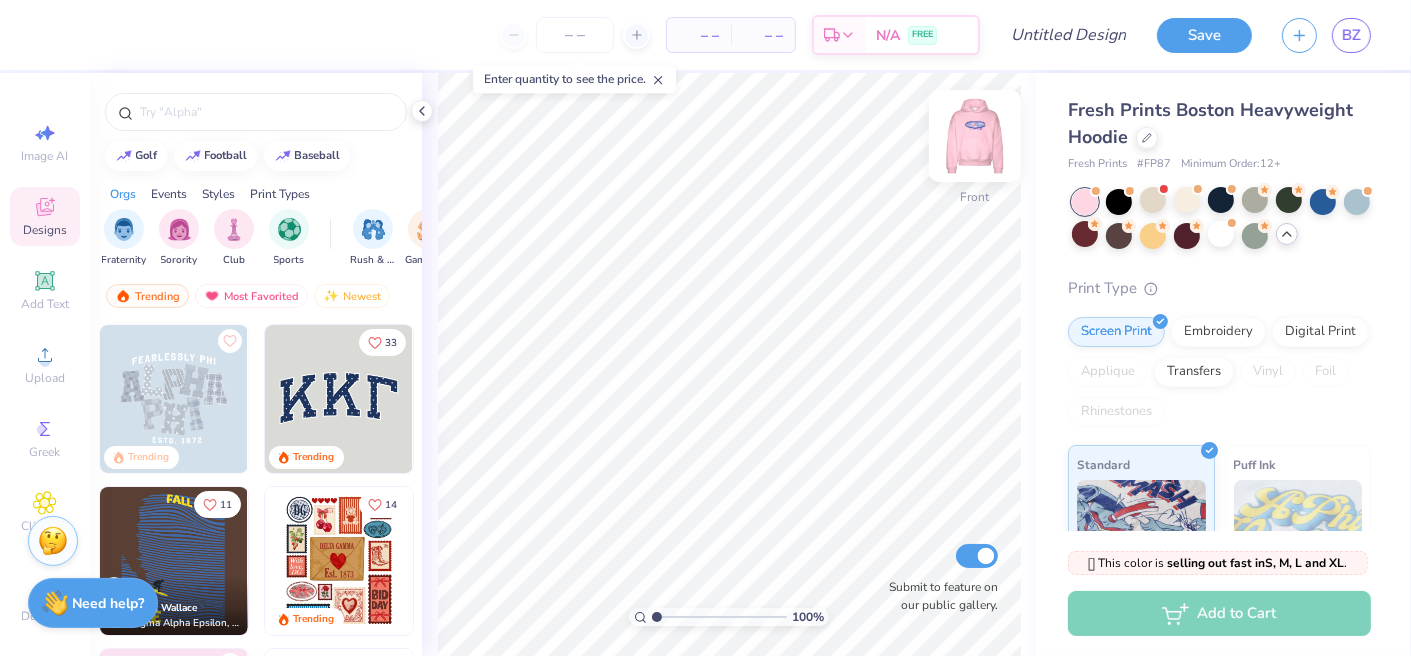 click at bounding box center (975, 136) 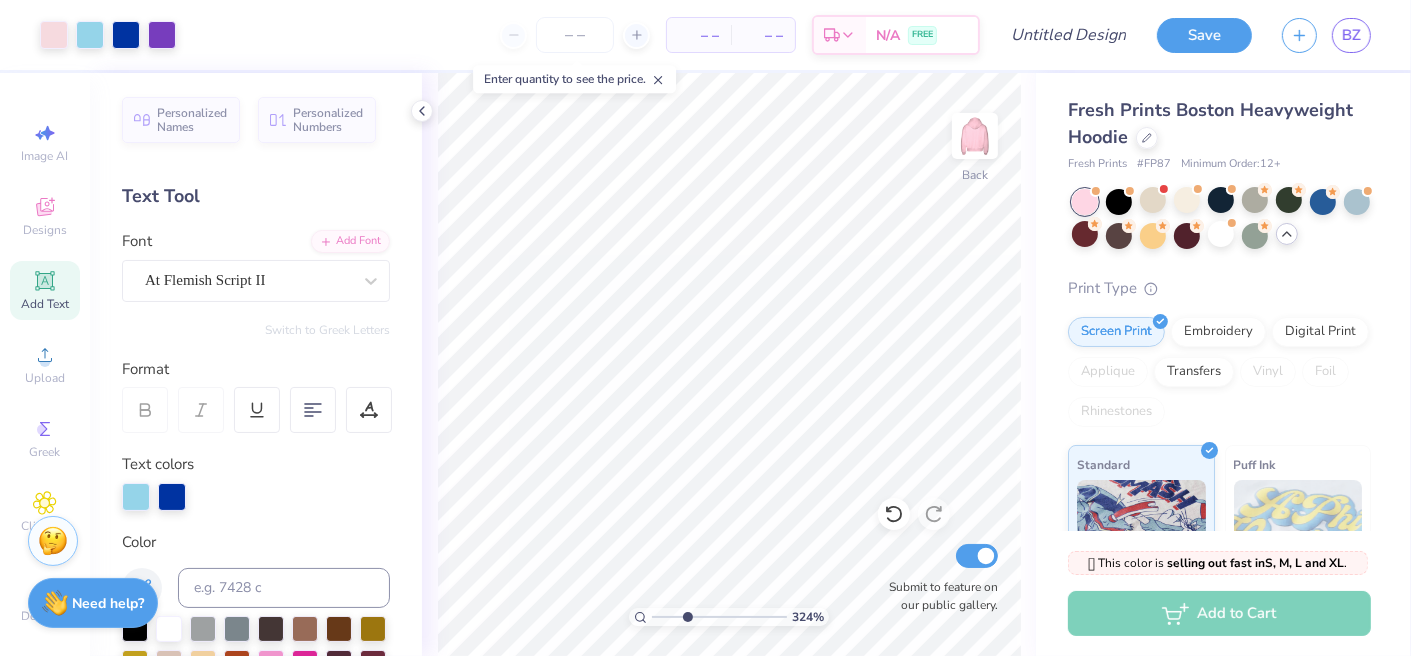drag, startPoint x: 664, startPoint y: 617, endPoint x: 687, endPoint y: 617, distance: 23 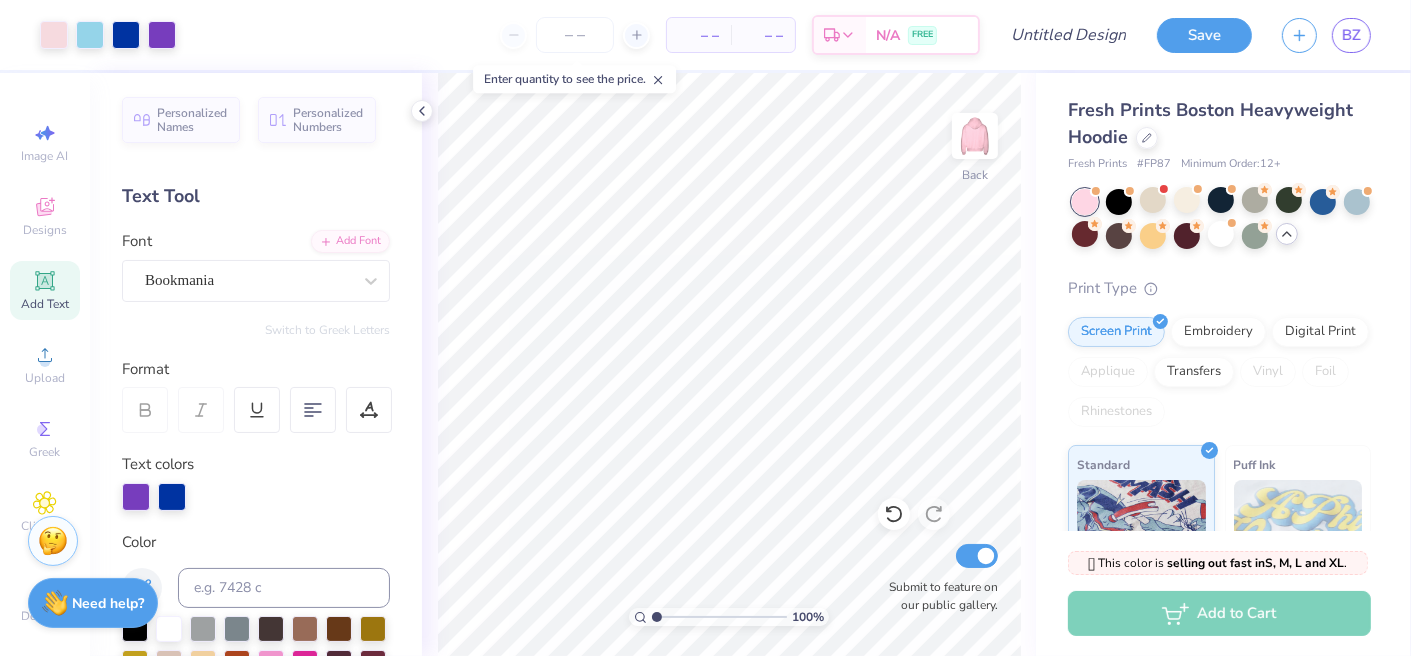drag, startPoint x: 694, startPoint y: 612, endPoint x: 637, endPoint y: 603, distance: 57.706154 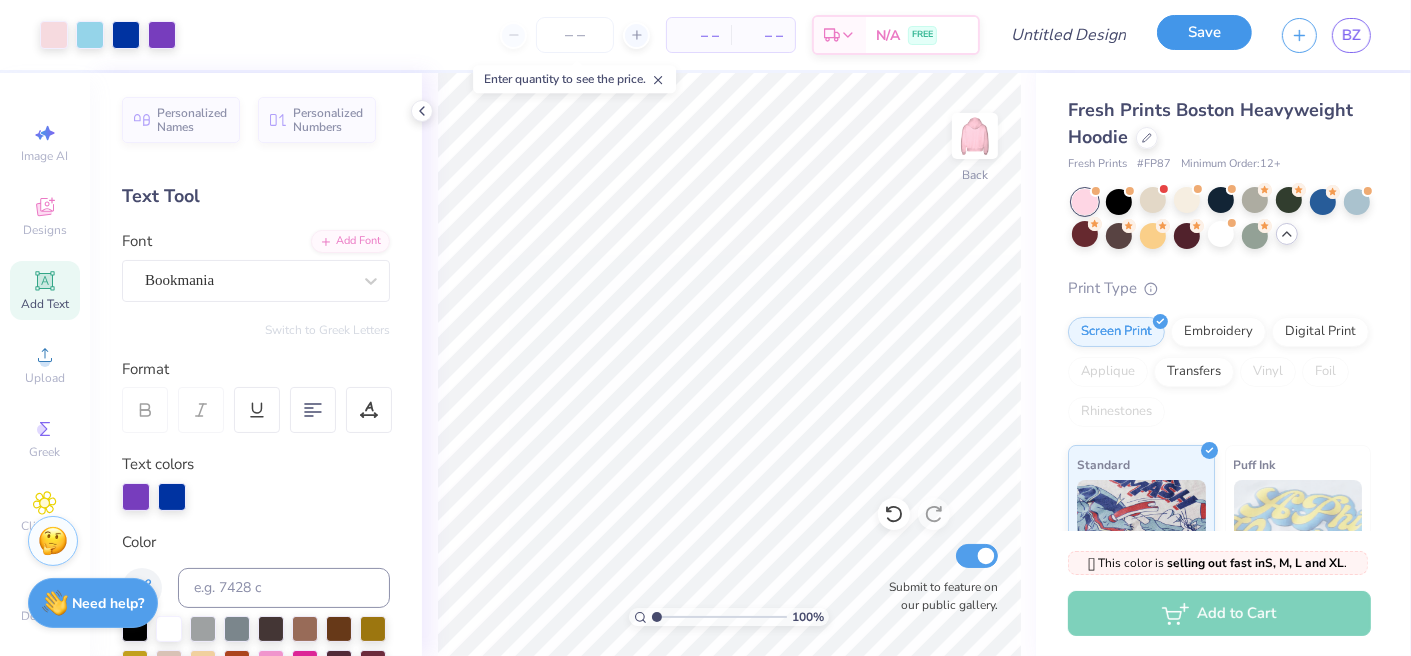 click on "Save" at bounding box center [1204, 32] 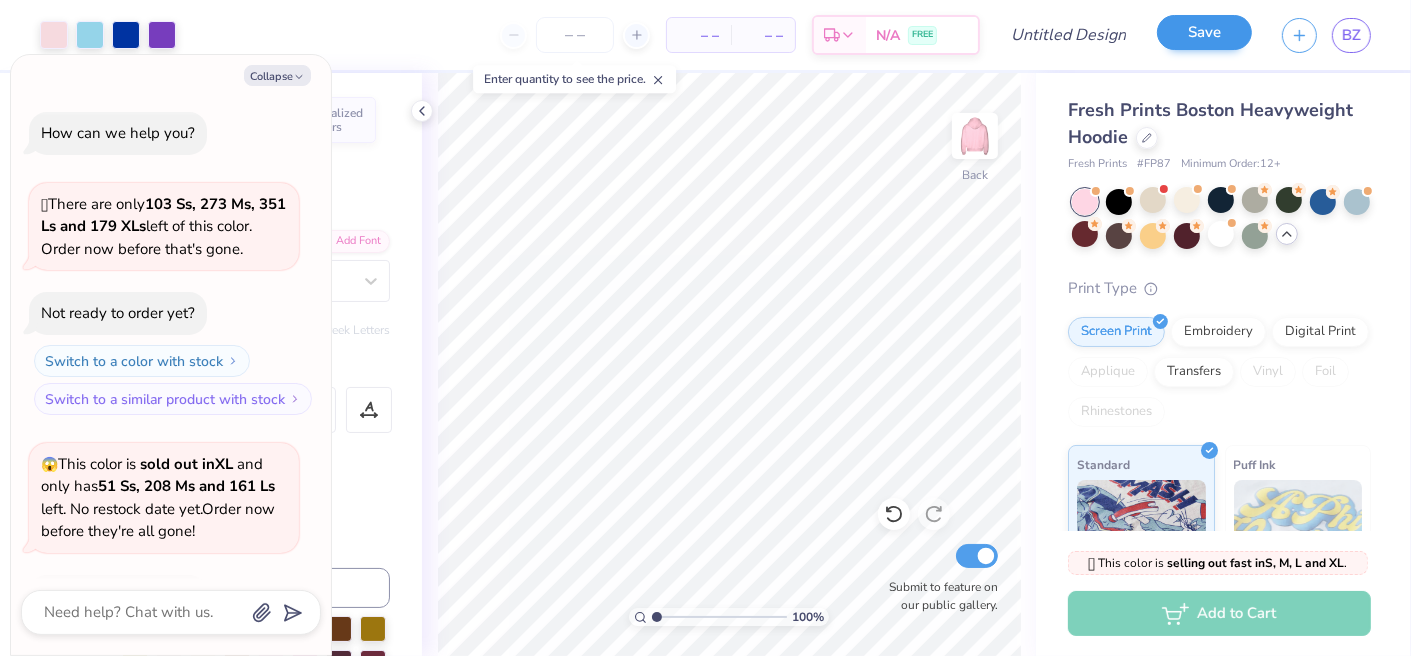 scroll, scrollTop: 1613, scrollLeft: 0, axis: vertical 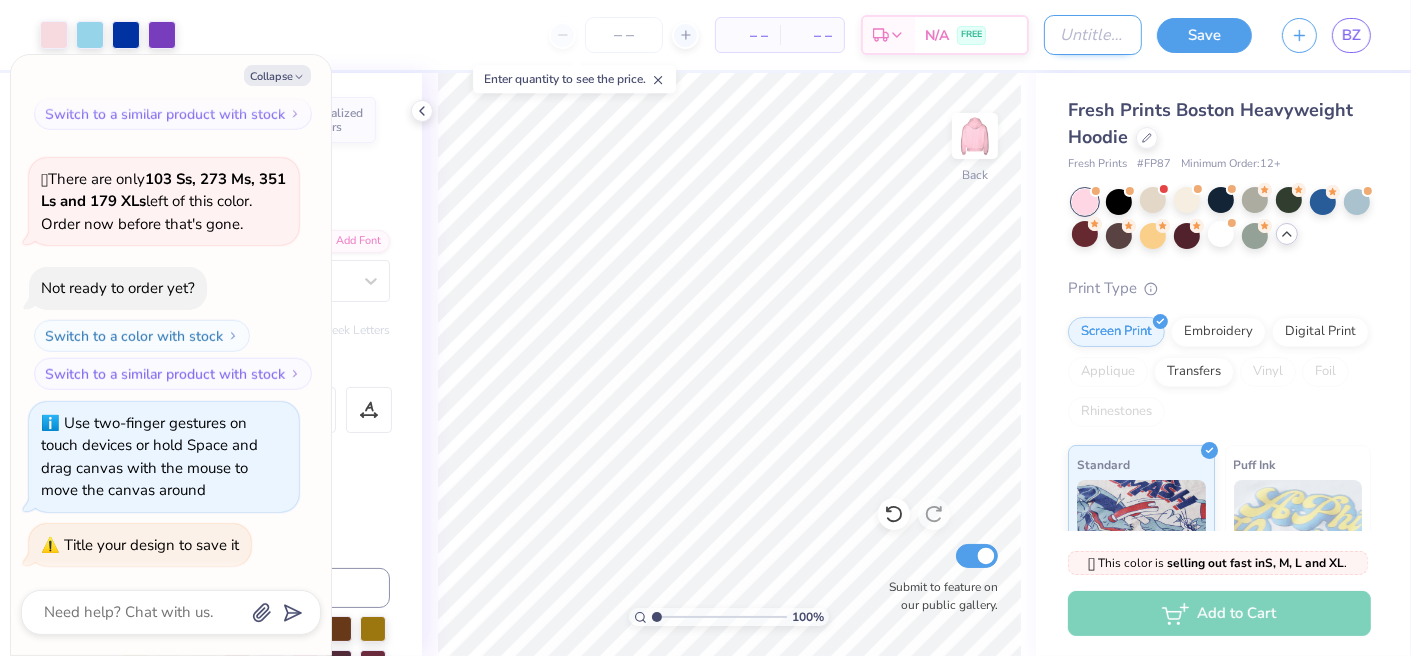 type on "x" 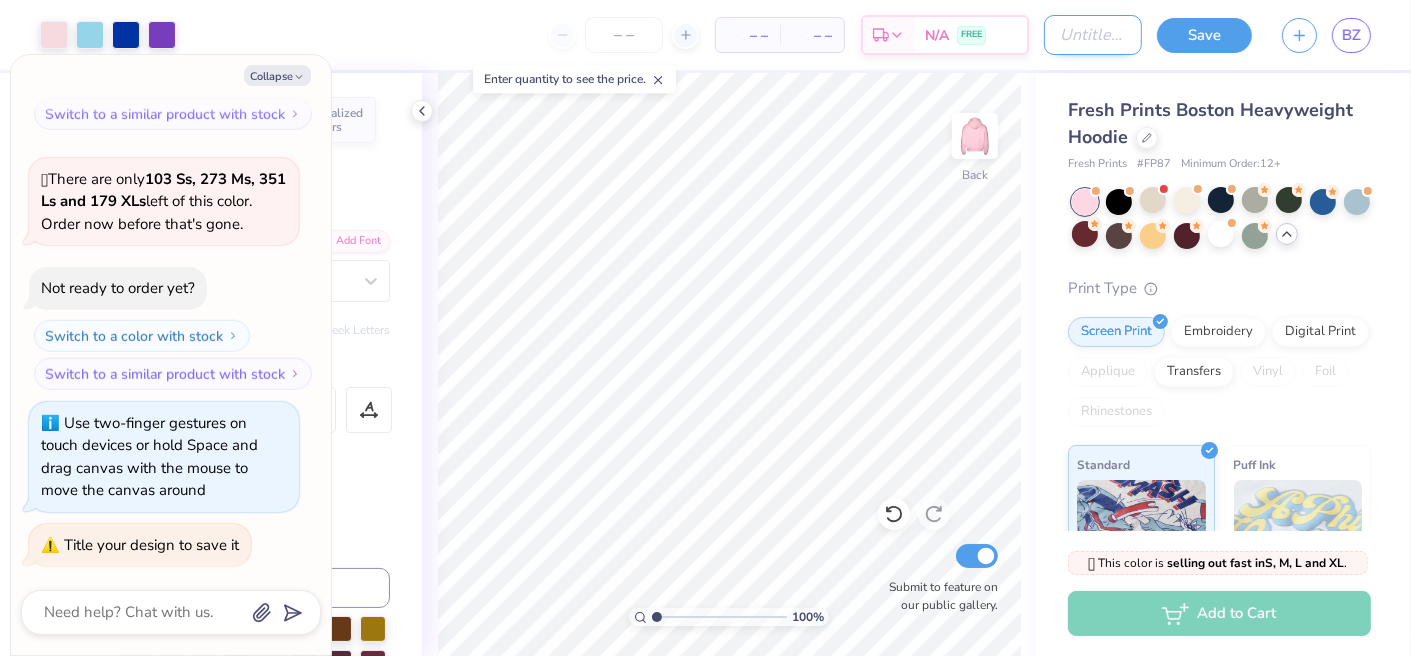 click on "Design Title" at bounding box center (1093, 35) 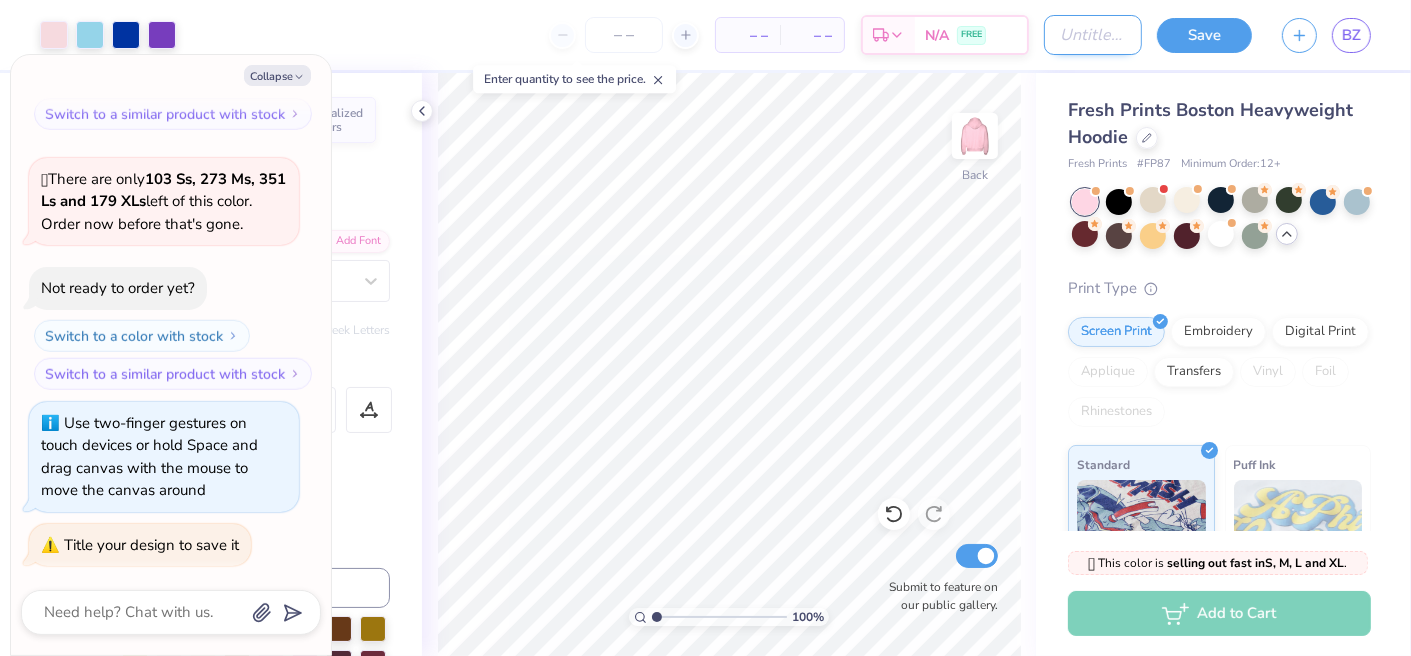 type on "B" 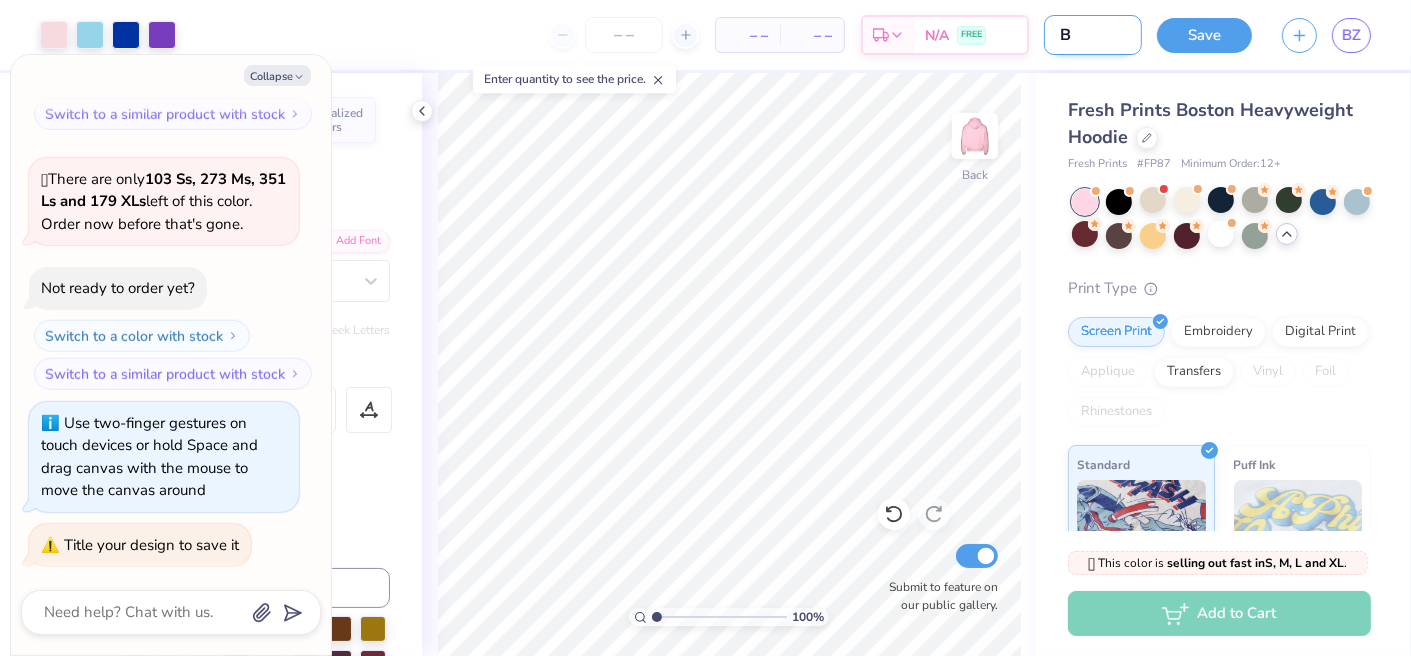 type on "BI" 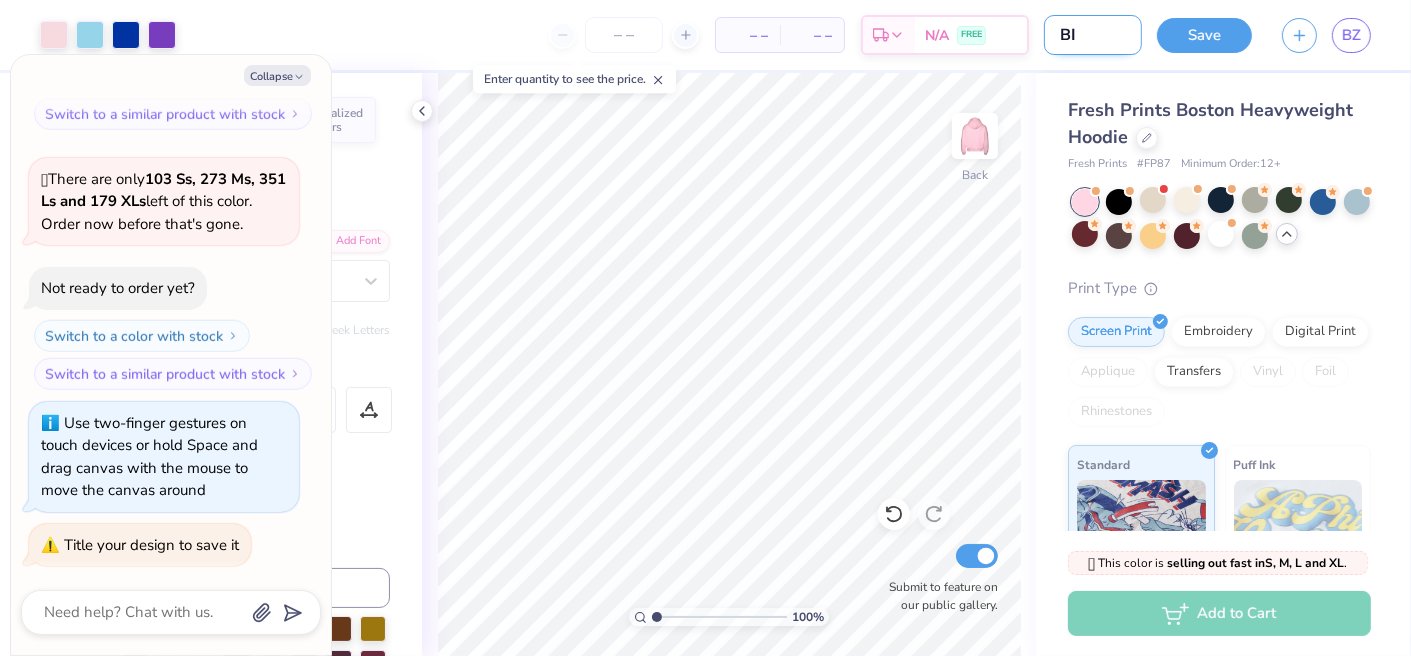 type on "x" 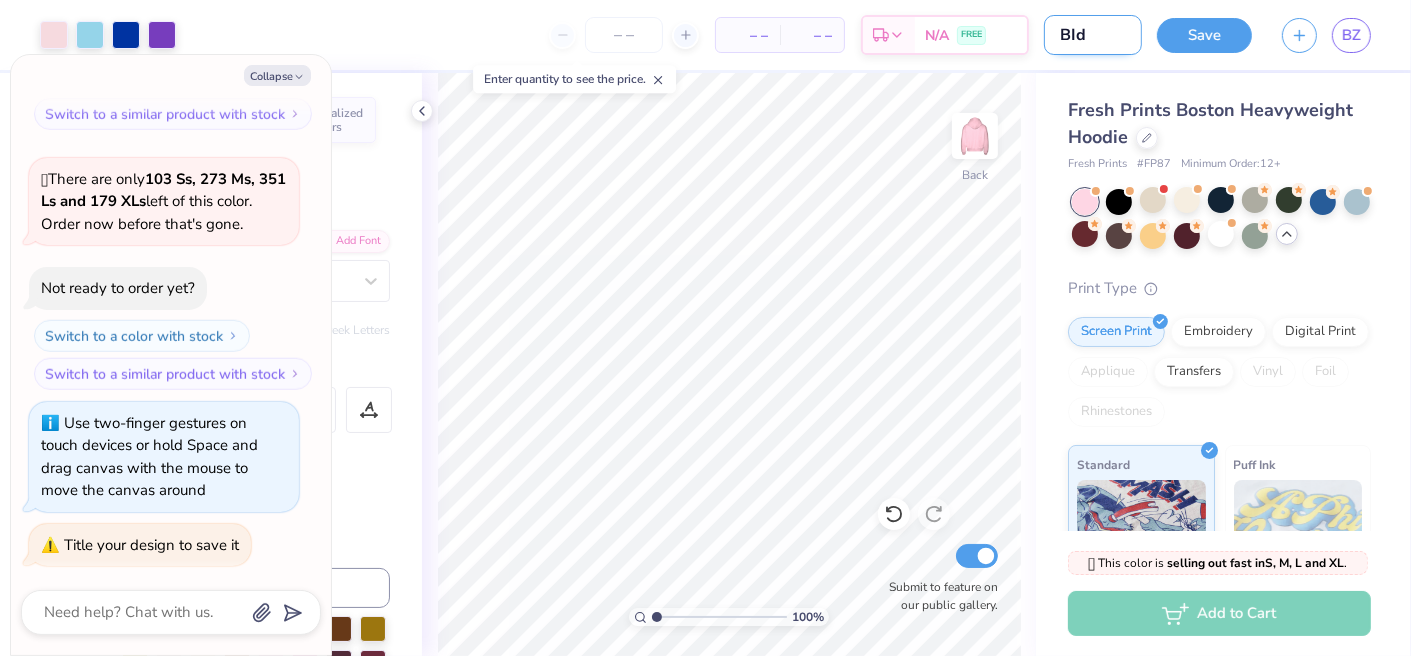 type on "BId" 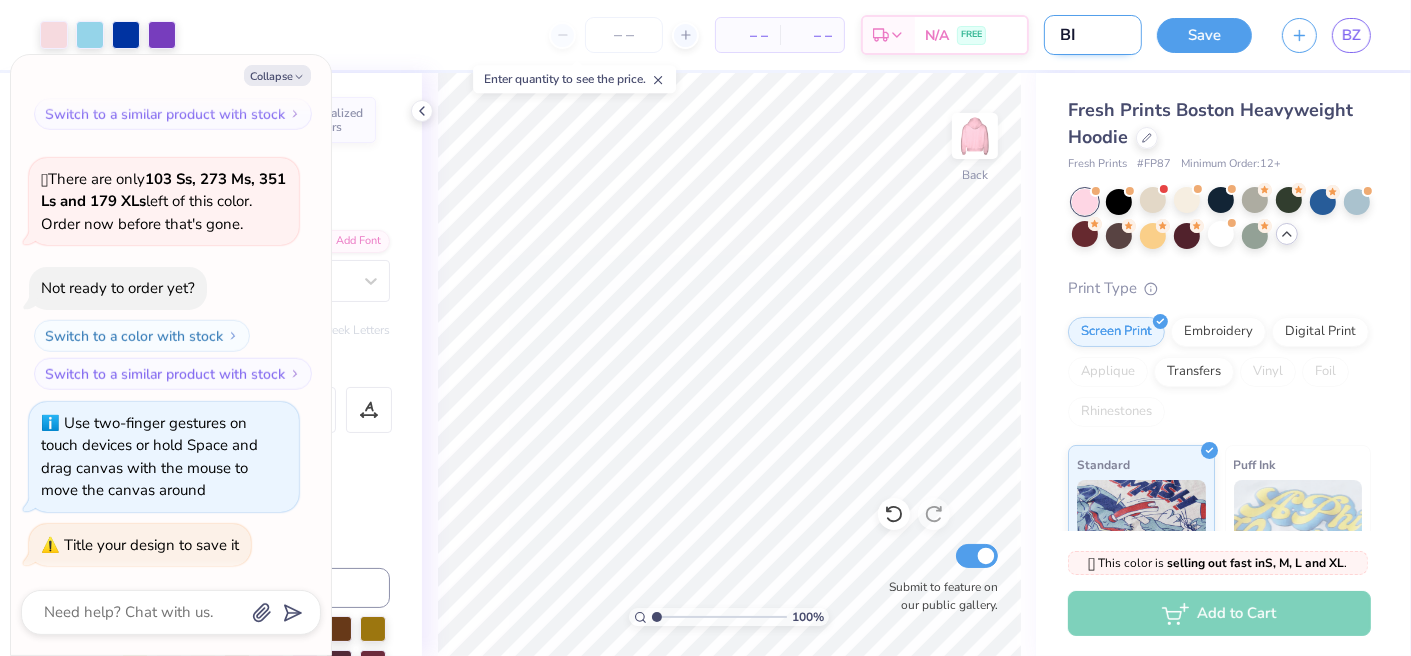 type on "B" 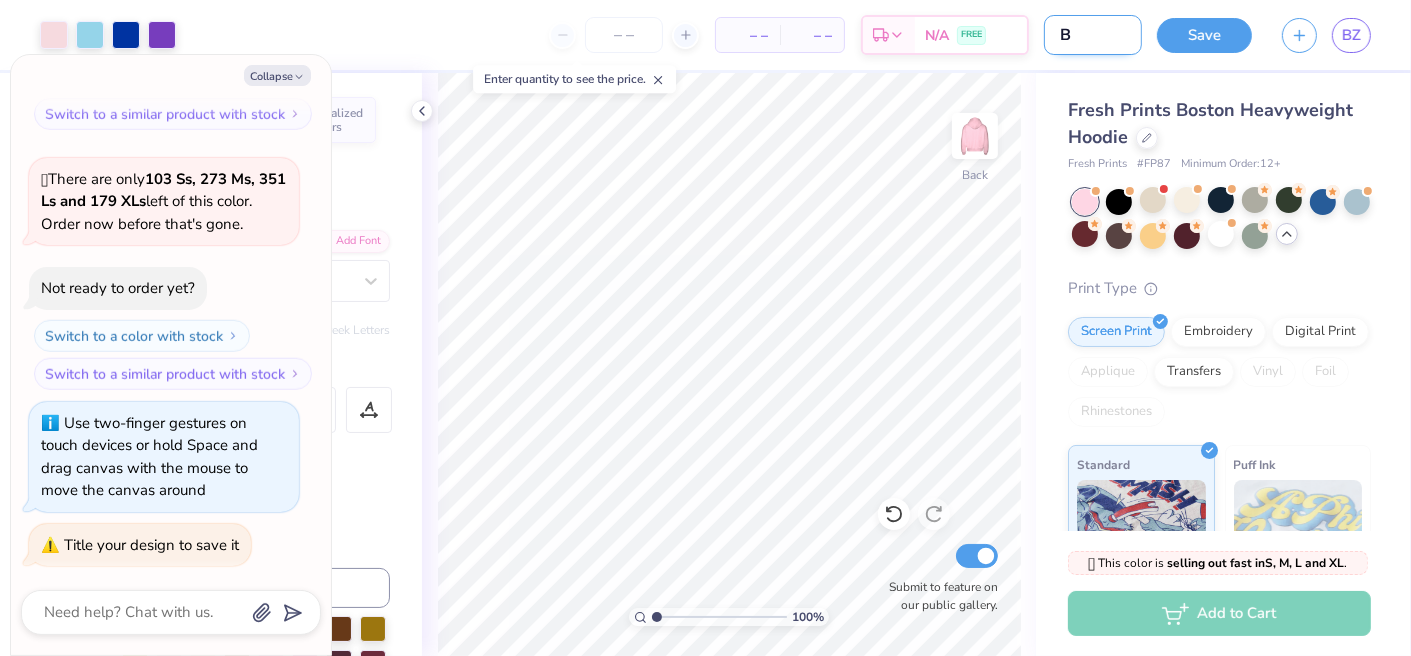 type on "BI" 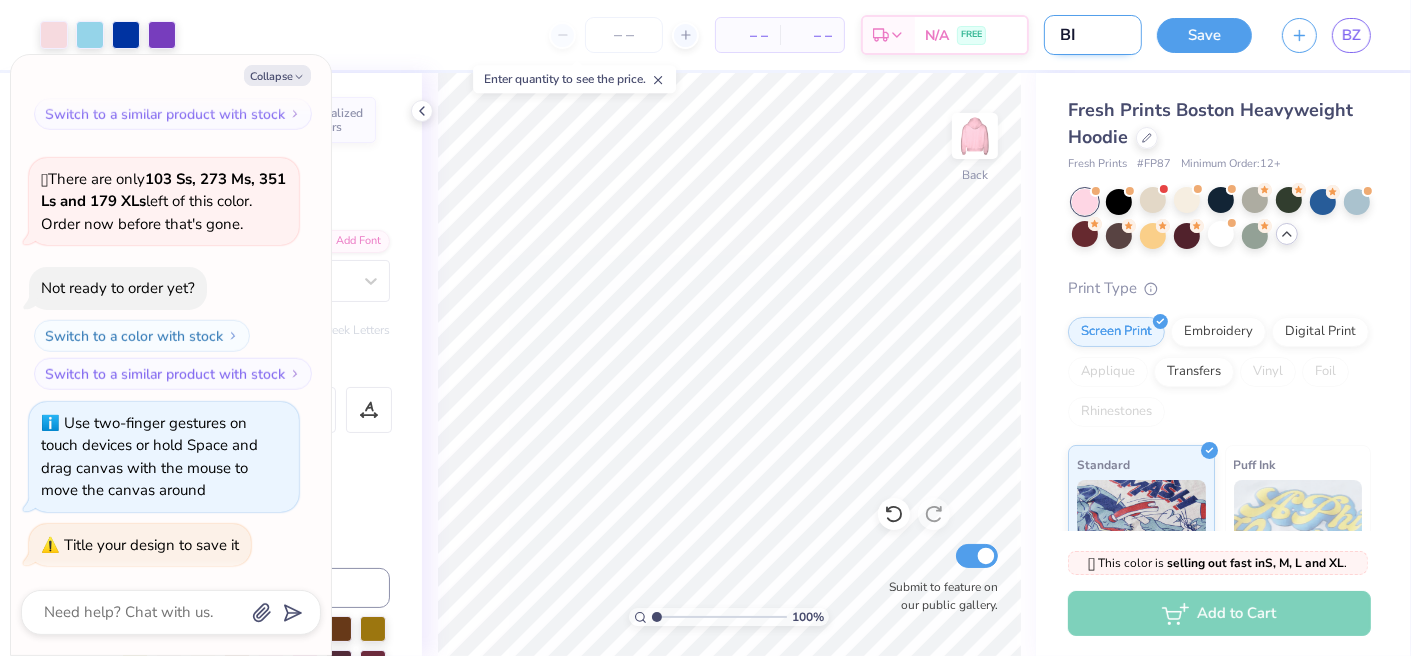 type on "BID" 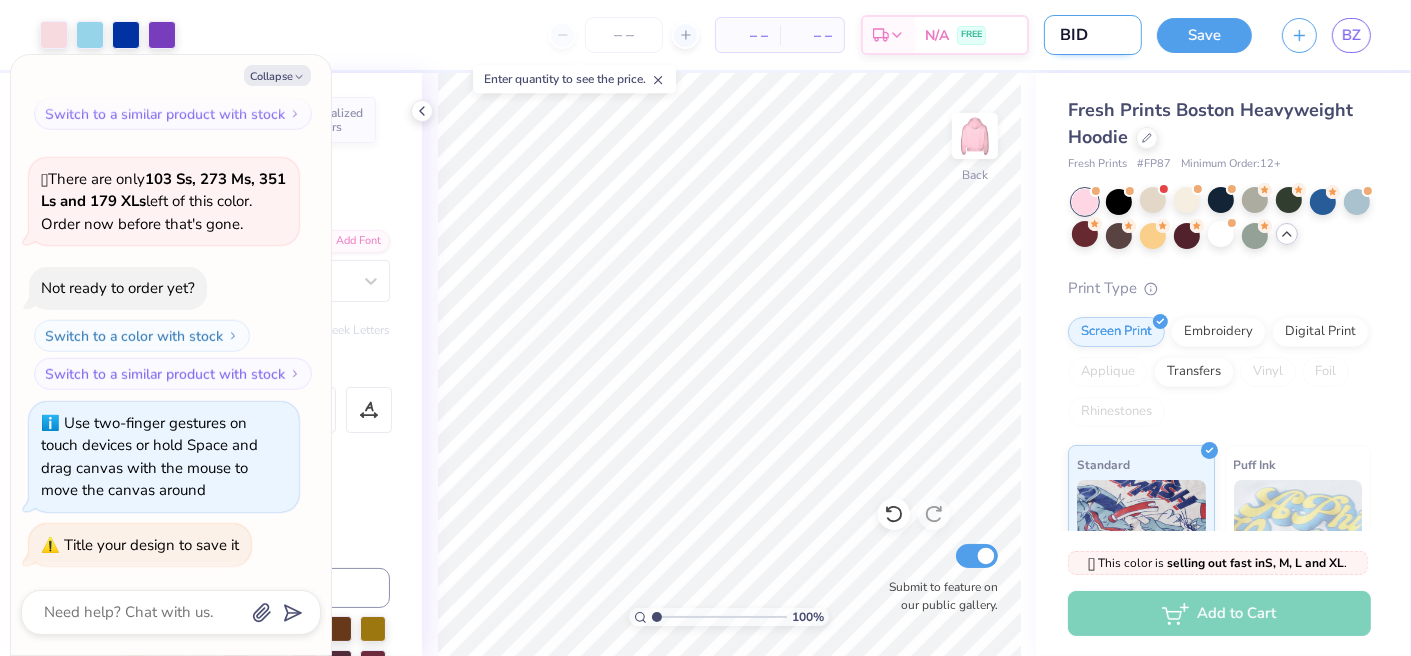 type on "BID" 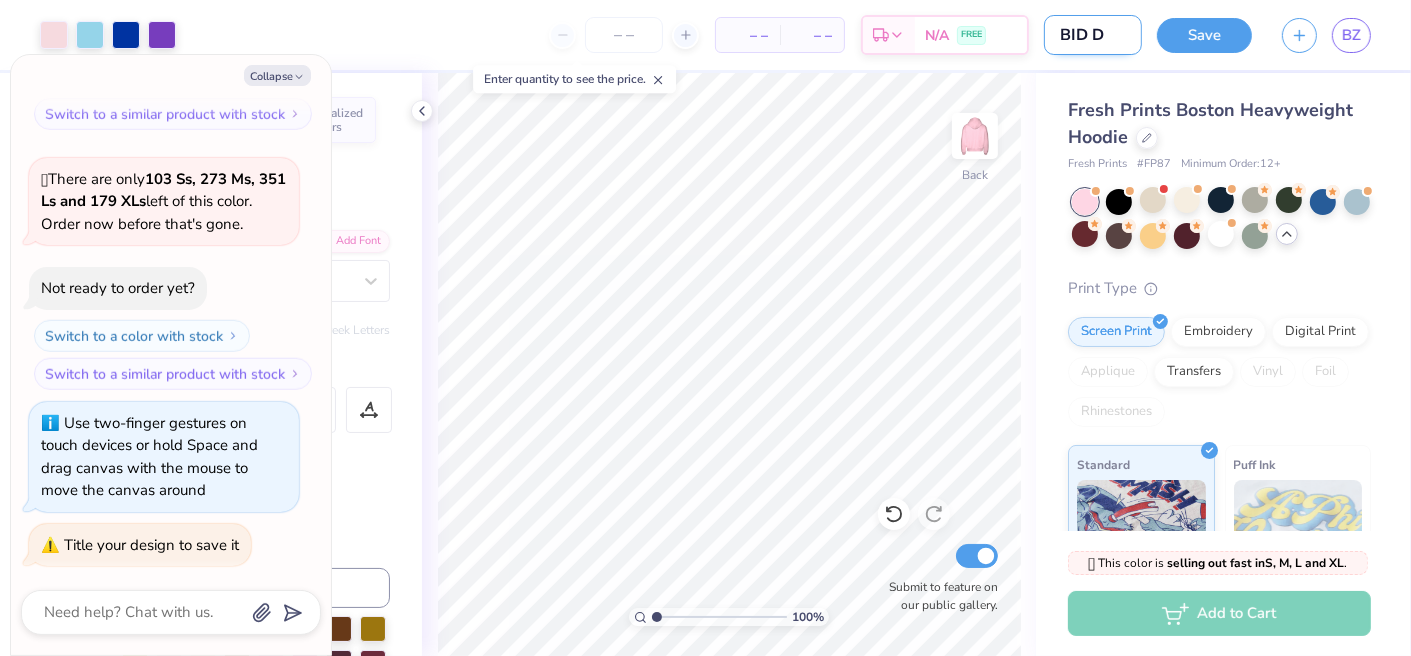 type on "BID DA" 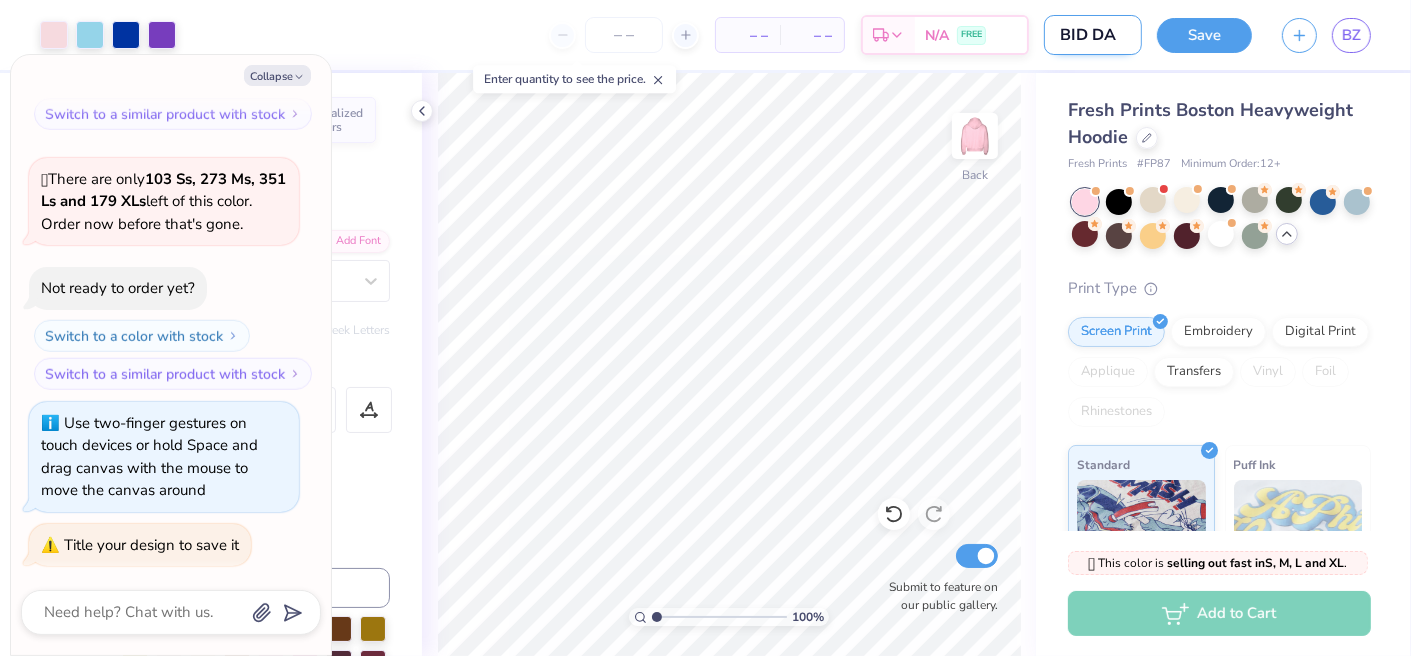 type on "BID DAY" 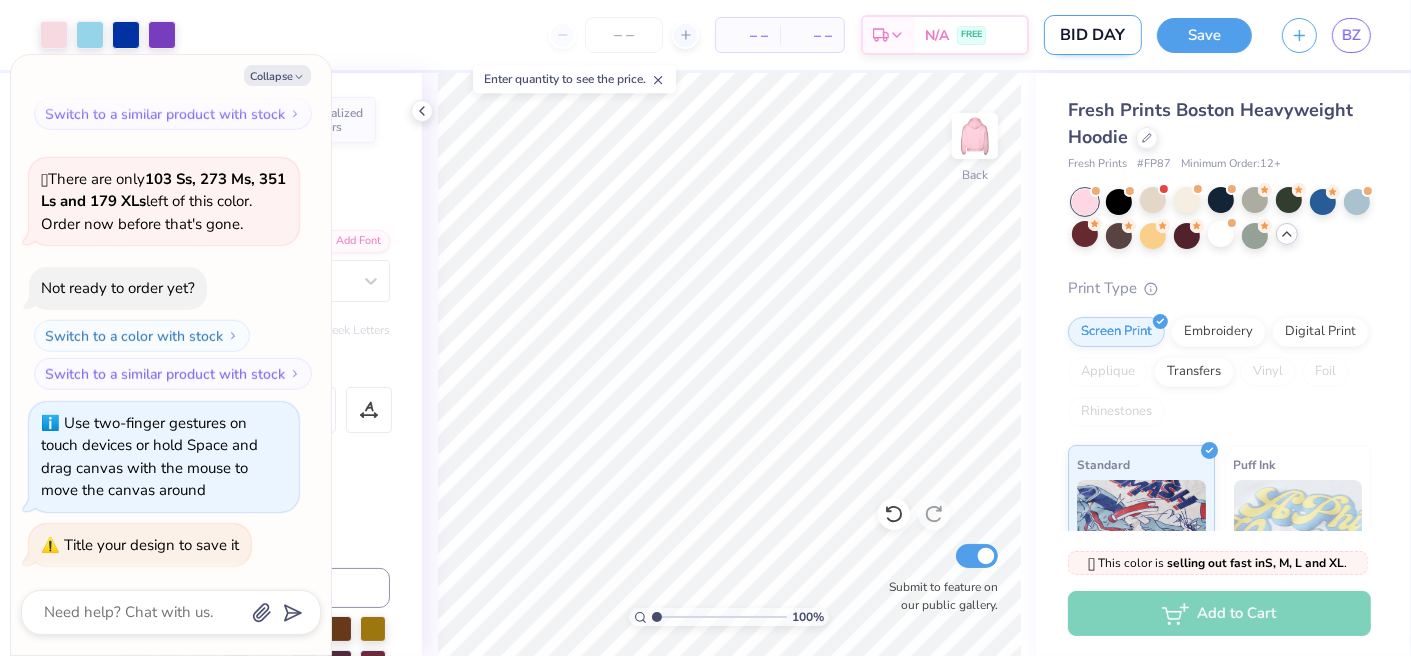 type on "BID DAY" 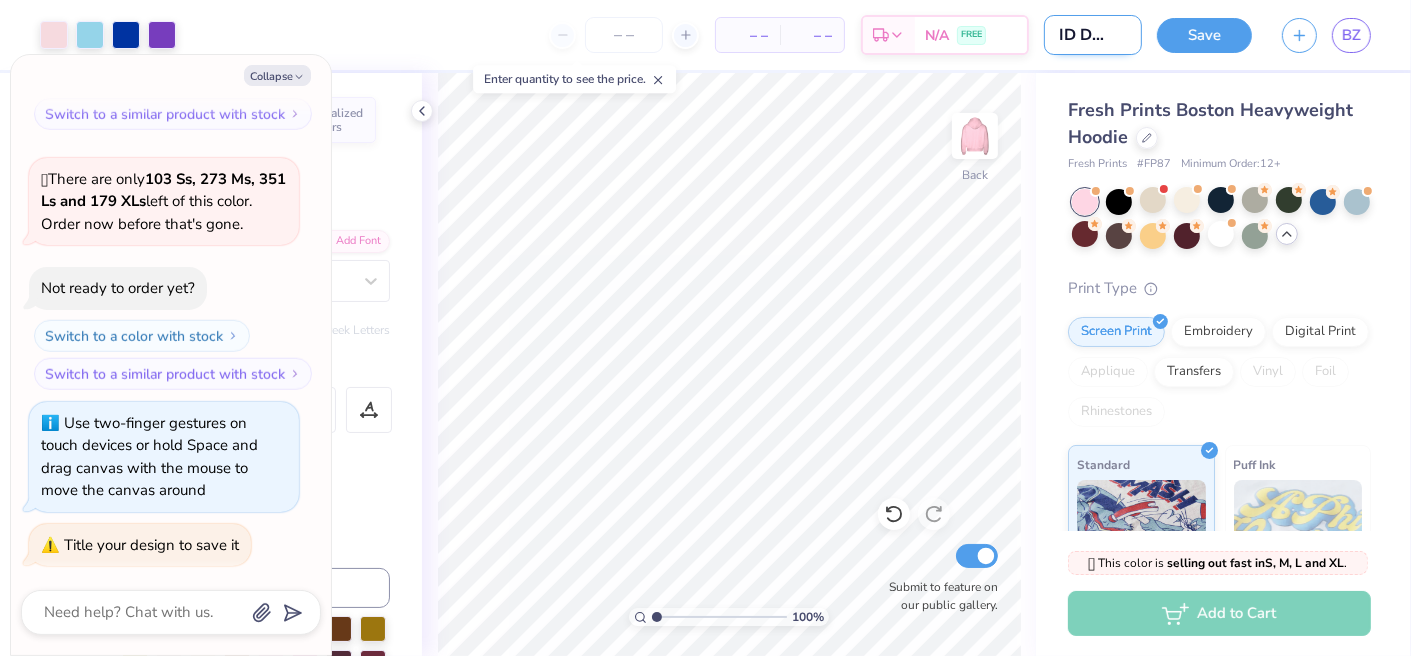 type on "BID DAY 1" 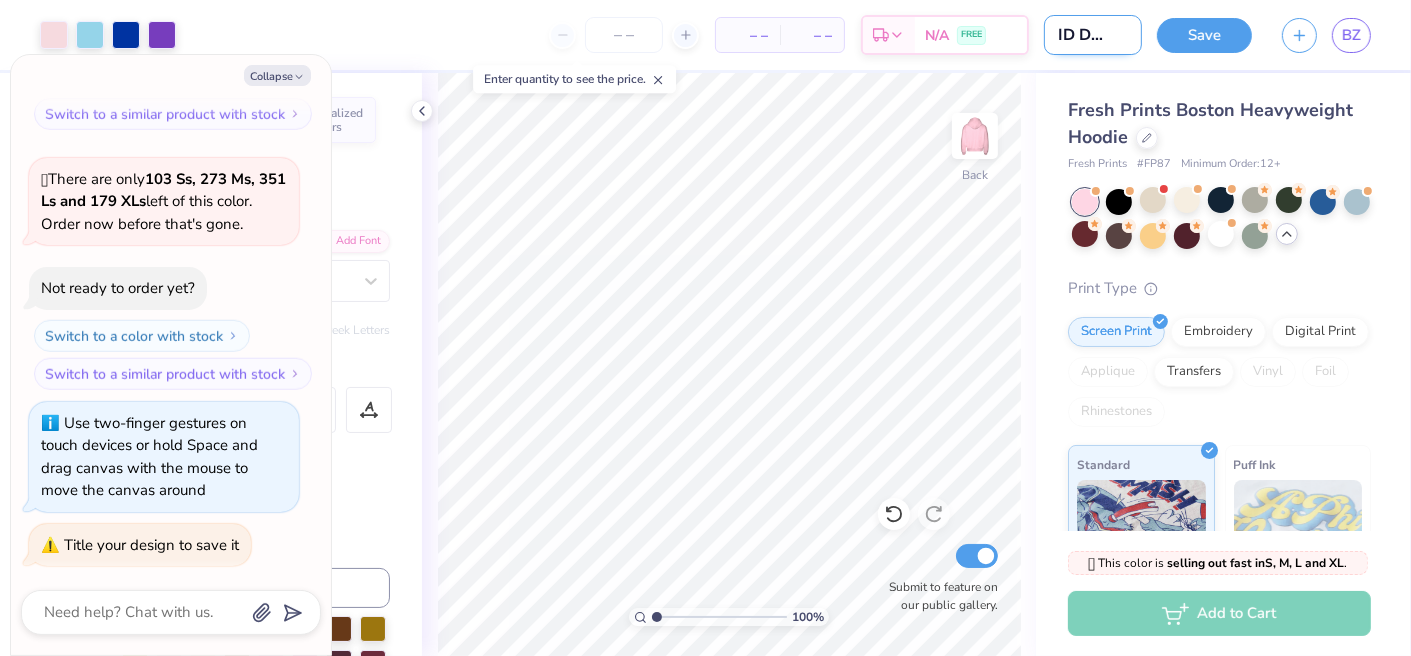 type on "BID DAY 1" 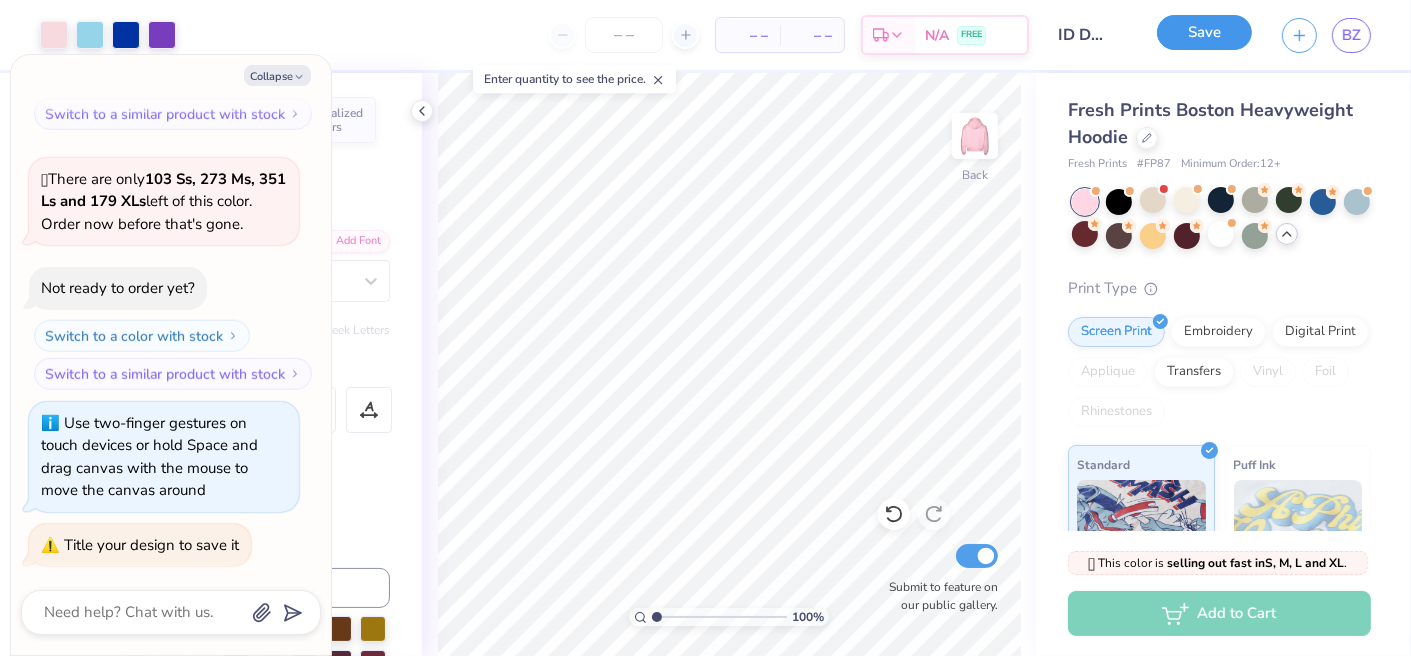 scroll, scrollTop: 0, scrollLeft: 0, axis: both 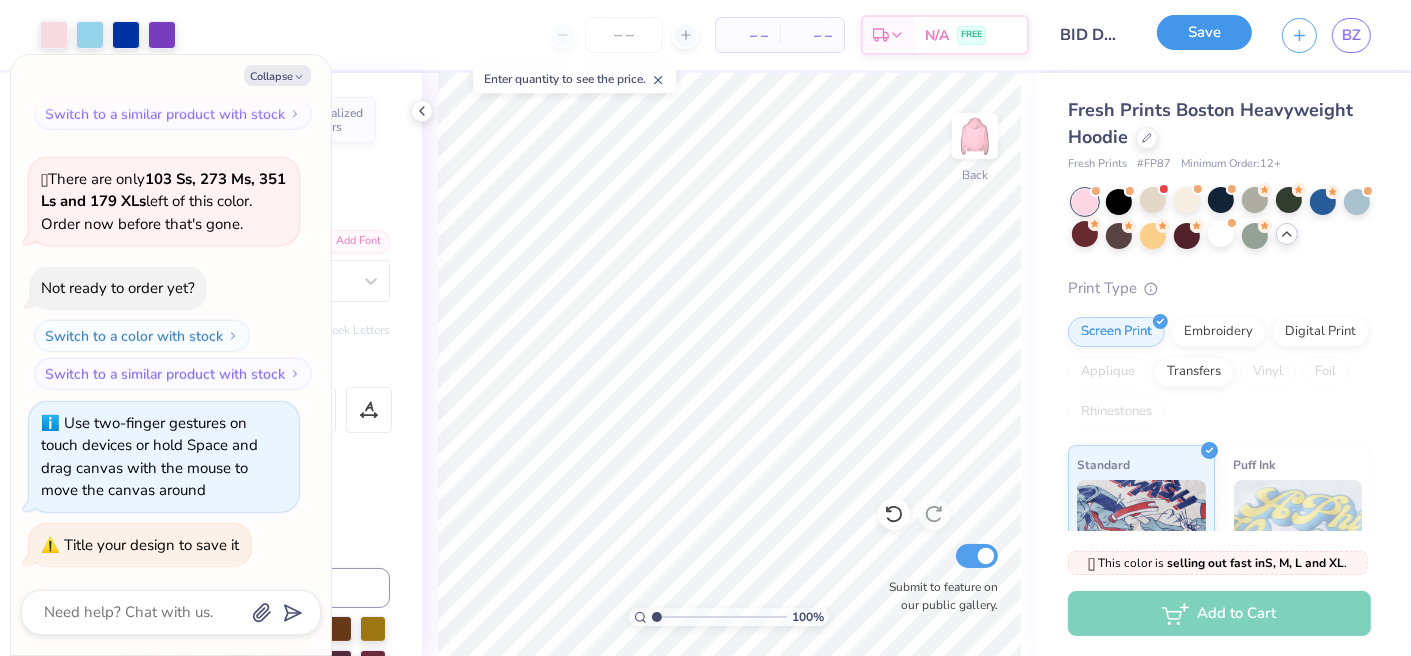 click on "Save" at bounding box center [1204, 32] 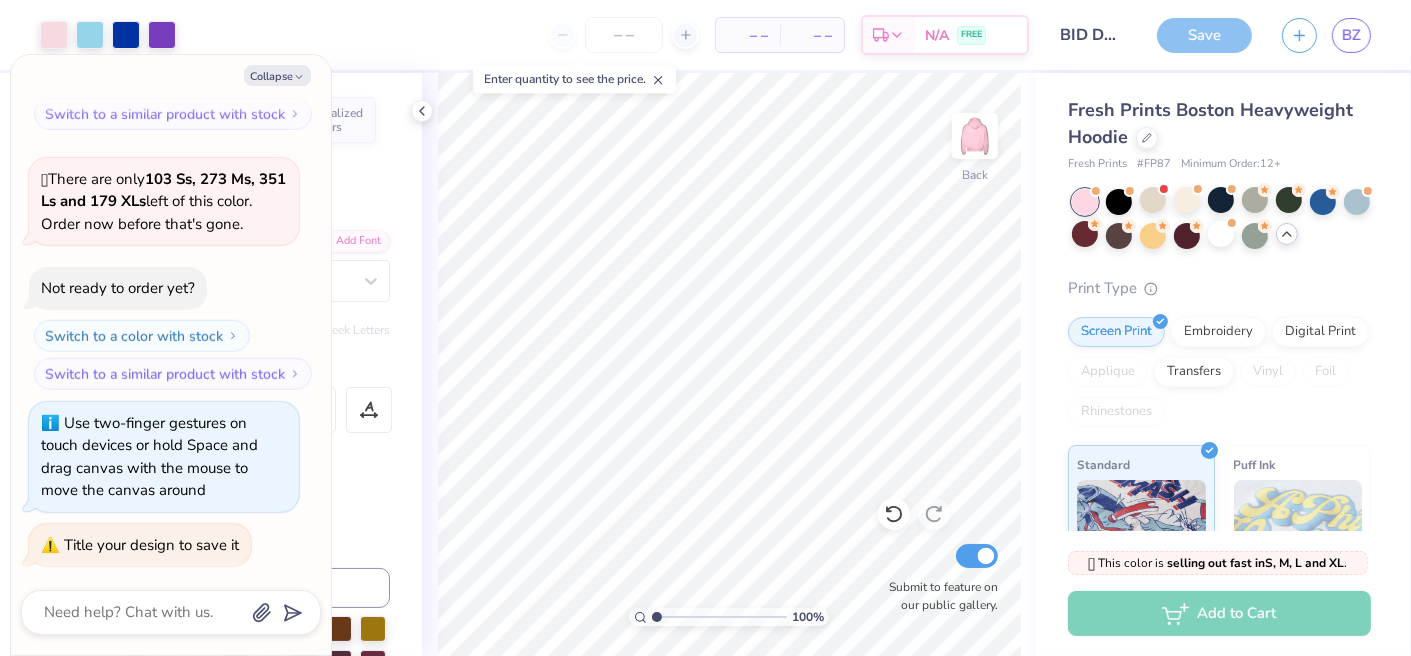 click on "Enter quantity to see the price." at bounding box center (574, 79) 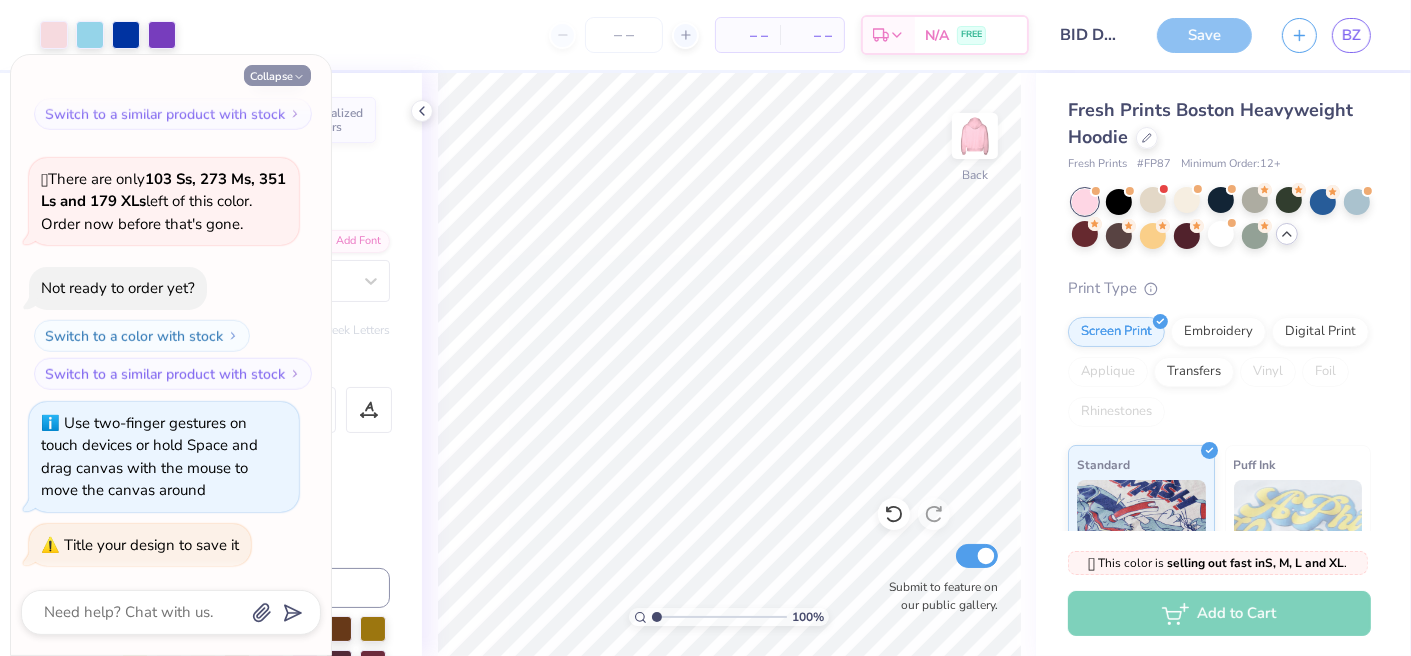 click on "Collapse" at bounding box center [277, 75] 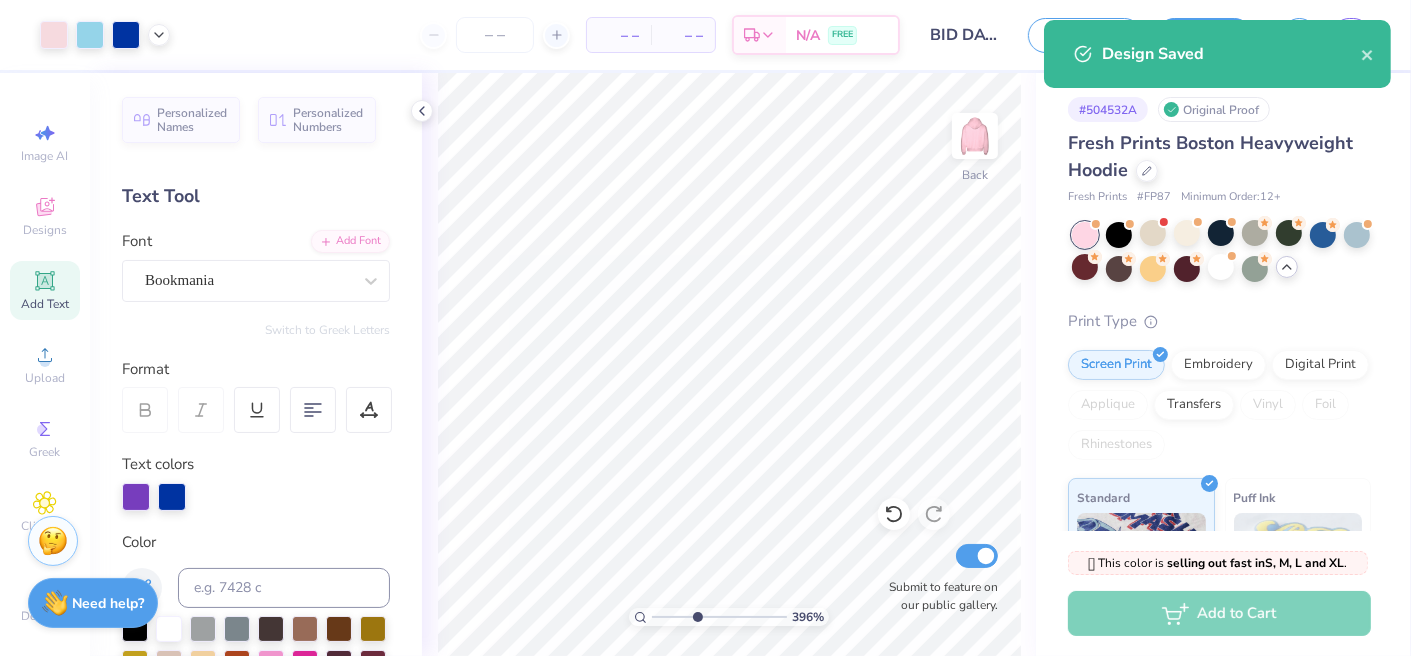 drag, startPoint x: 659, startPoint y: 611, endPoint x: 697, endPoint y: 603, distance: 38.832977 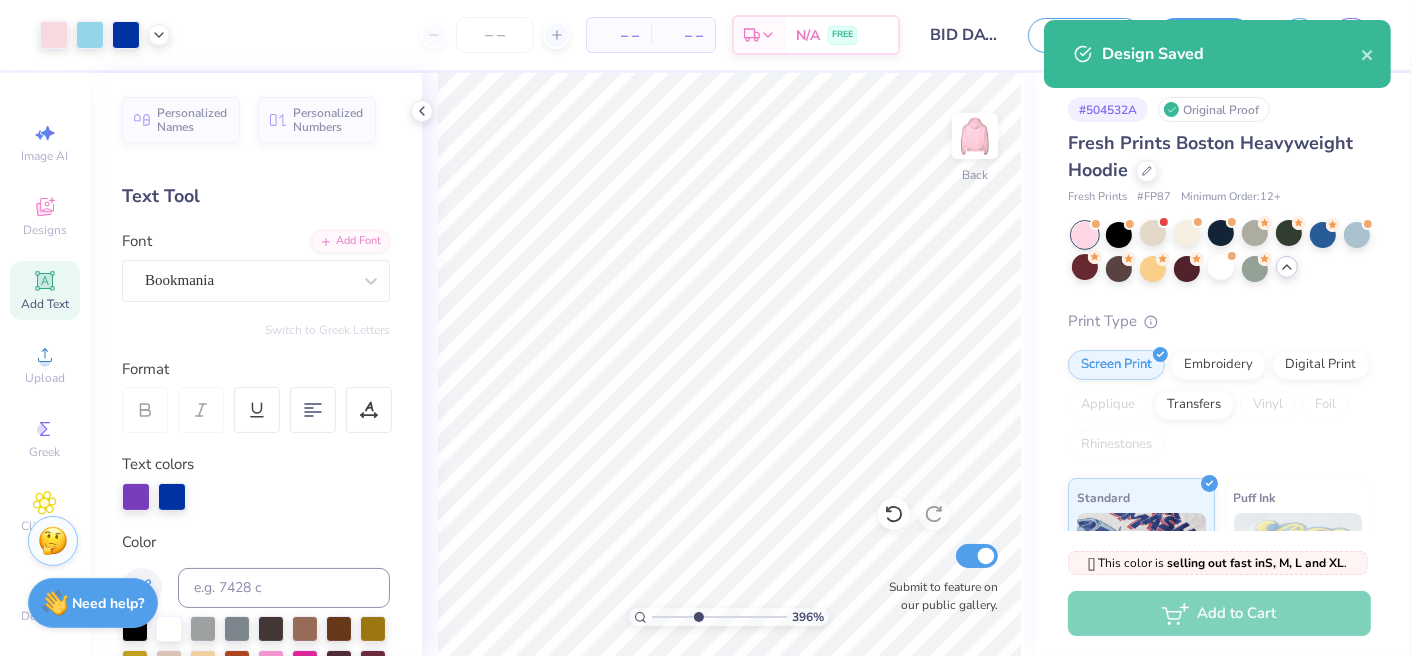 click at bounding box center (719, 617) 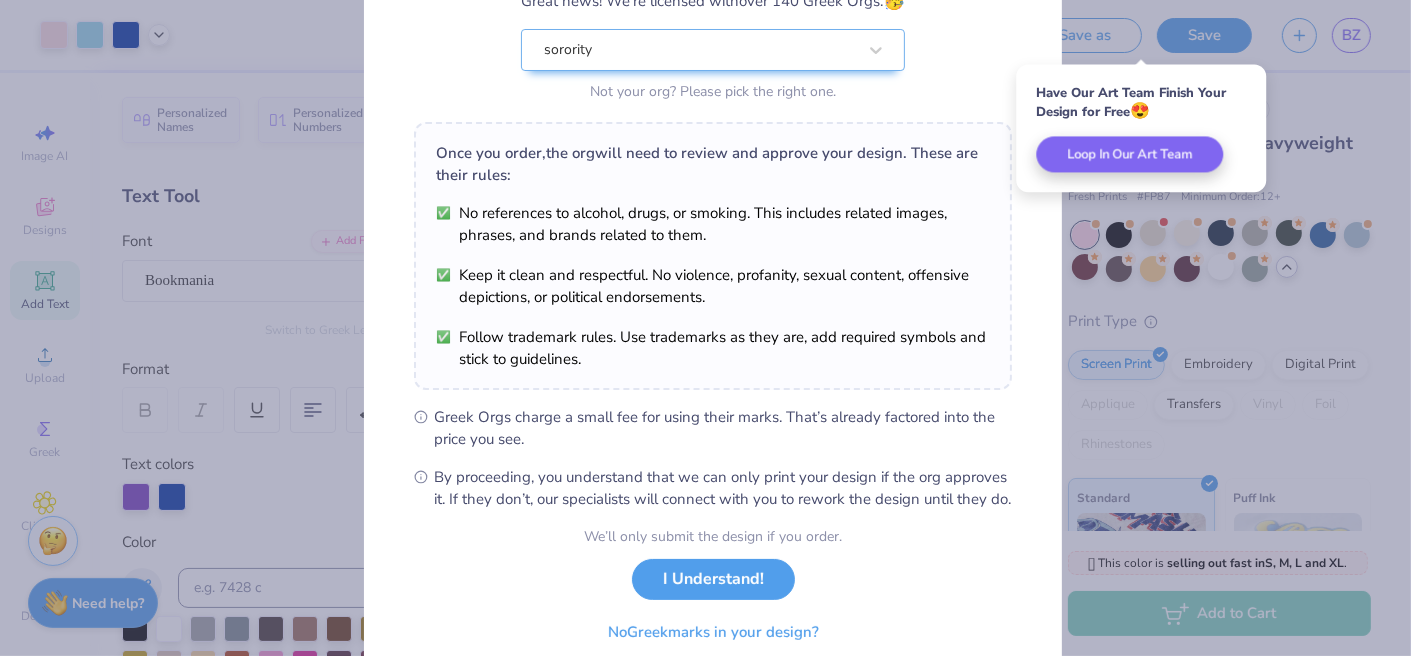 scroll, scrollTop: 278, scrollLeft: 0, axis: vertical 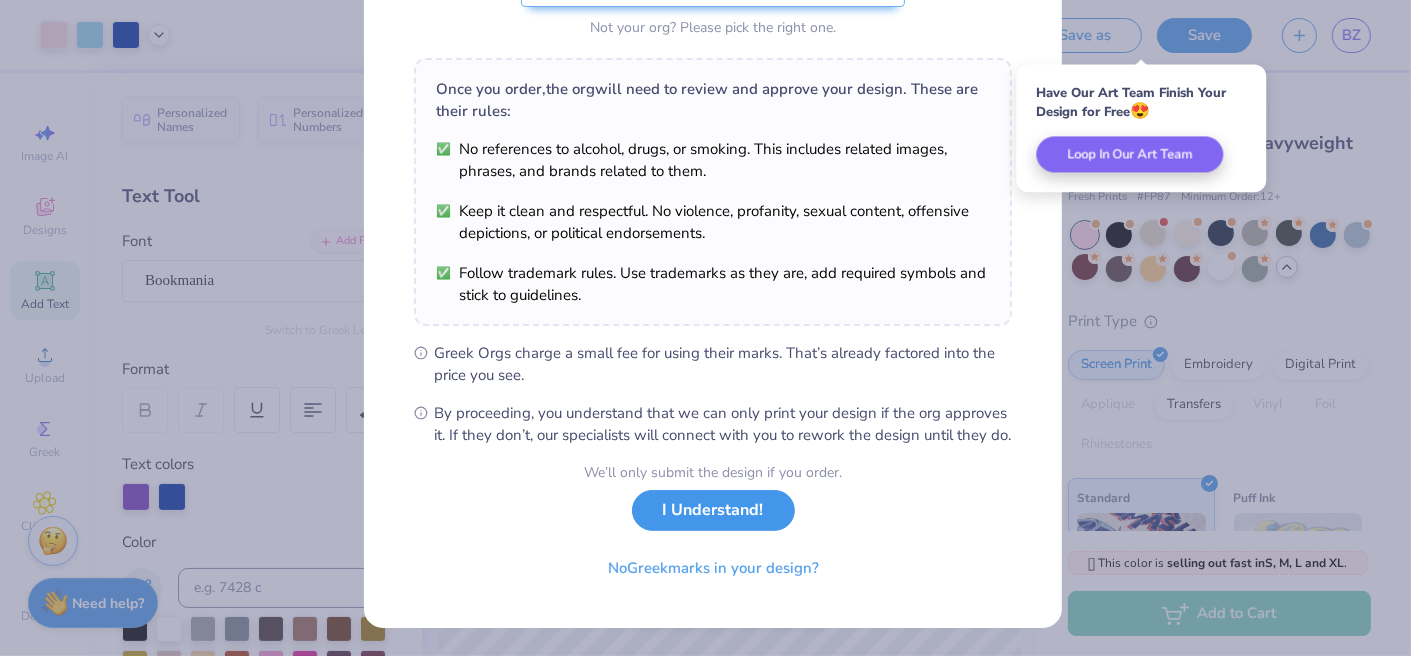 click on "I Understand!" at bounding box center (713, 510) 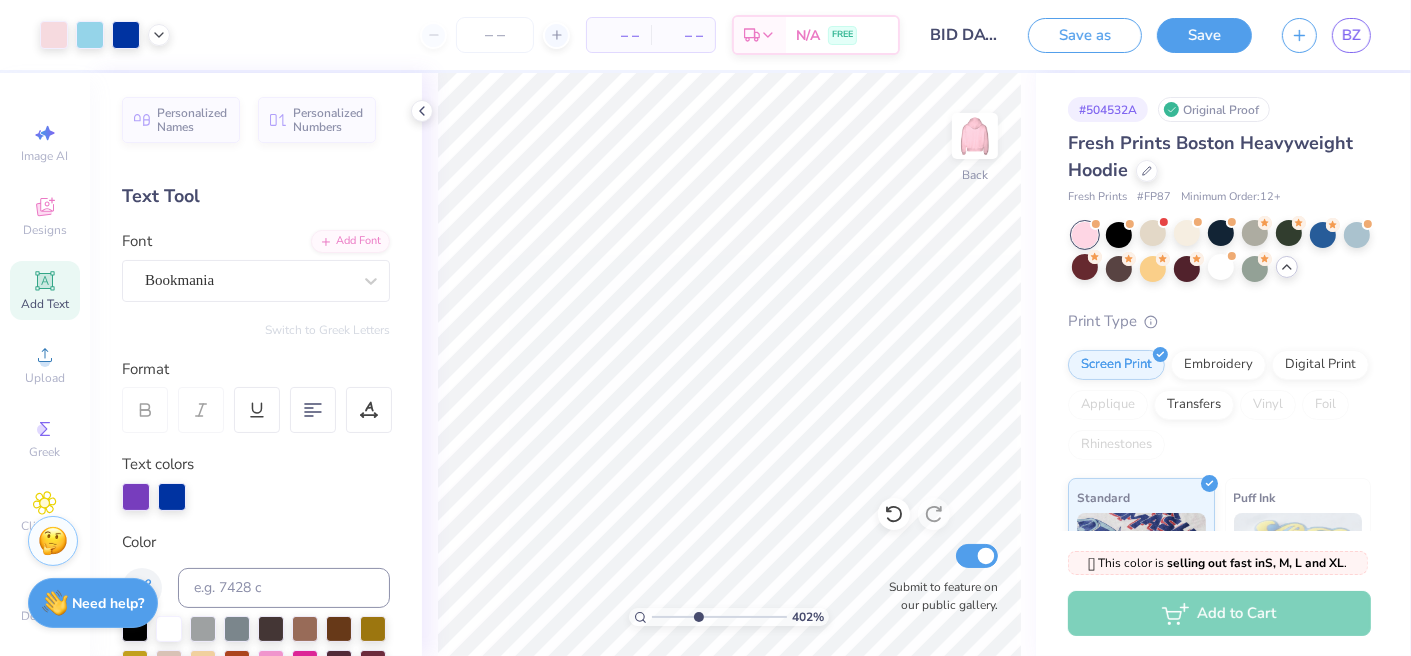 scroll, scrollTop: 0, scrollLeft: 0, axis: both 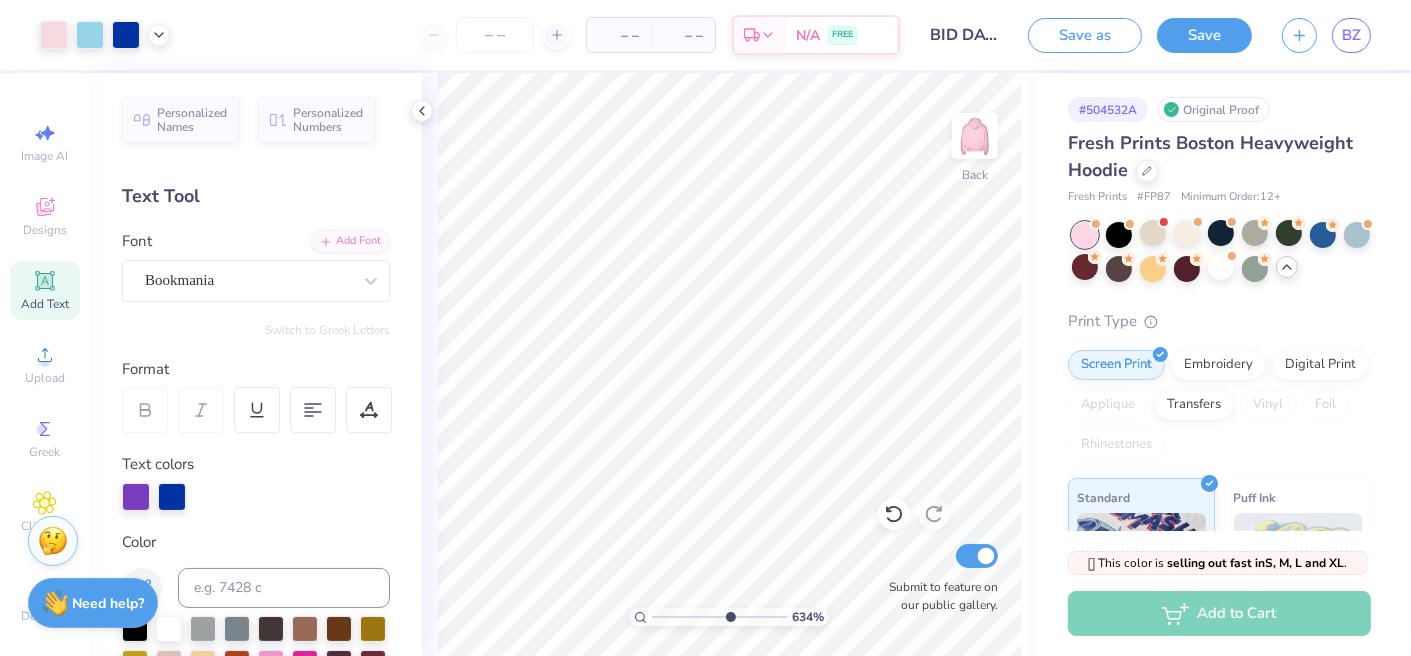 drag, startPoint x: 702, startPoint y: 611, endPoint x: 731, endPoint y: 599, distance: 31.38471 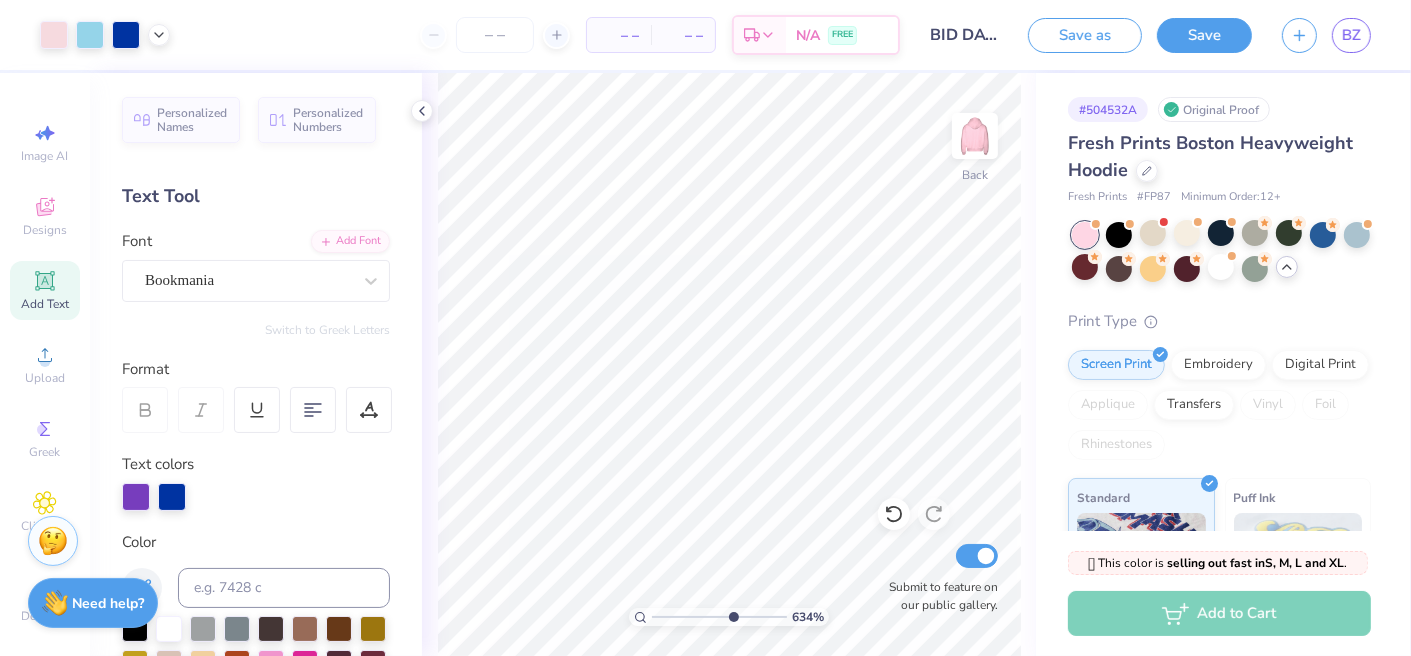 click at bounding box center (719, 617) 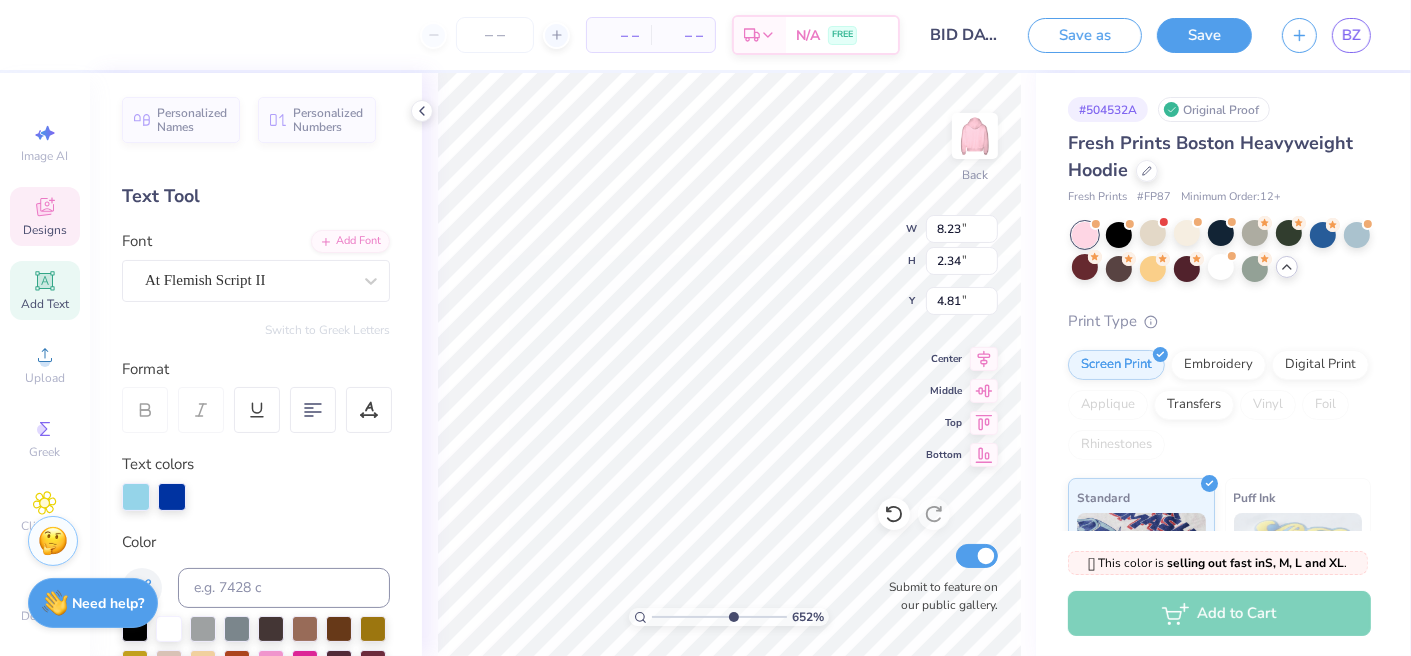 scroll, scrollTop: 16, scrollLeft: 2, axis: both 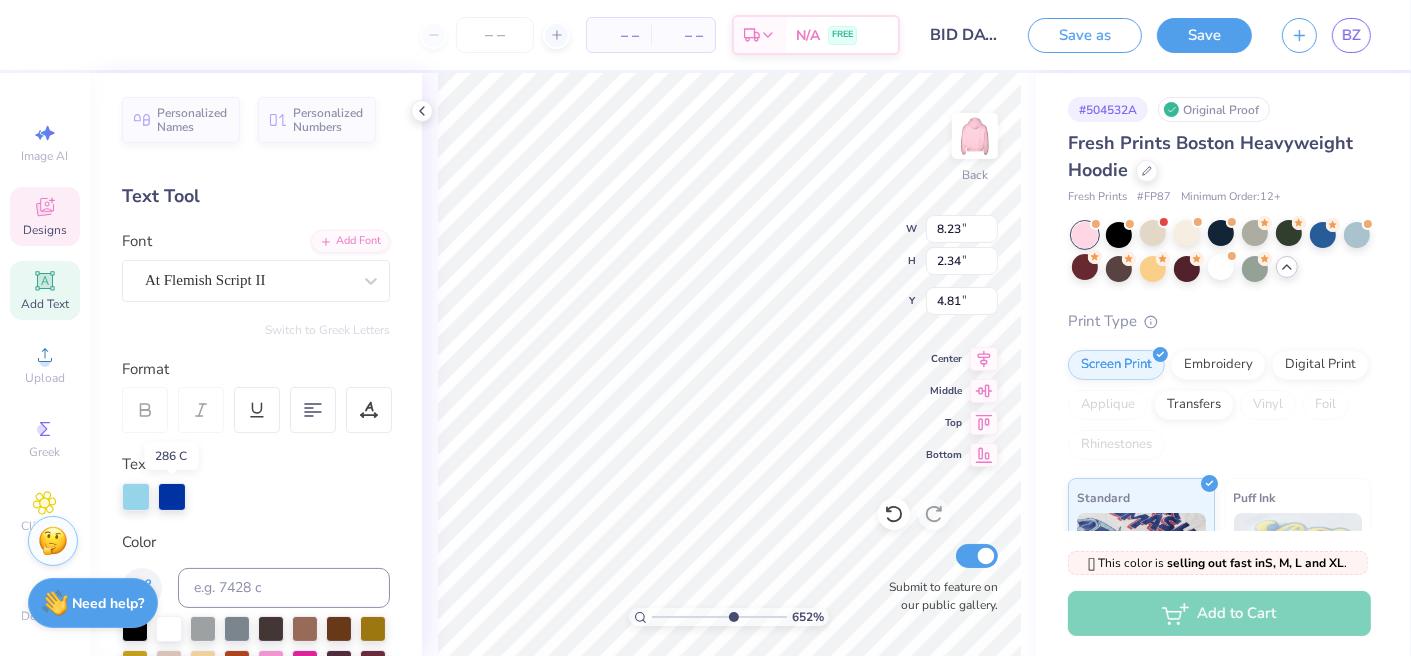 click at bounding box center [172, 497] 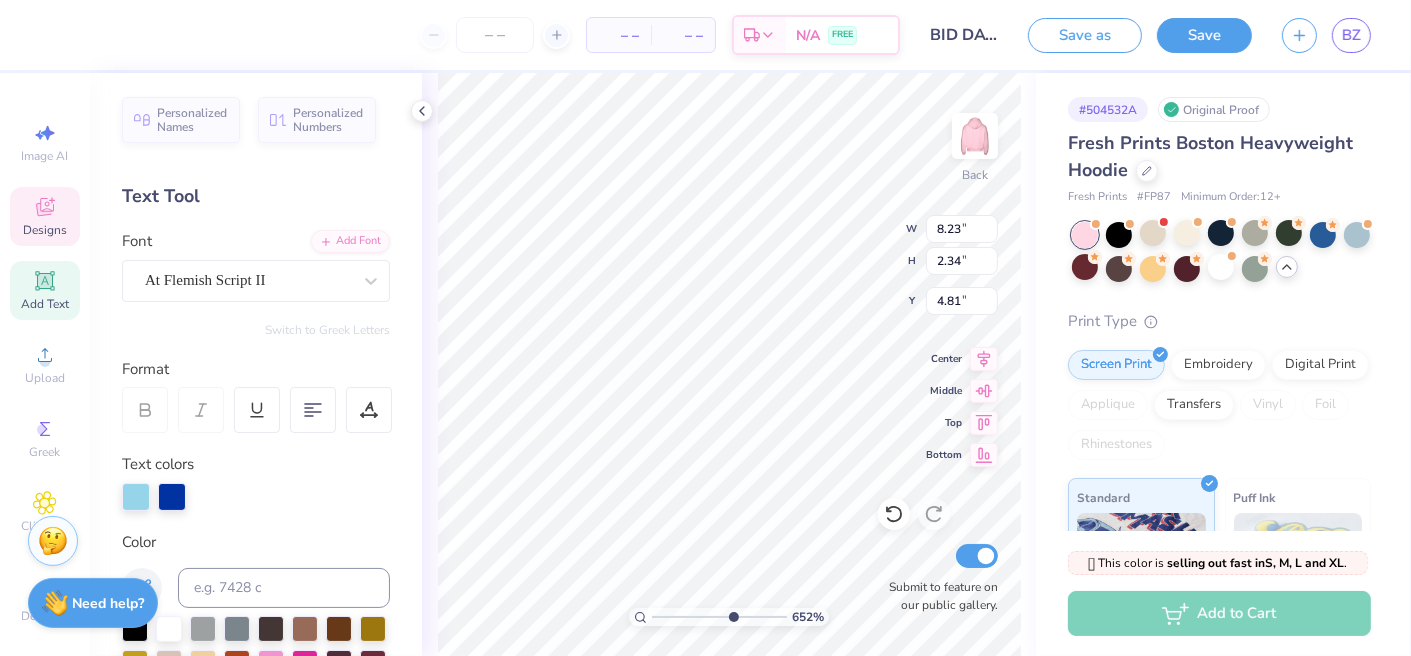 drag, startPoint x: 142, startPoint y: 495, endPoint x: 163, endPoint y: 495, distance: 21 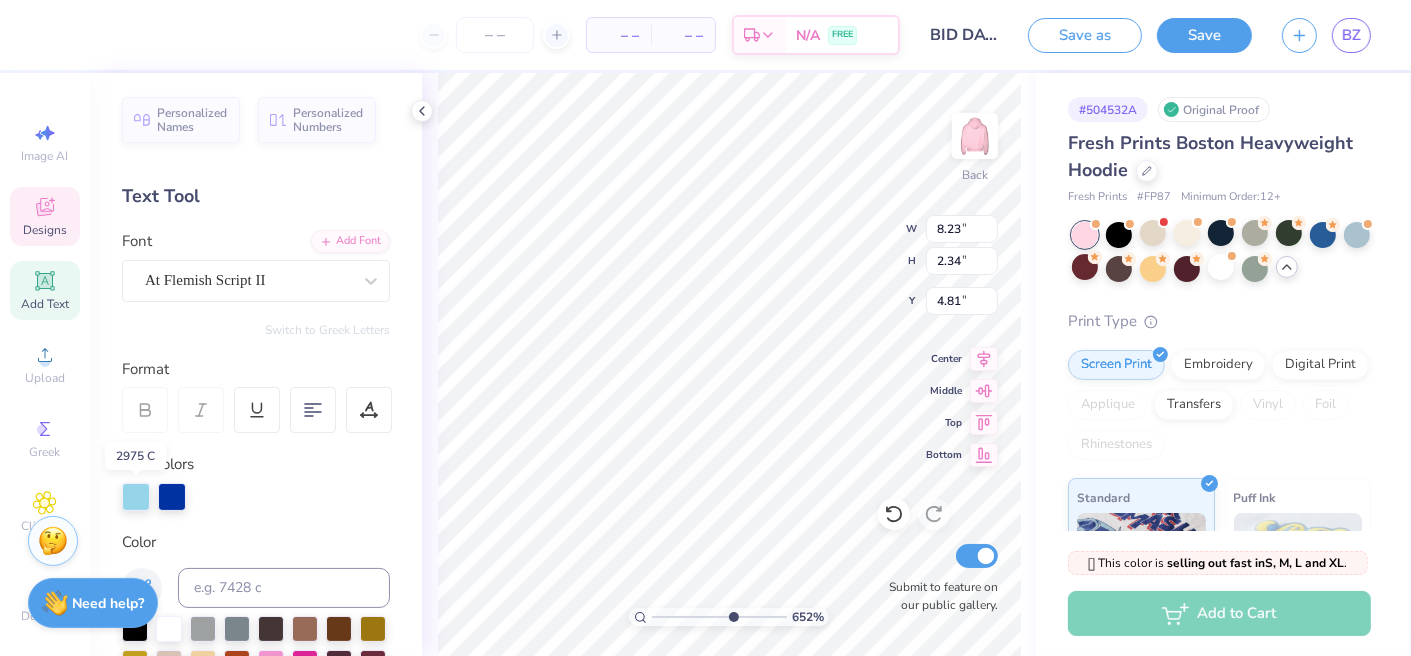 click at bounding box center [136, 497] 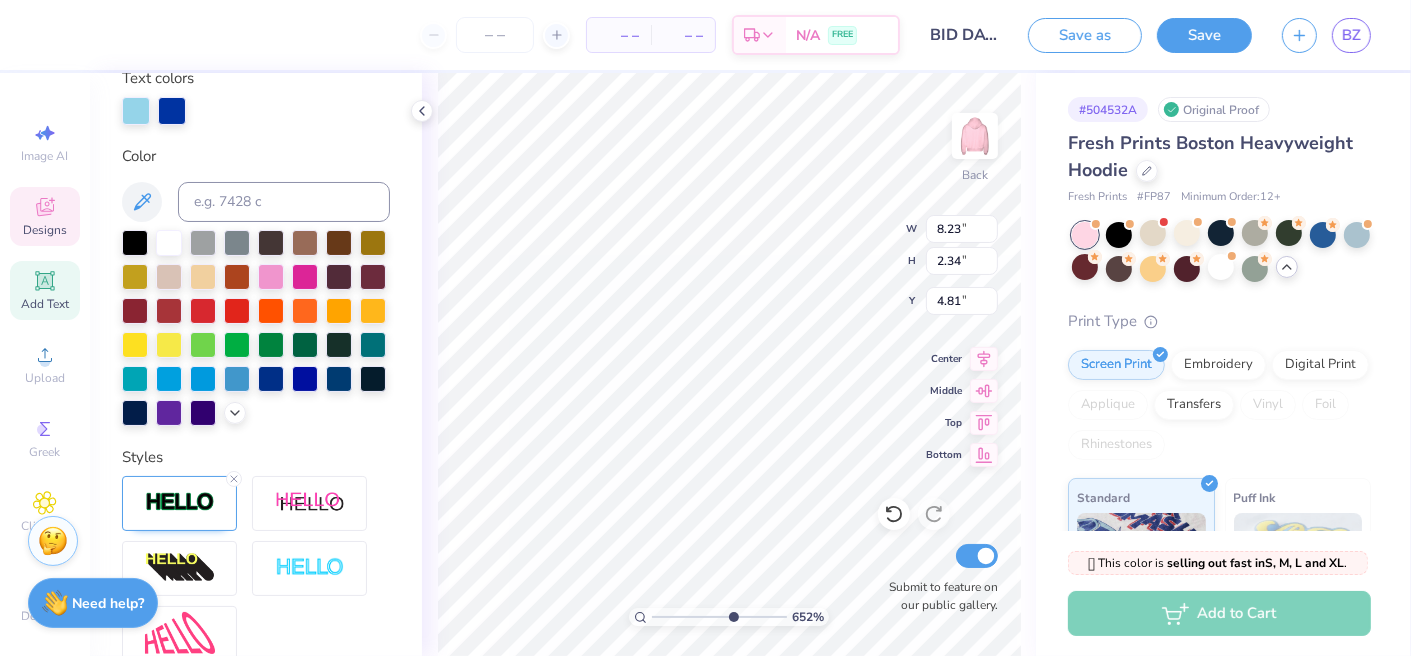 scroll, scrollTop: 400, scrollLeft: 0, axis: vertical 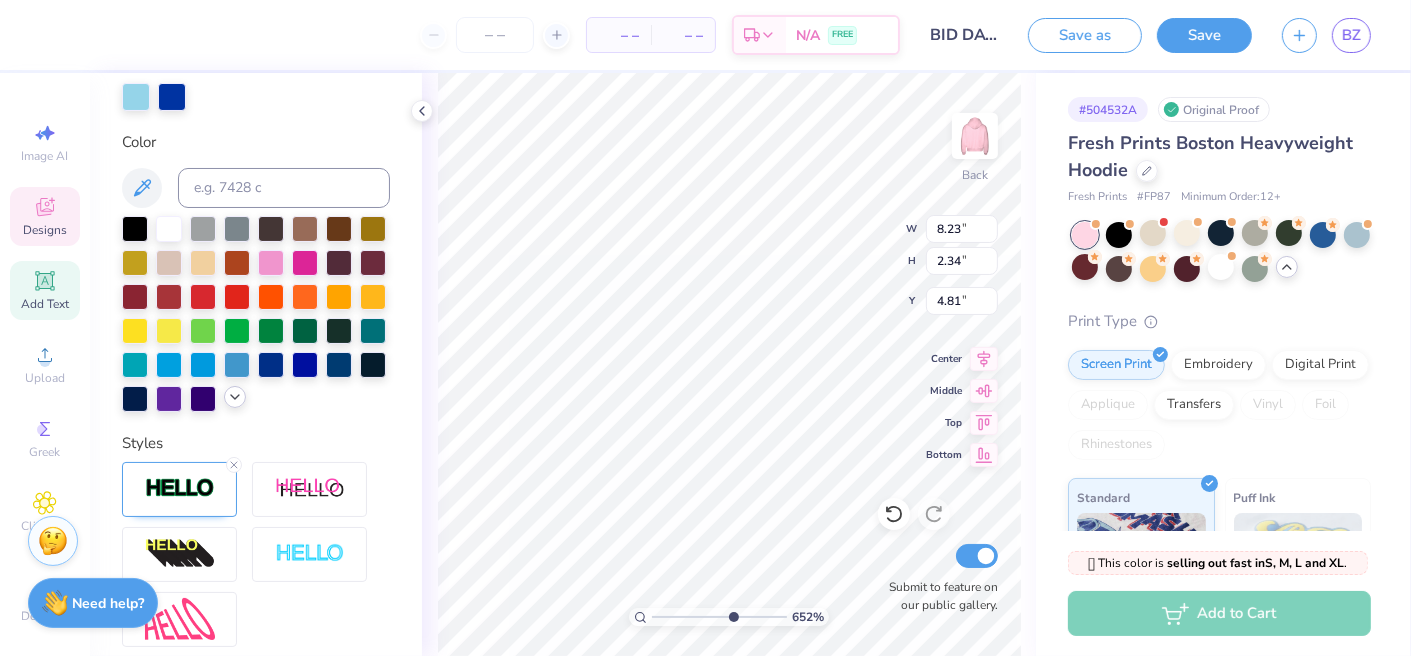 click 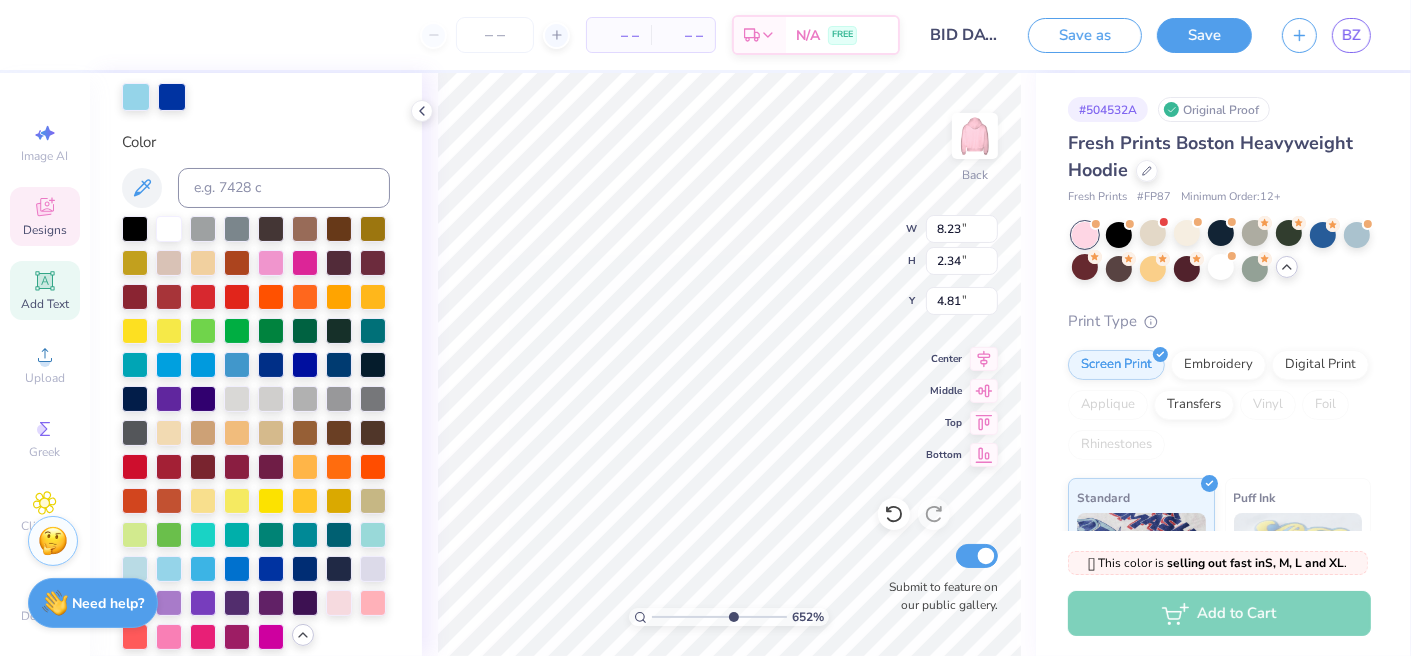 scroll, scrollTop: 500, scrollLeft: 0, axis: vertical 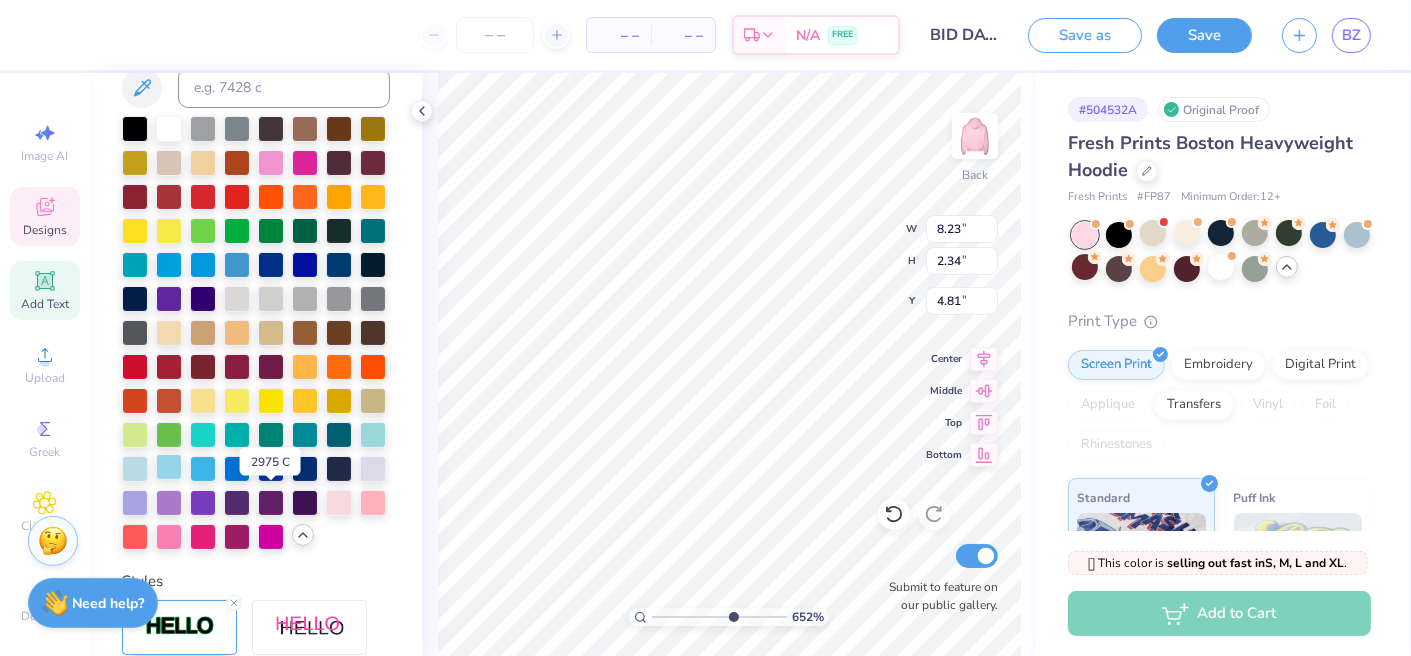 click at bounding box center (169, 467) 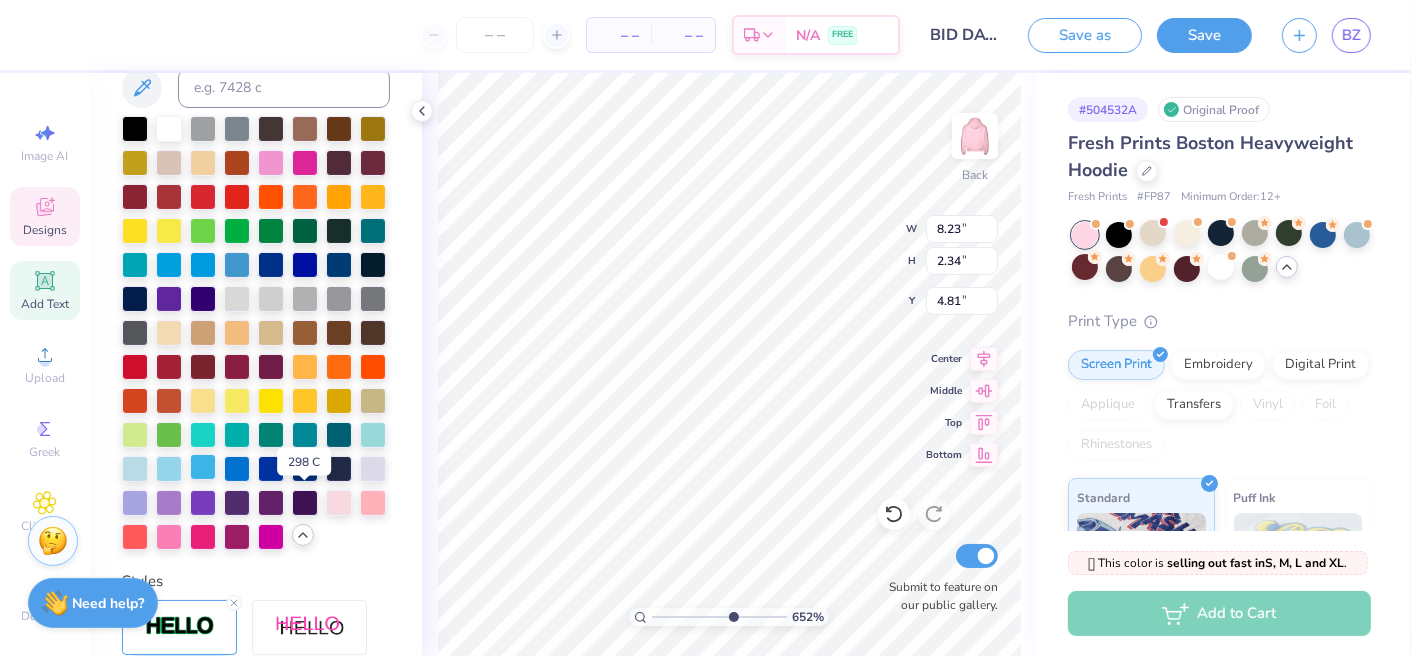 click at bounding box center (203, 467) 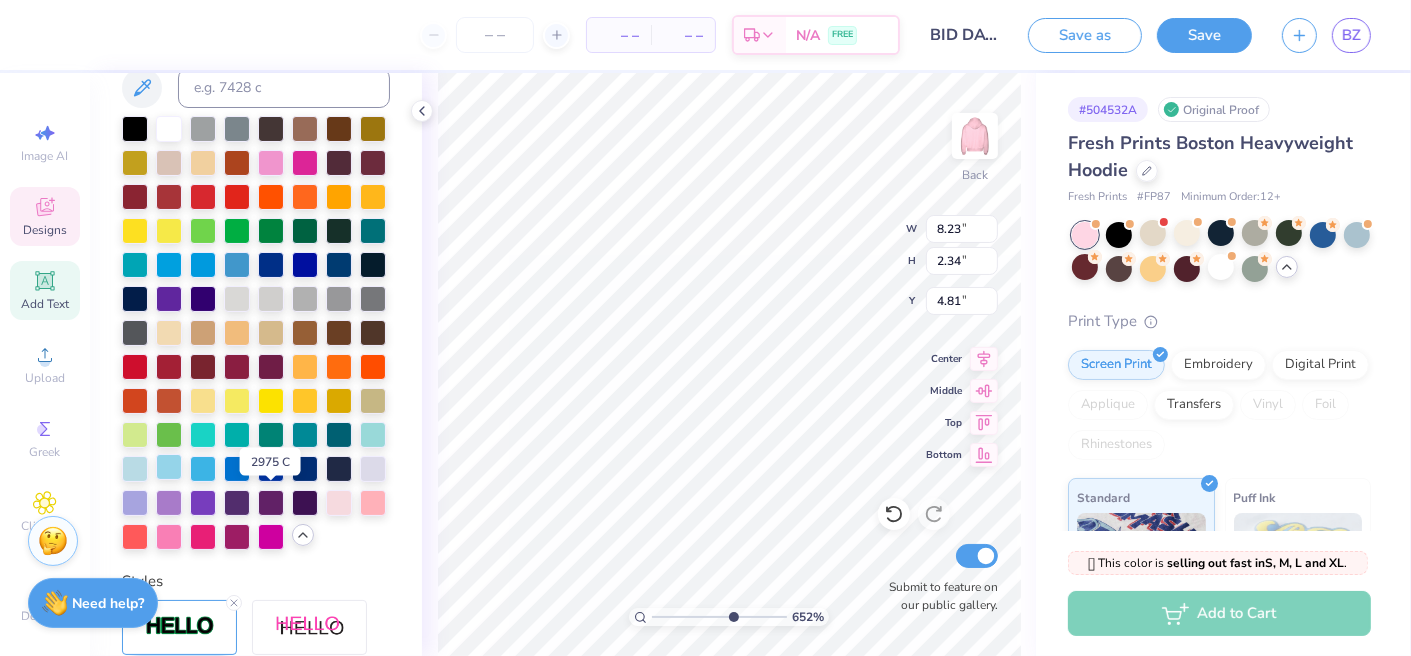 click at bounding box center (169, 467) 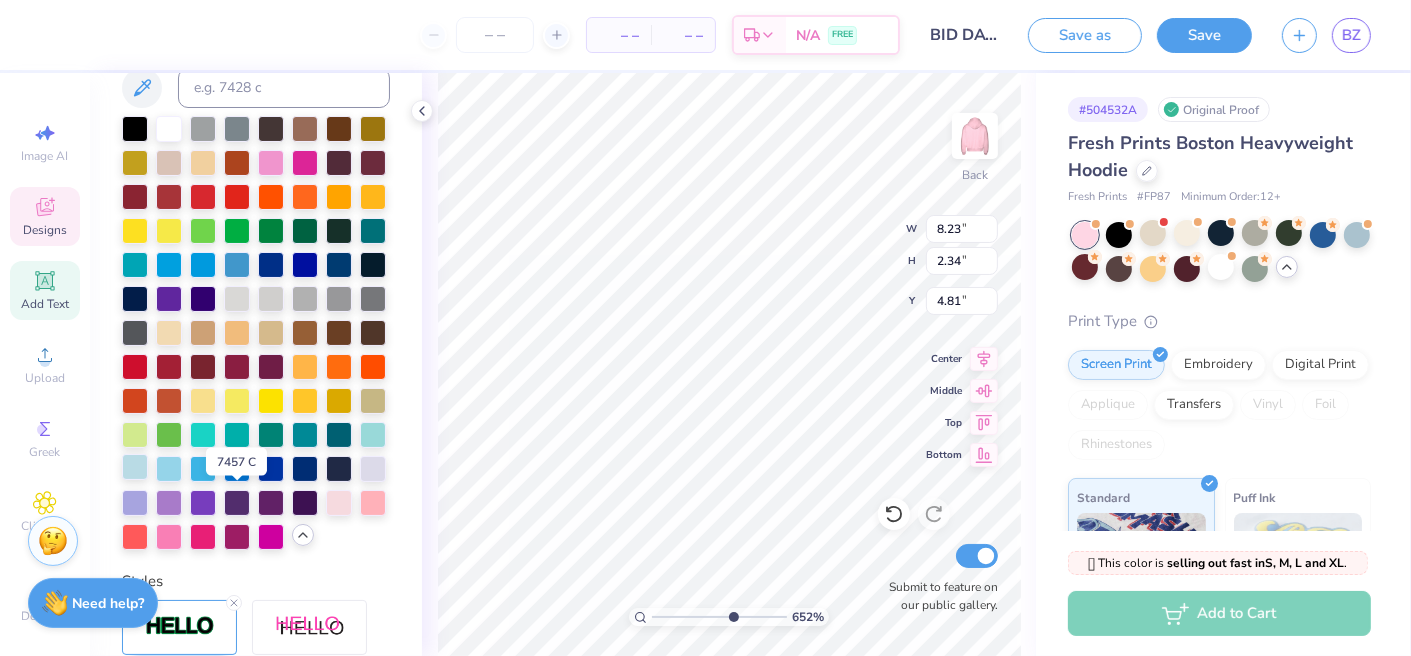 click at bounding box center (135, 467) 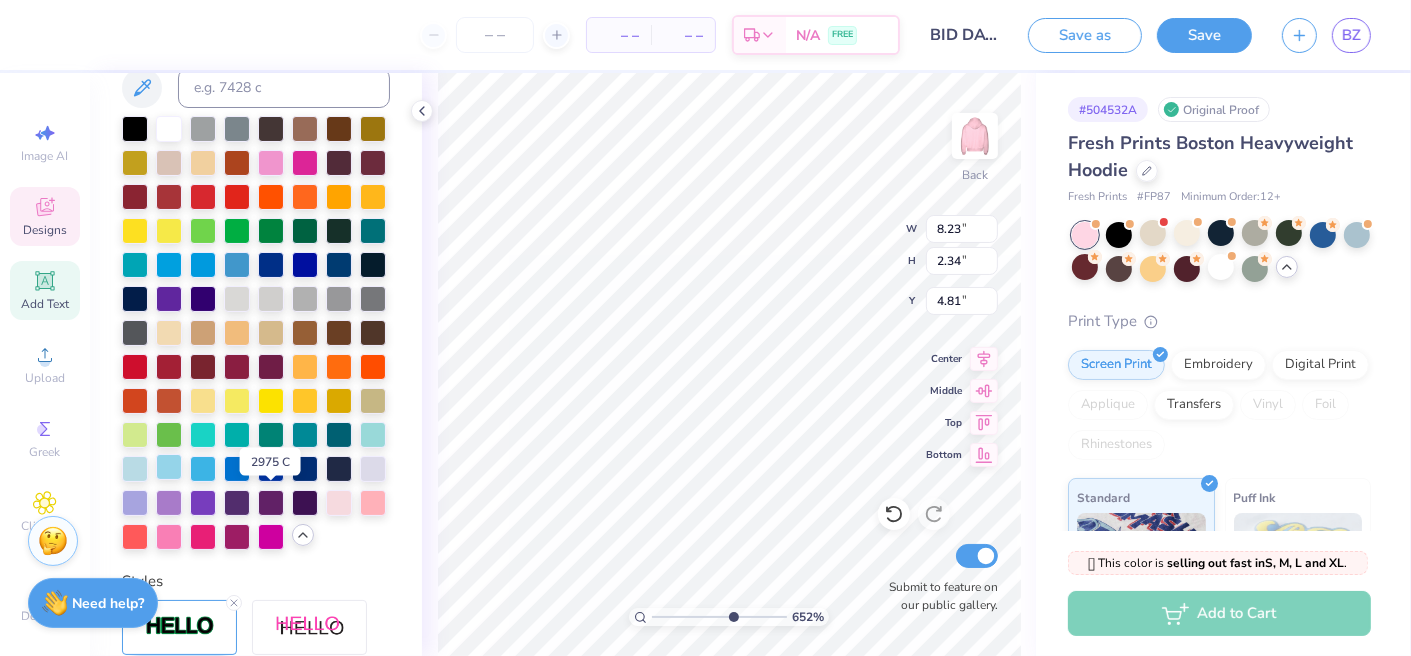 click at bounding box center [169, 467] 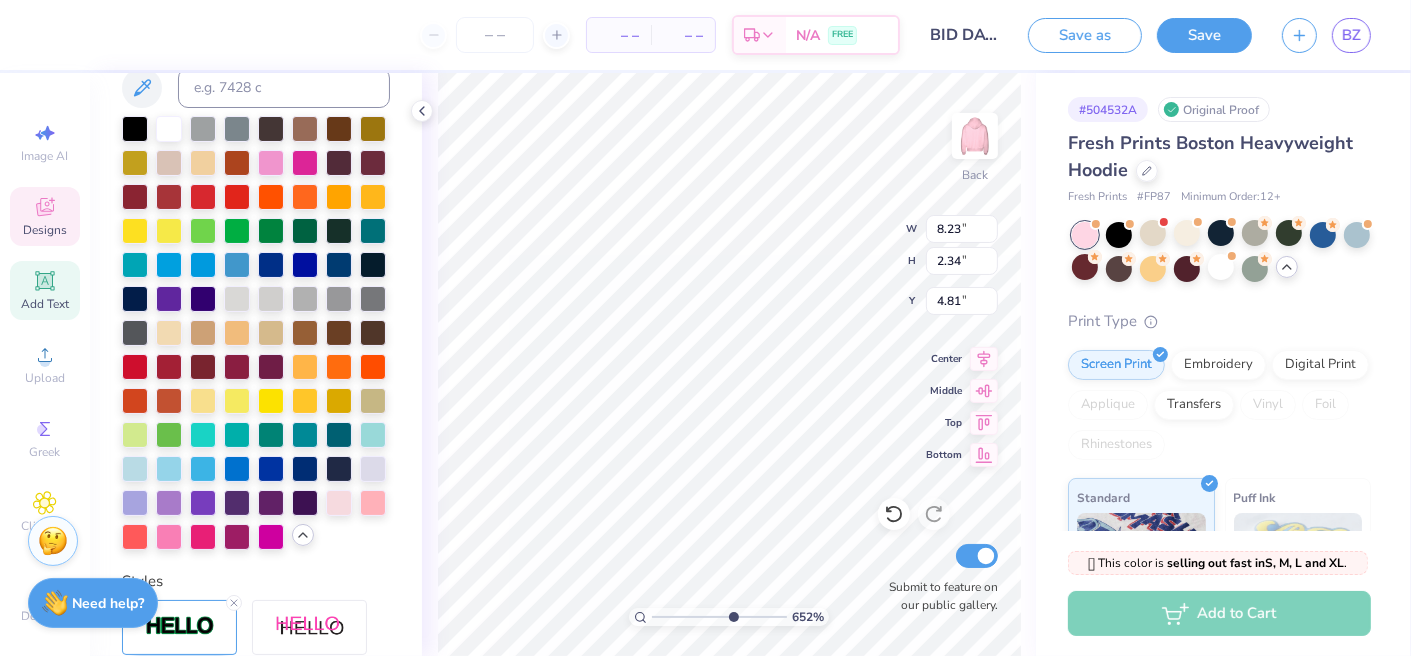 scroll, scrollTop: 16, scrollLeft: 4, axis: both 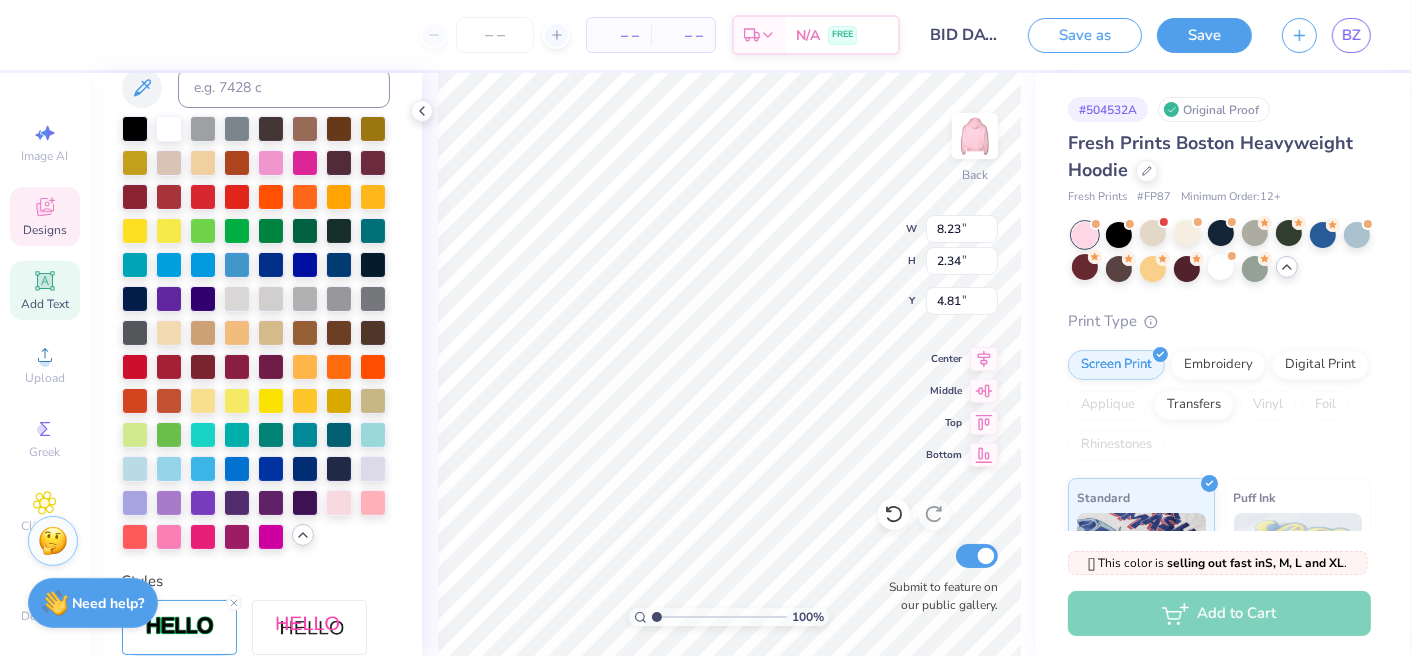 drag, startPoint x: 736, startPoint y: 615, endPoint x: 642, endPoint y: 597, distance: 95.707886 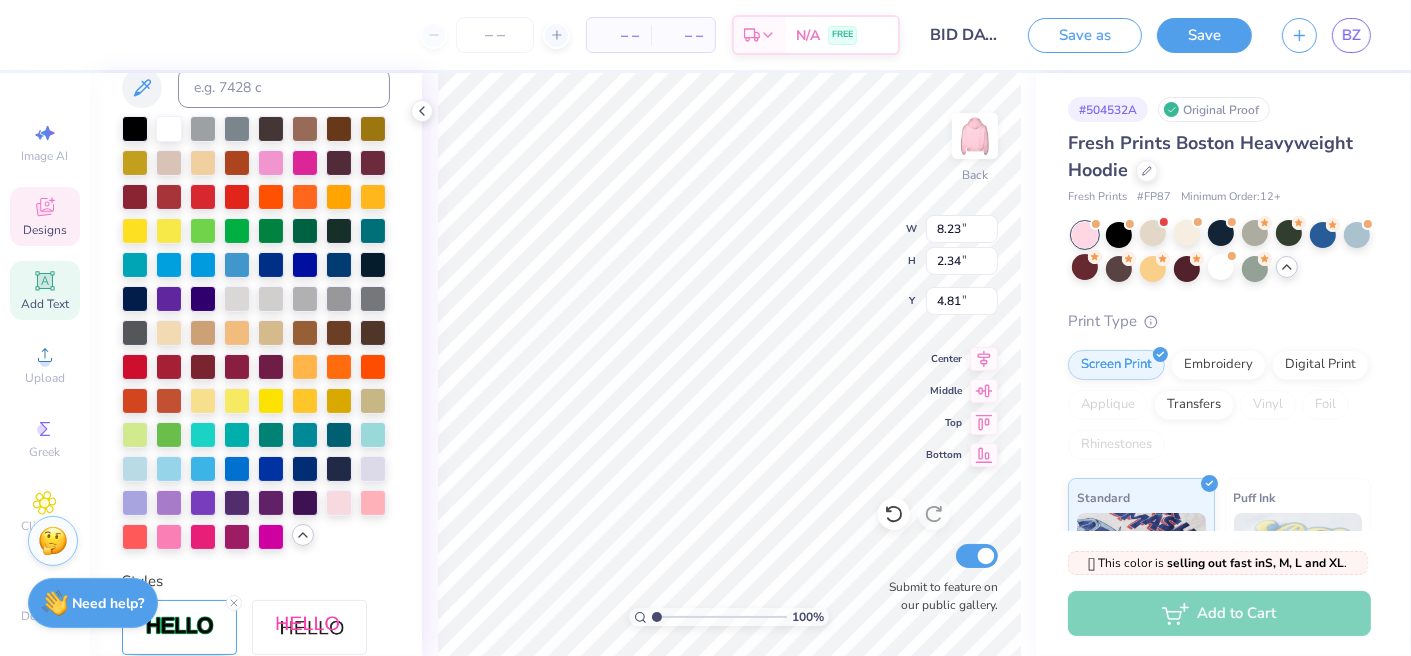 type on "1" 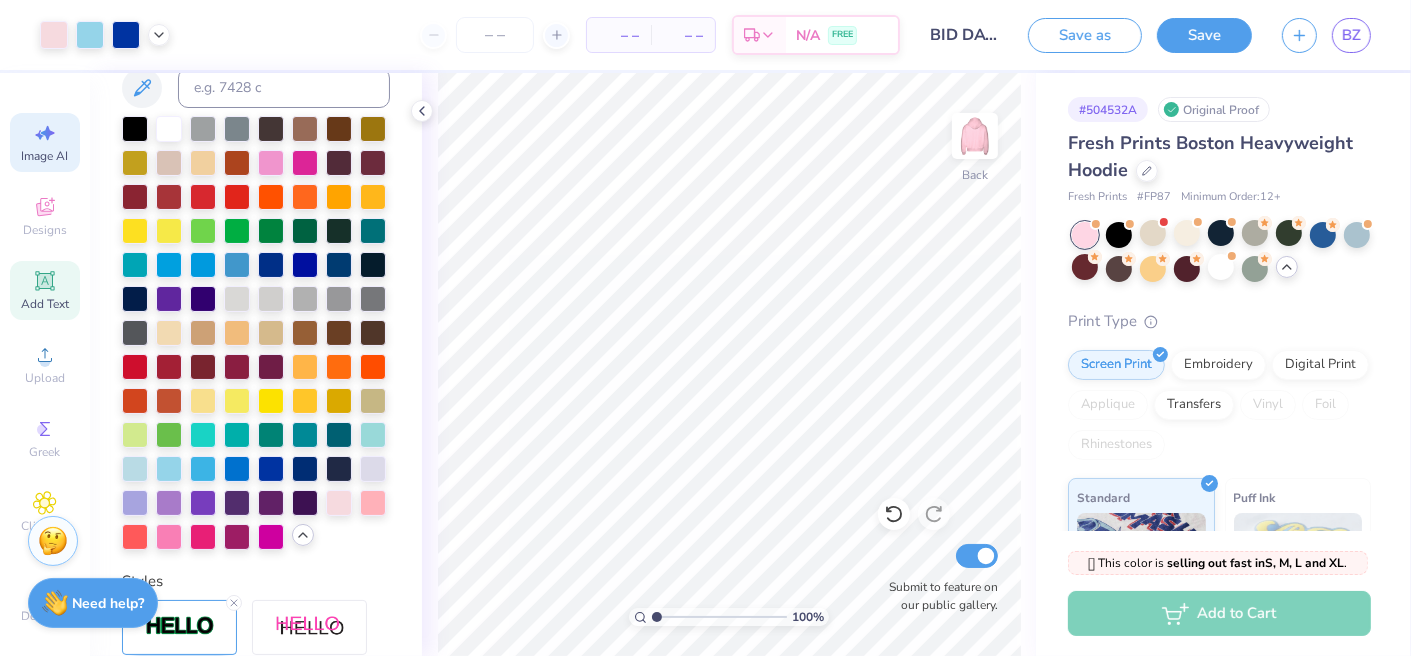 click on "Image AI" at bounding box center (45, 156) 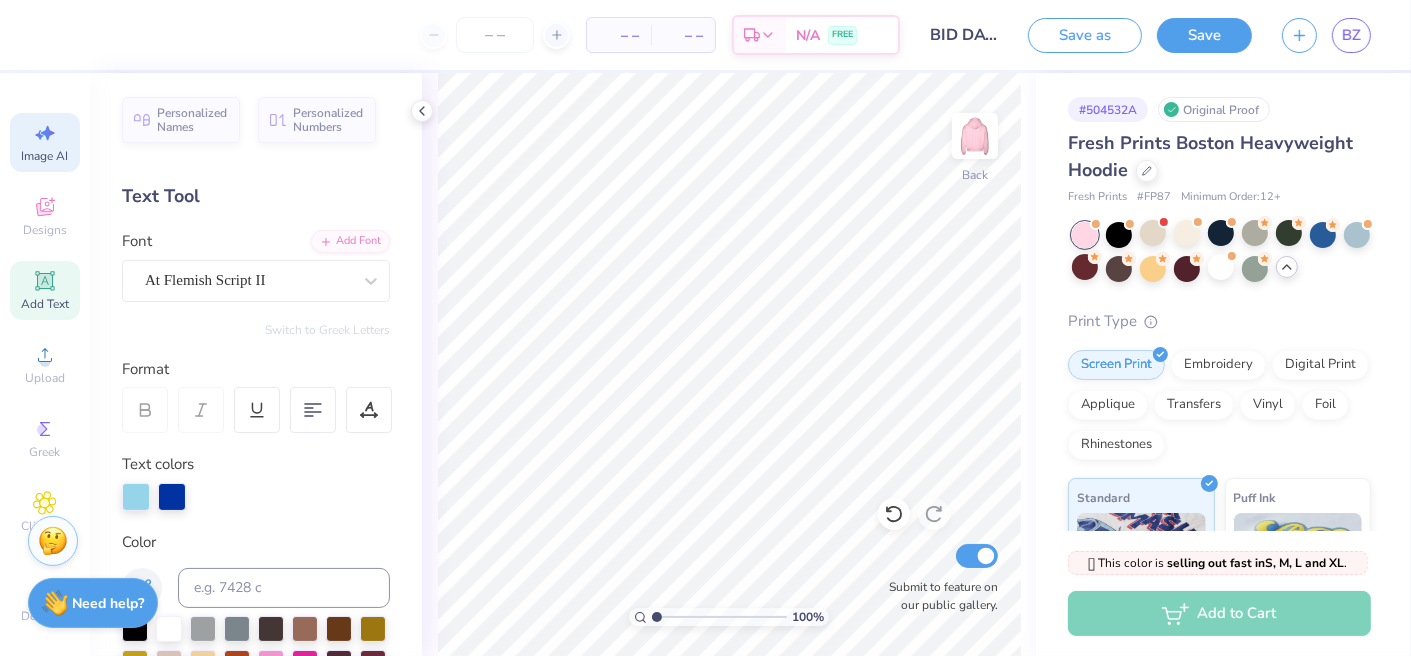 click on "Image AI" at bounding box center [45, 142] 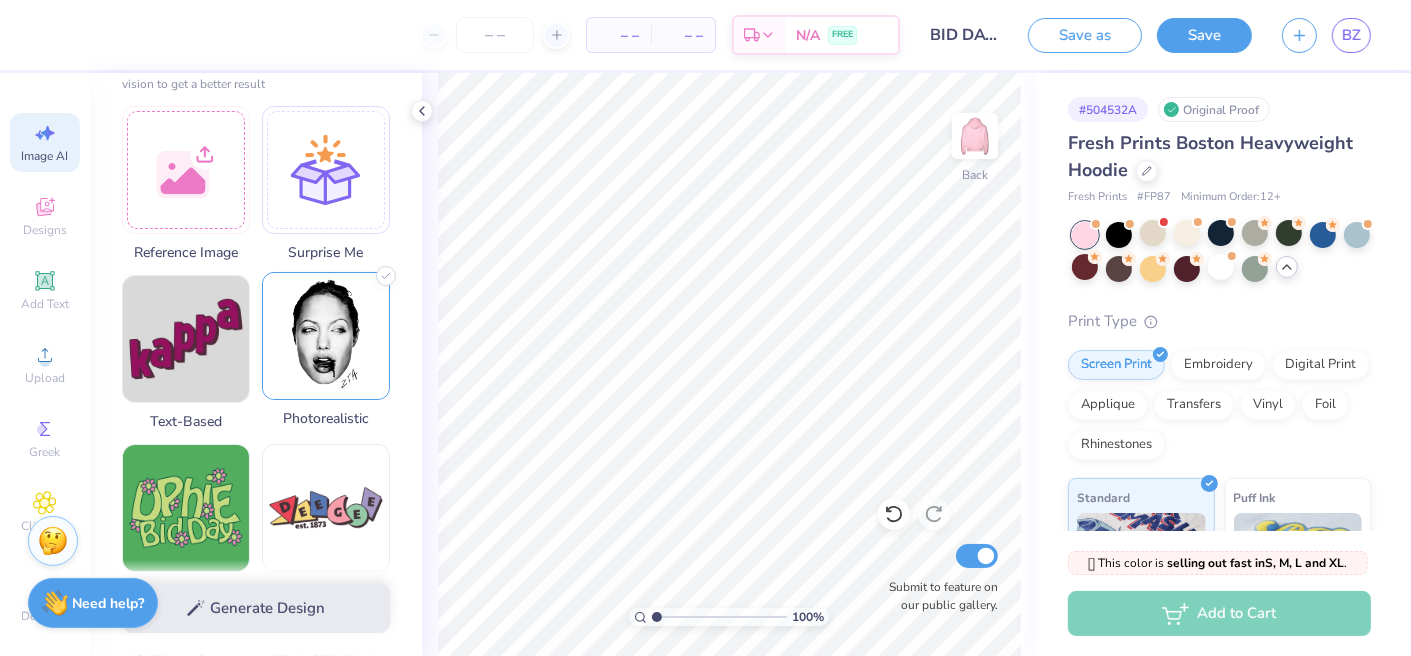 scroll, scrollTop: 300, scrollLeft: 0, axis: vertical 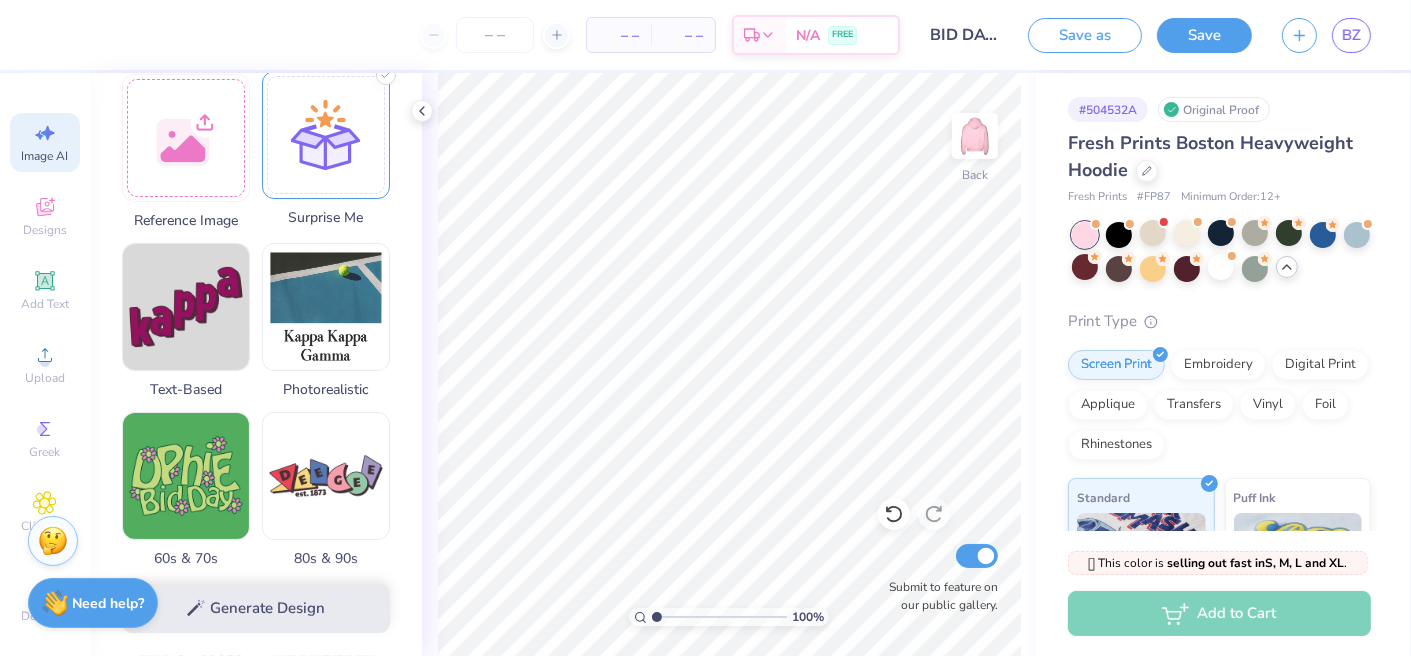 click on "Surprise Me" at bounding box center (326, 149) 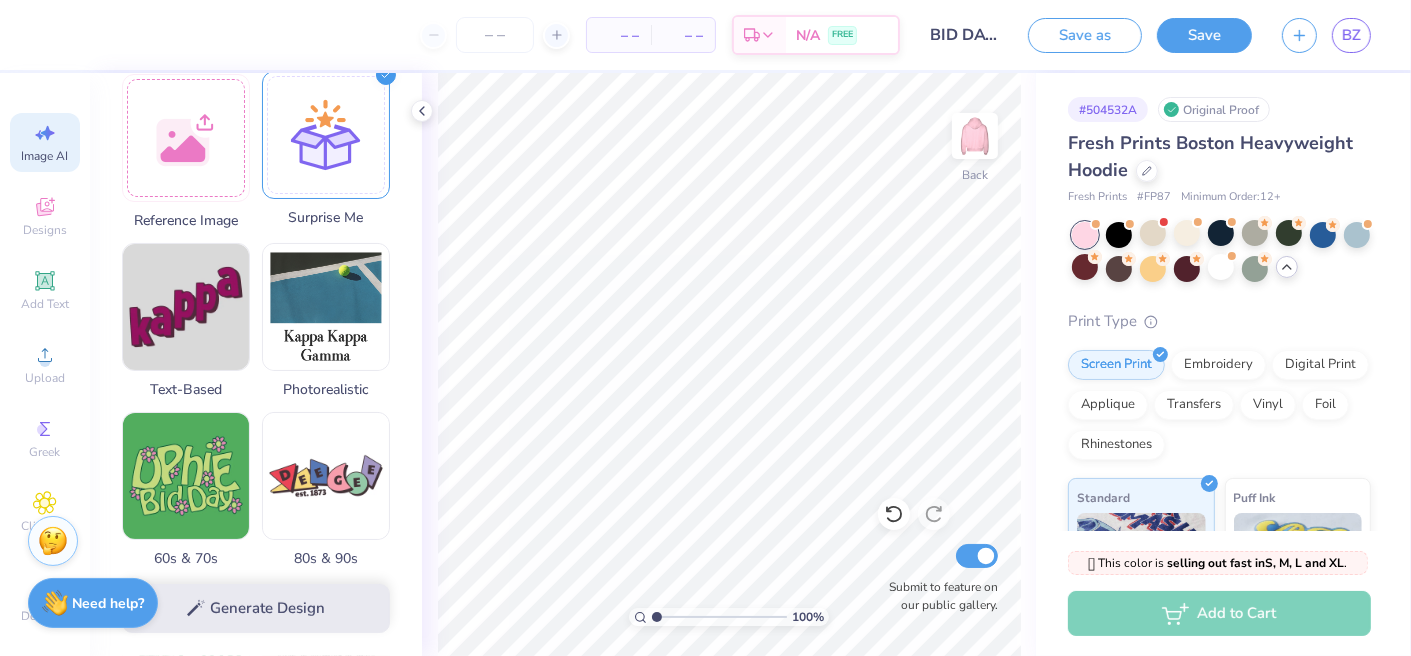click at bounding box center (326, 135) 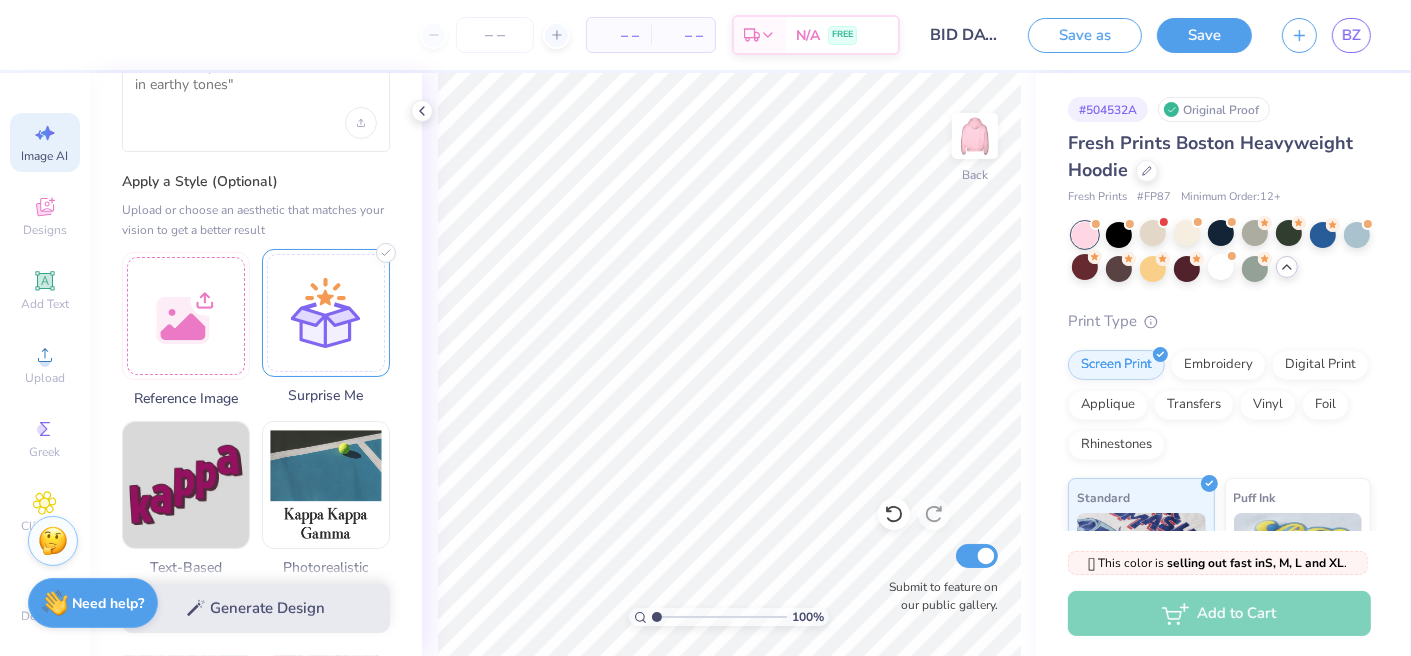 scroll, scrollTop: 100, scrollLeft: 0, axis: vertical 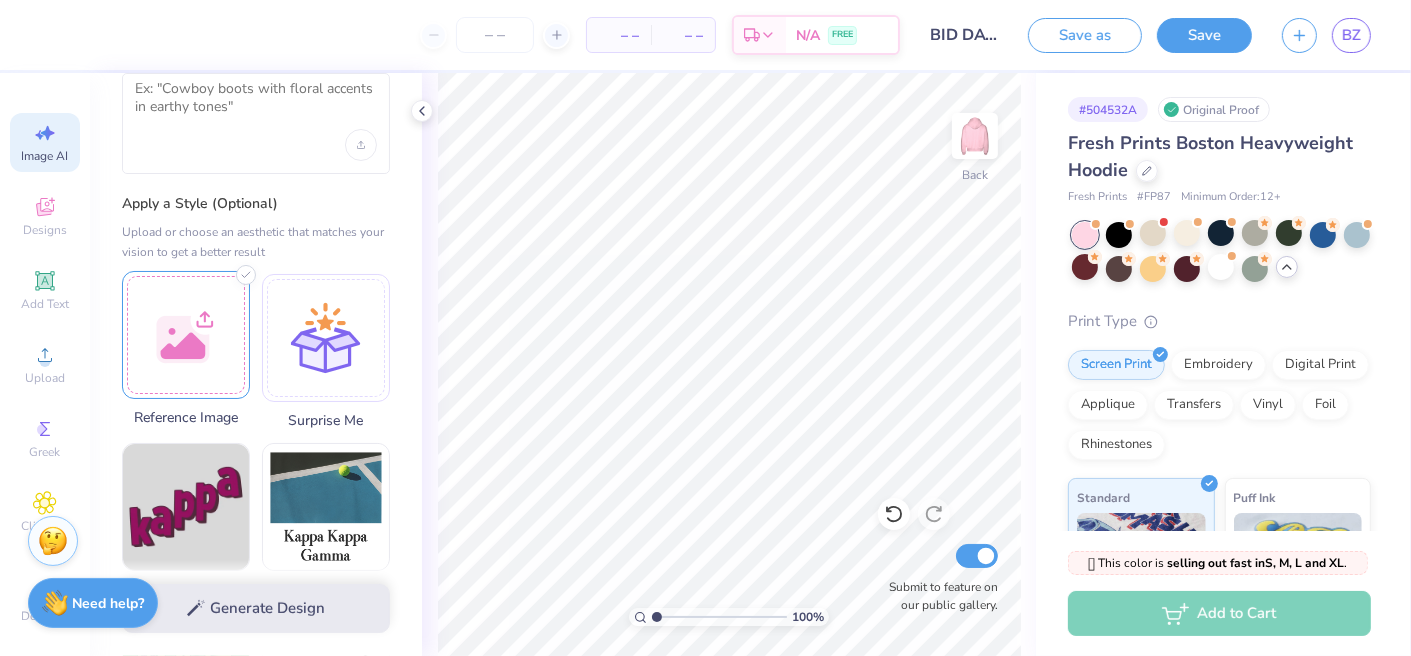 click at bounding box center (186, 335) 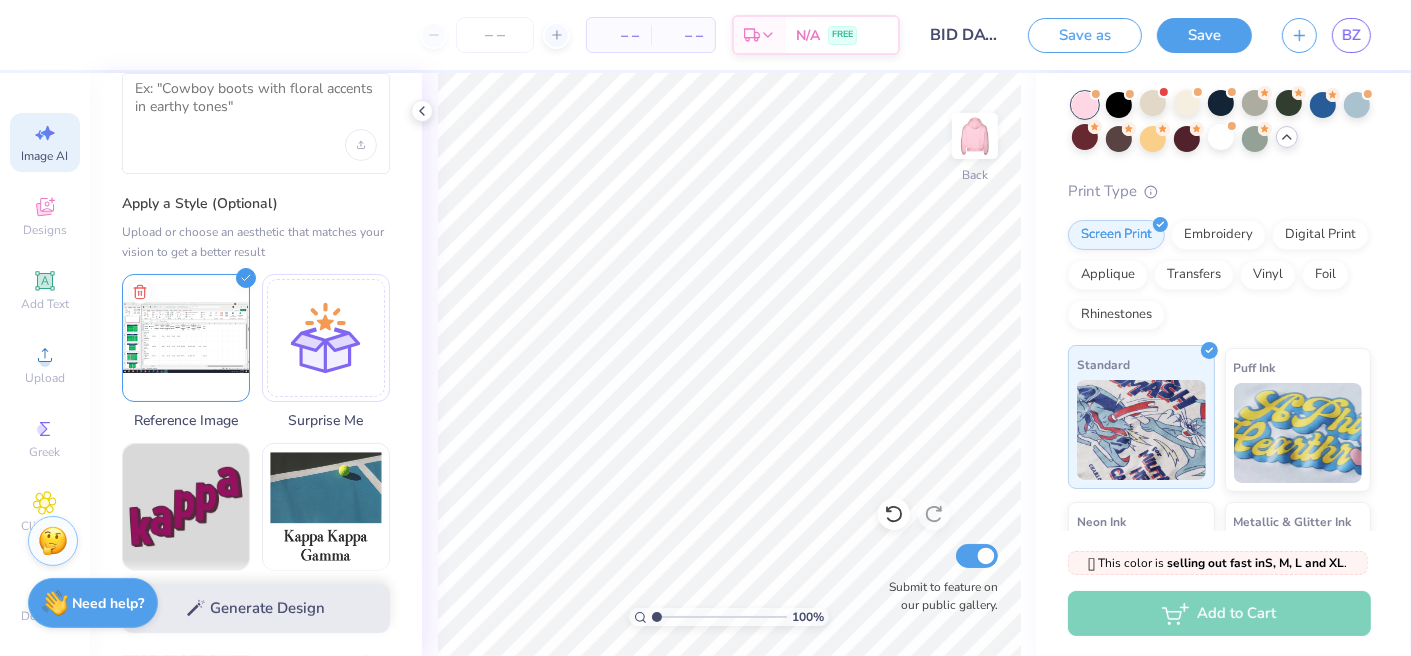 scroll, scrollTop: 0, scrollLeft: 0, axis: both 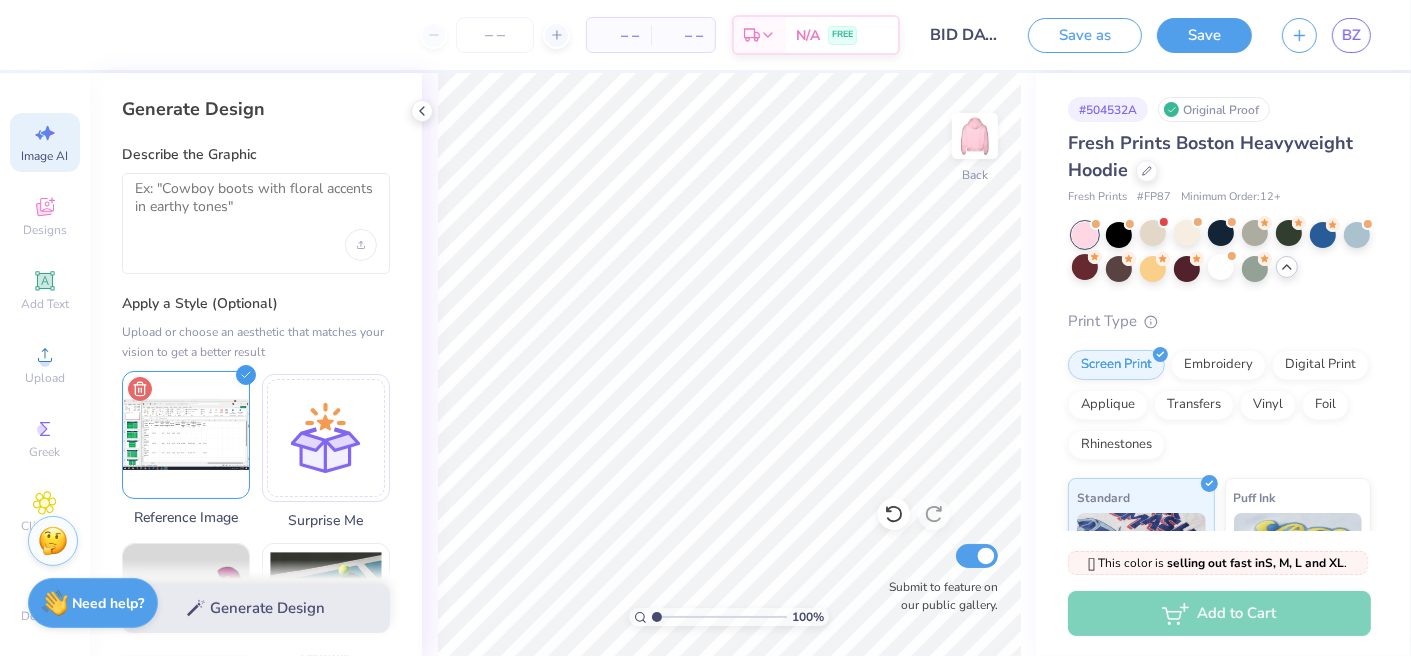 click 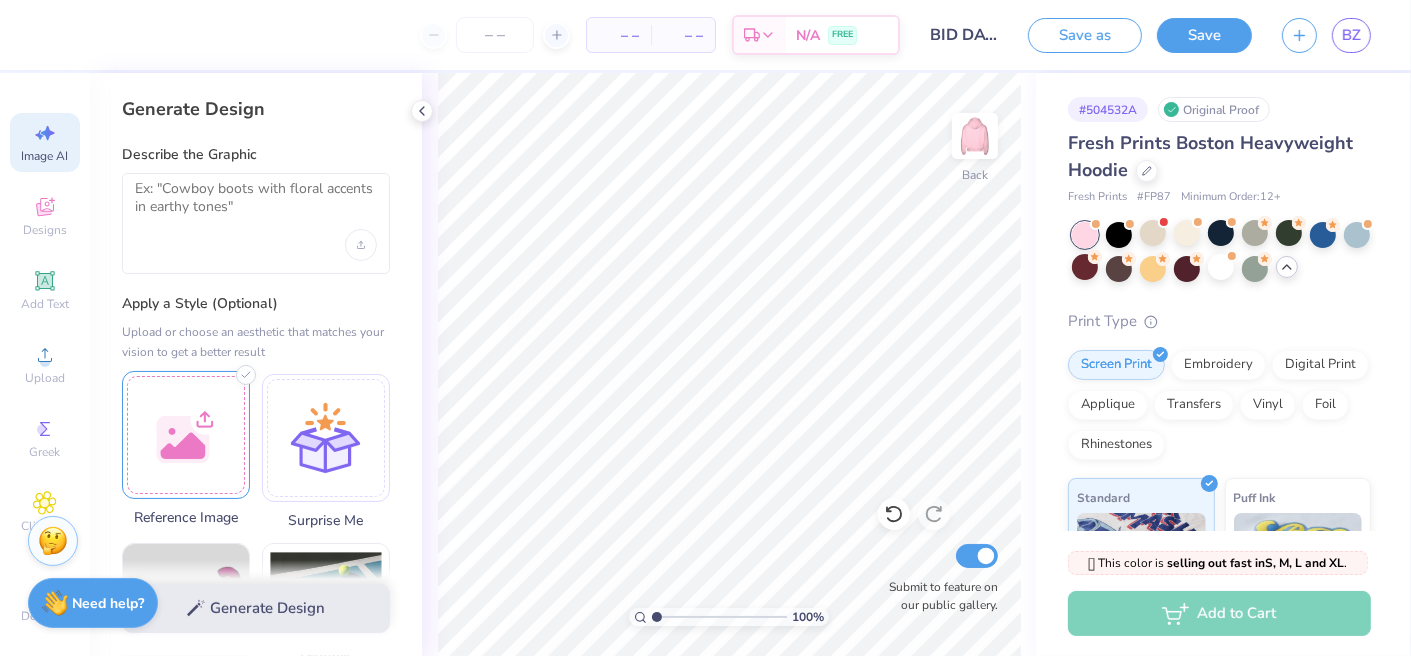 click at bounding box center [186, 435] 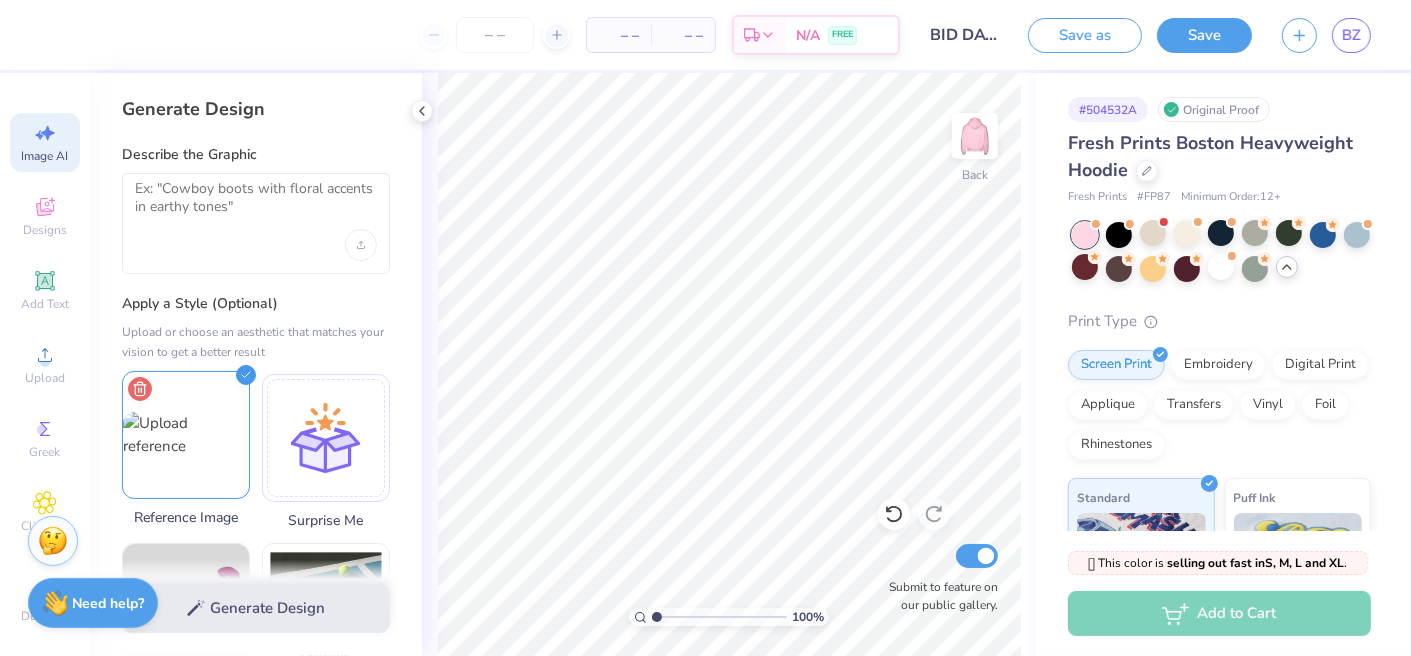 click 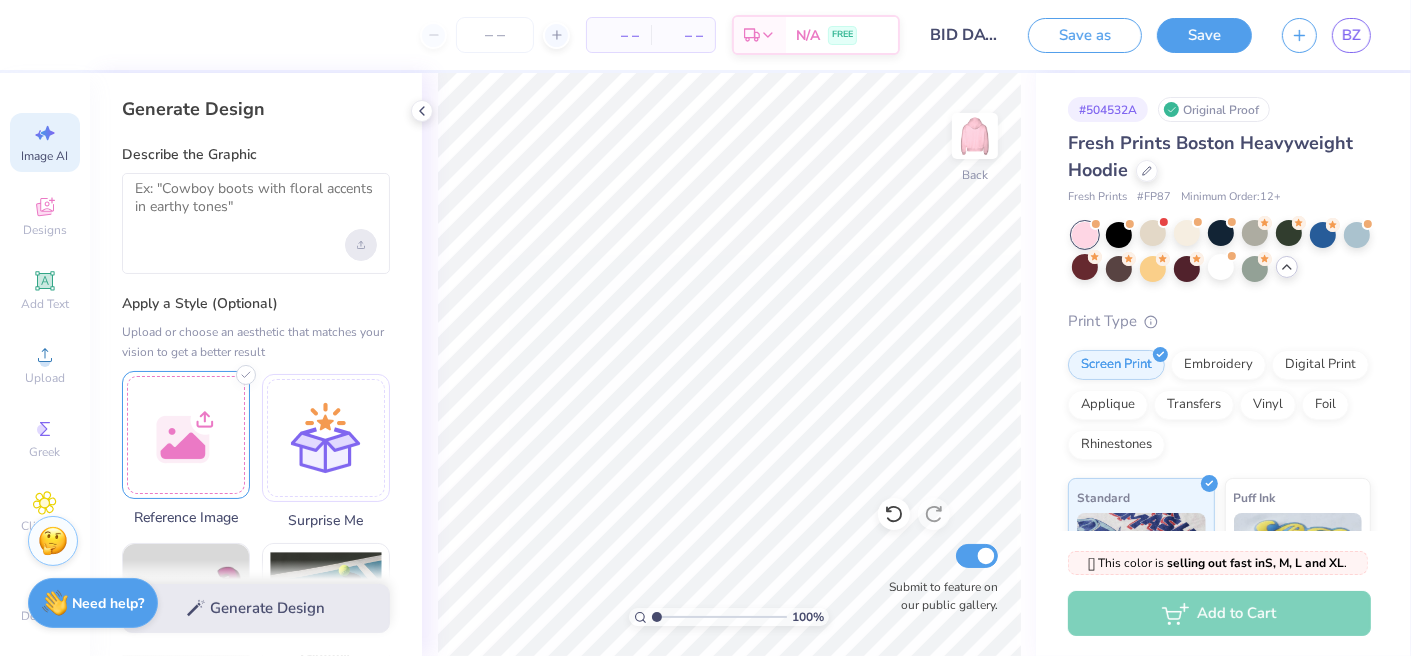 click 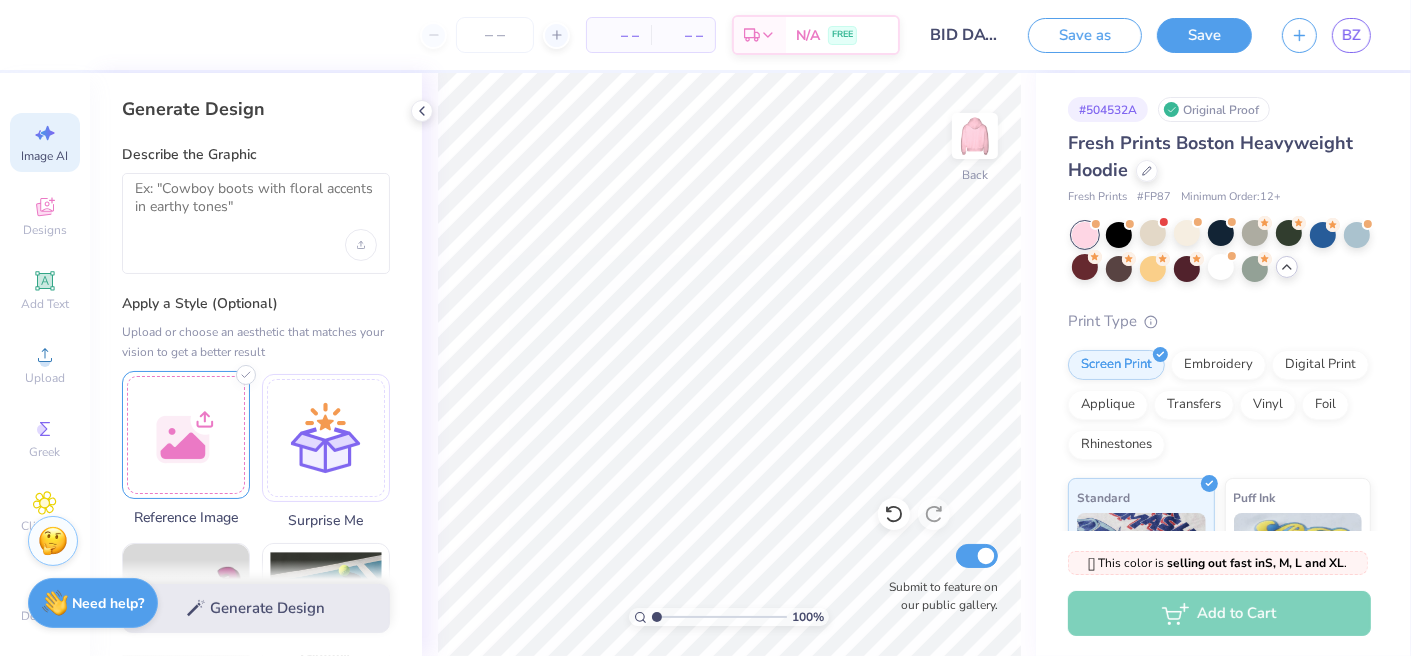 click at bounding box center (256, 223) 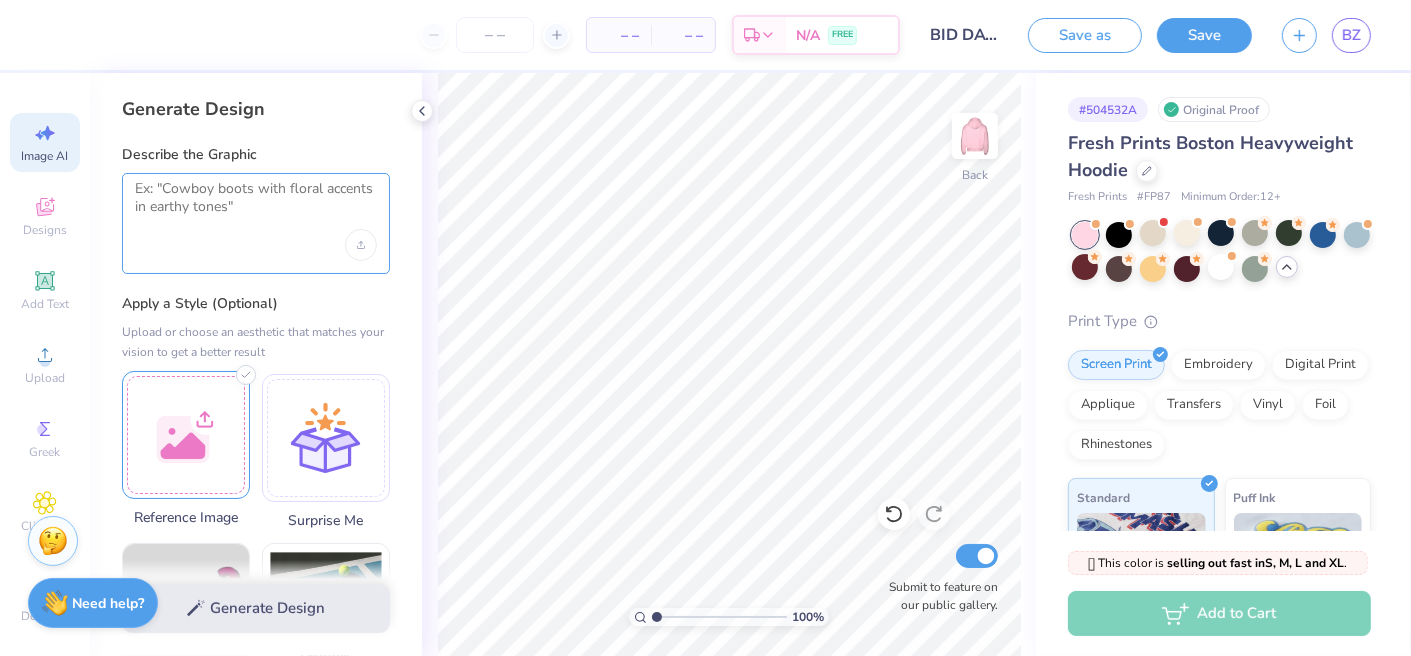 click at bounding box center (256, 205) 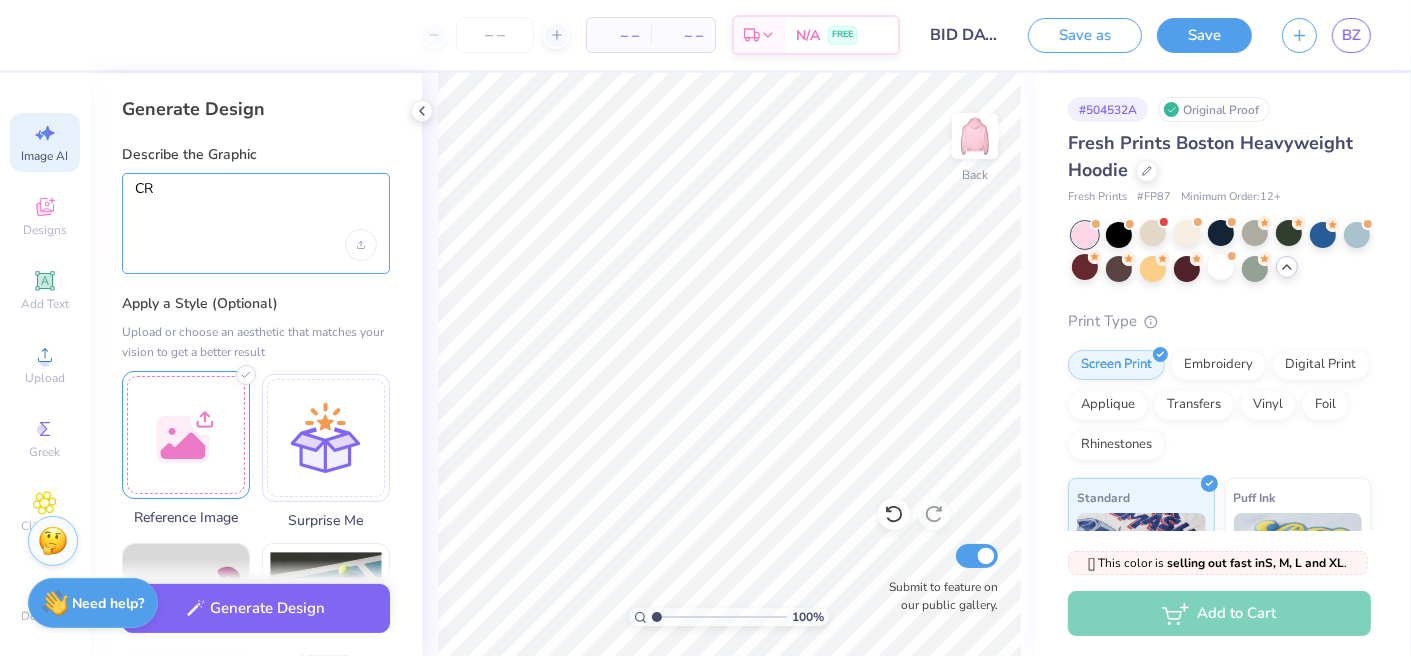 type on "C" 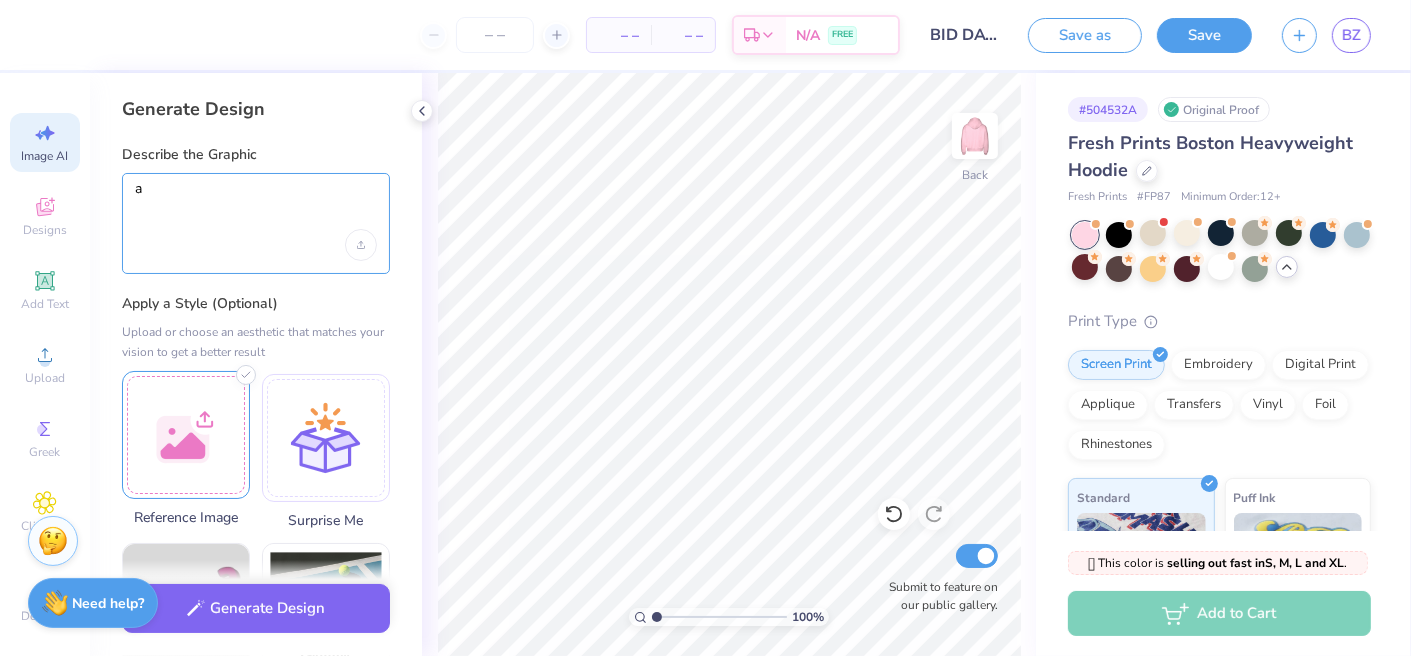 type on "a" 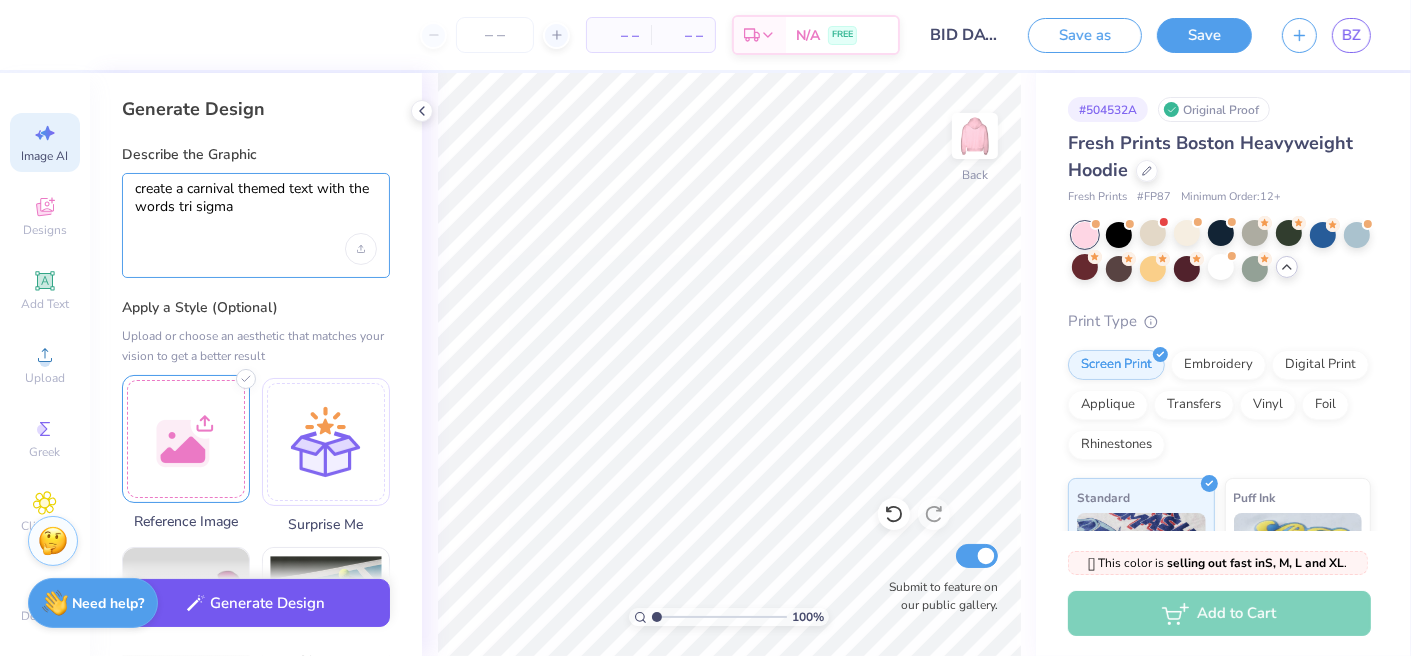 type on "create a carnival themed text with the words tri sigma" 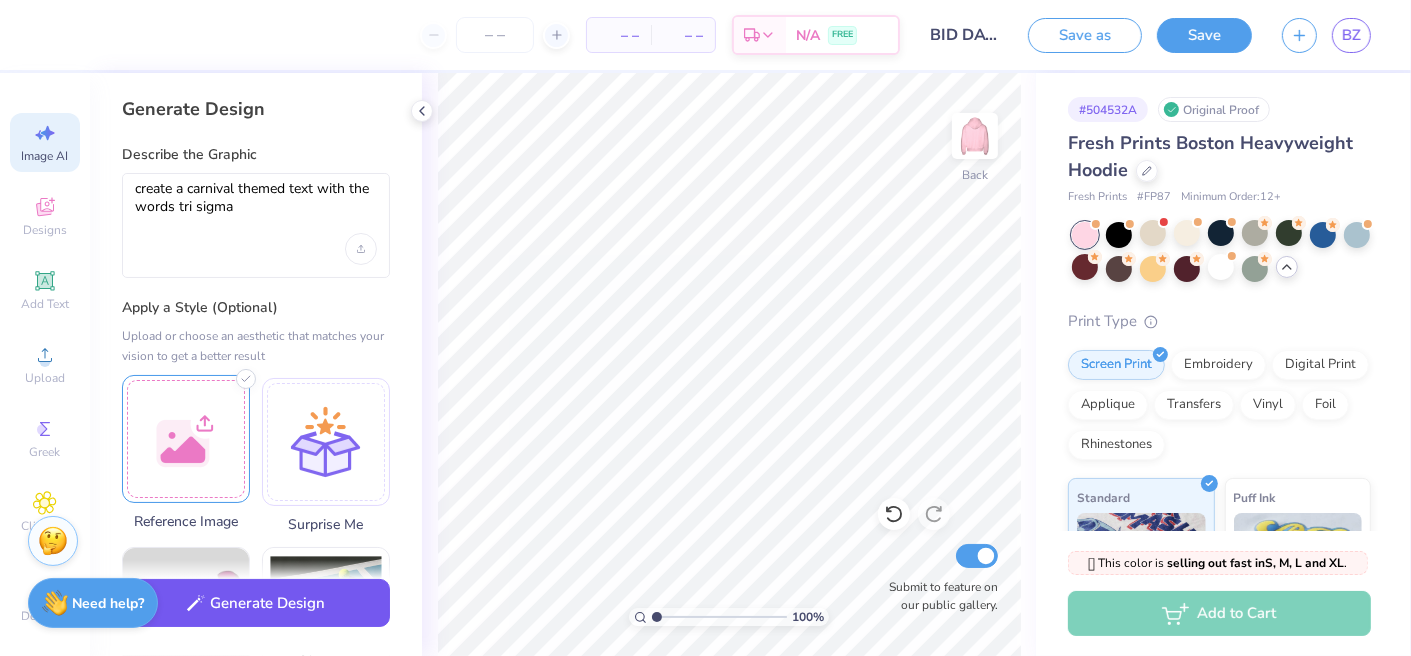 click on "Generate Design" at bounding box center (256, 603) 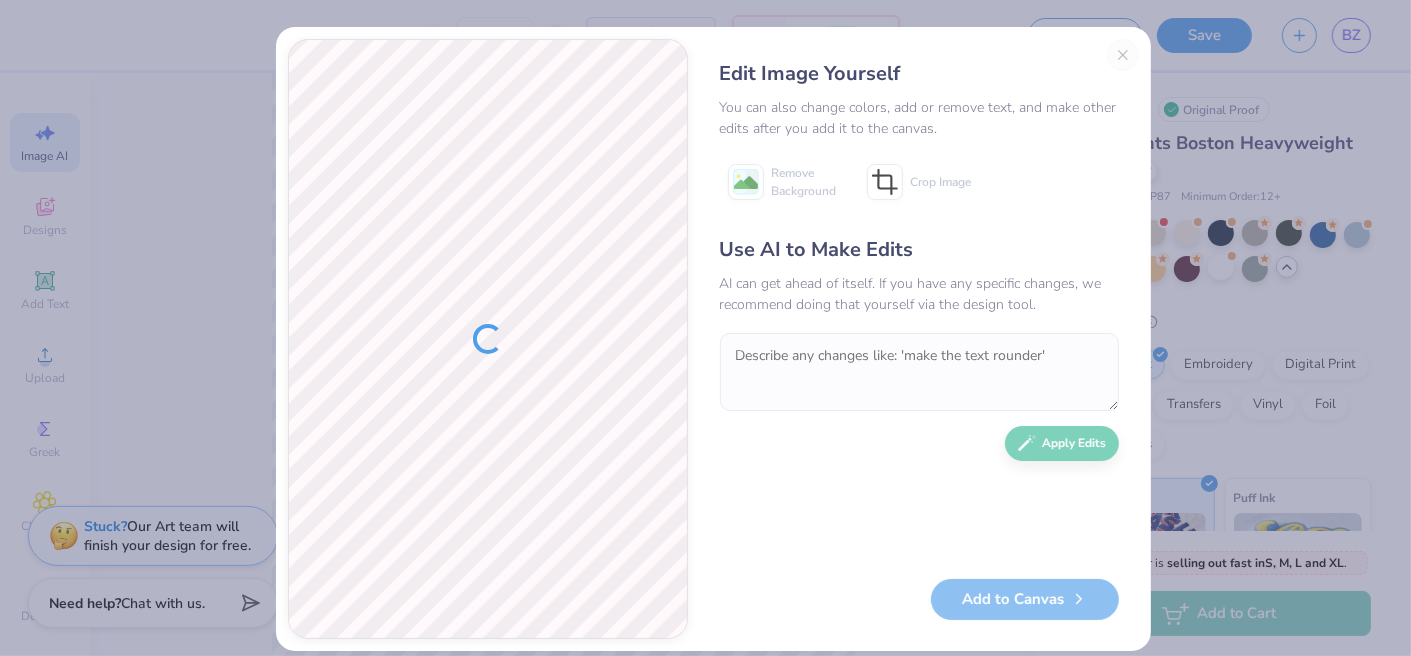 click on "Edit Image Yourself You can also change colors, add or remove text, and make other edits after you add it to the canvas. Remove Background Crop Image Use AI to Make Edits AI can get ahead of itself. If you have any specific changes, we recommend doing that yourself via the design tool. Apply Edits Add to Canvas" at bounding box center (919, 339) 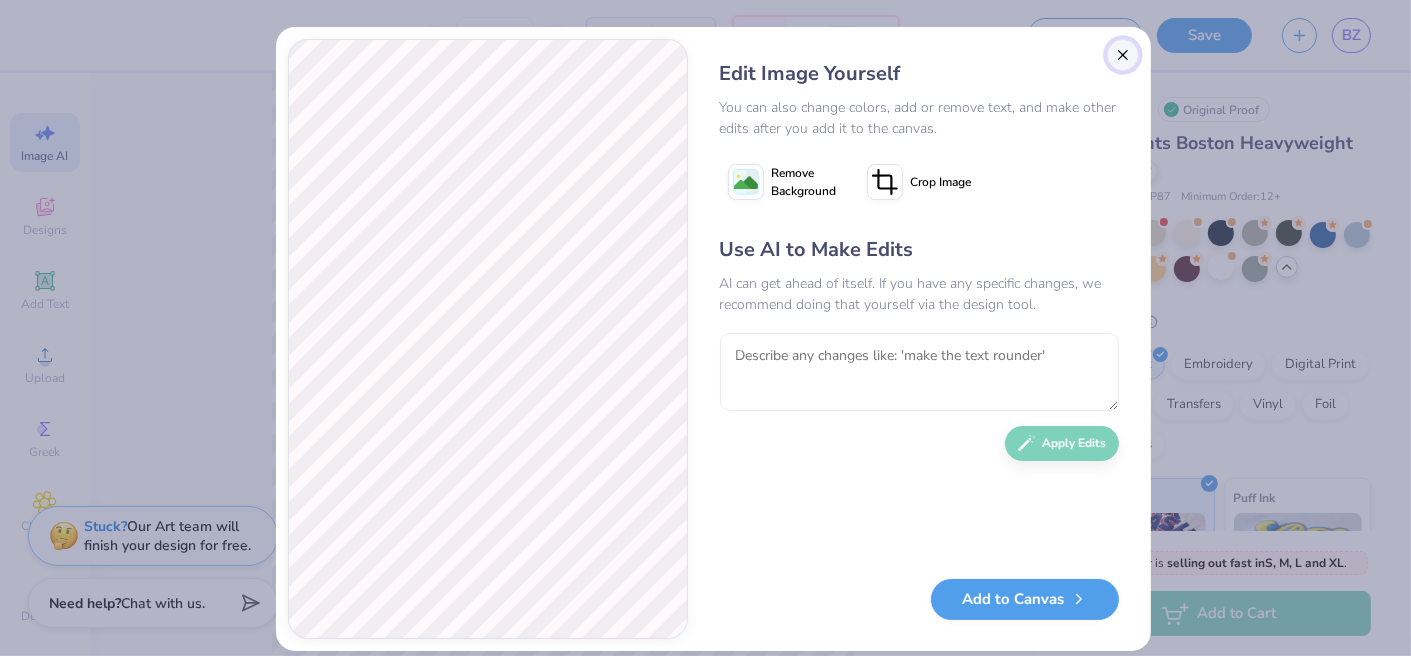 click at bounding box center (1123, 55) 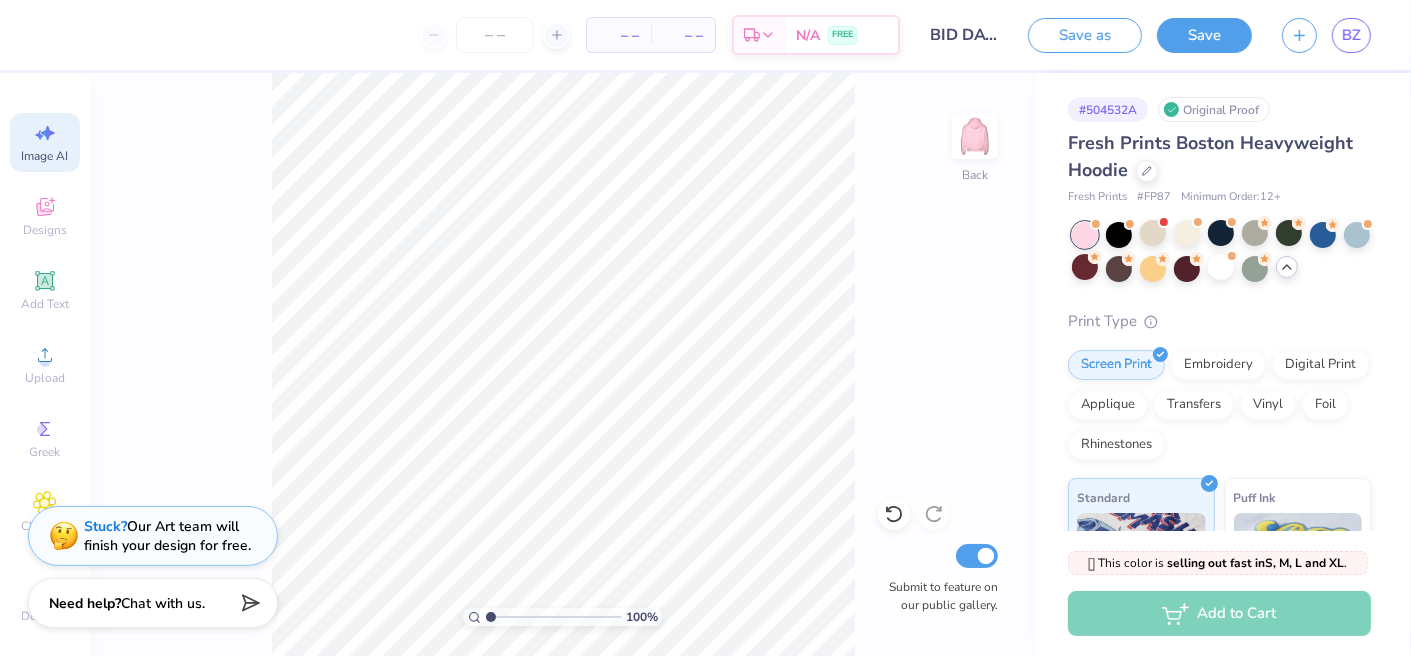 scroll, scrollTop: 0, scrollLeft: 44, axis: horizontal 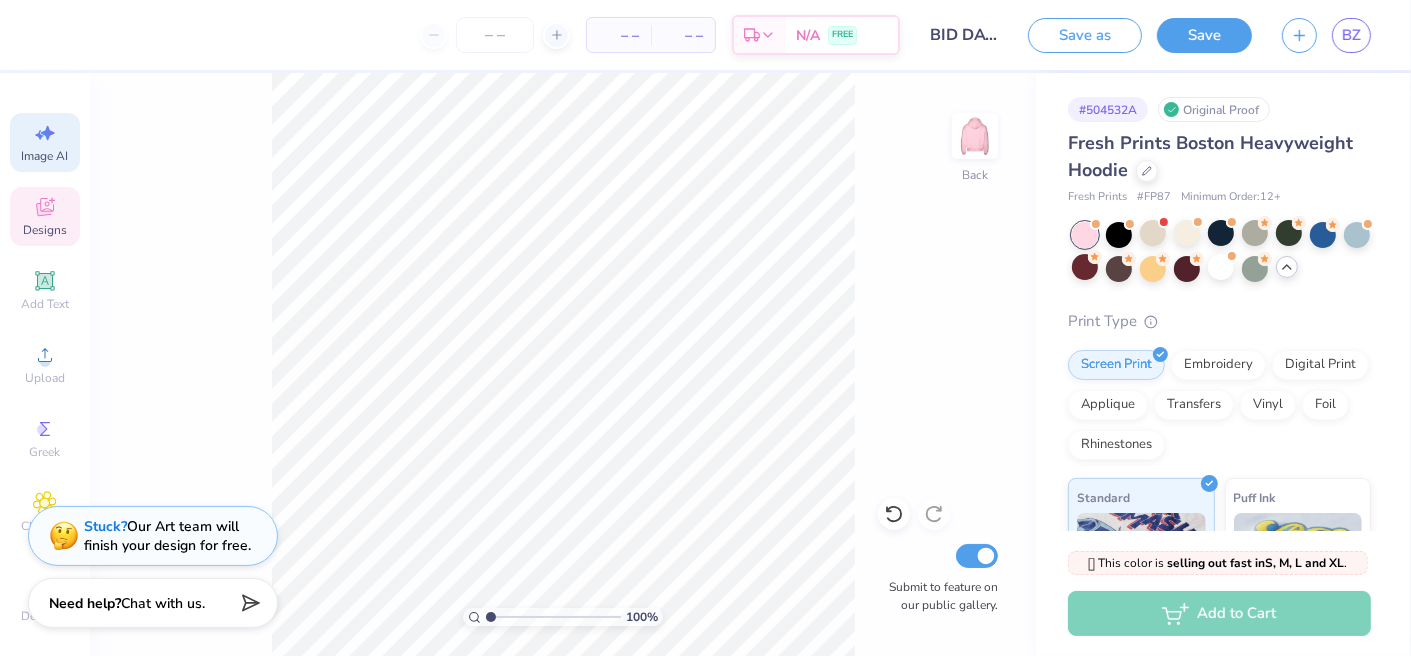 drag, startPoint x: 17, startPoint y: 225, endPoint x: 17, endPoint y: 209, distance: 16 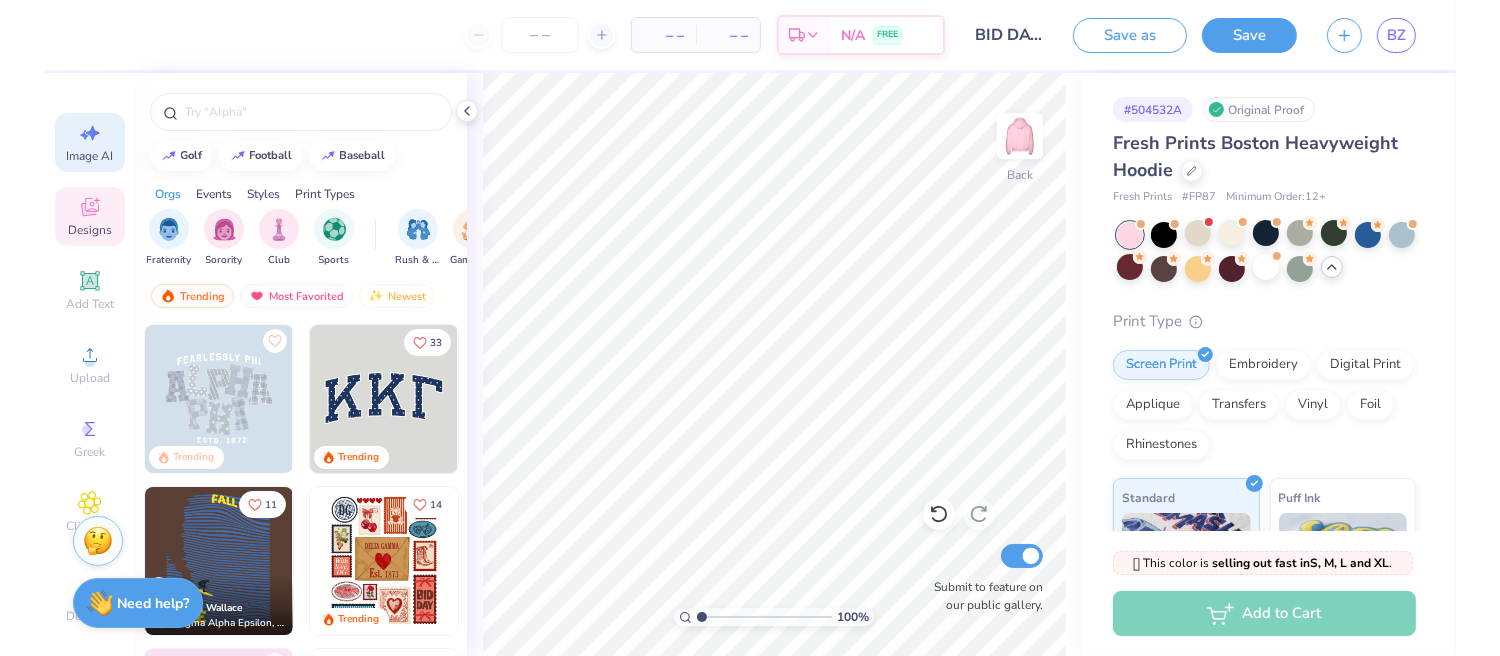 scroll, scrollTop: 0, scrollLeft: 0, axis: both 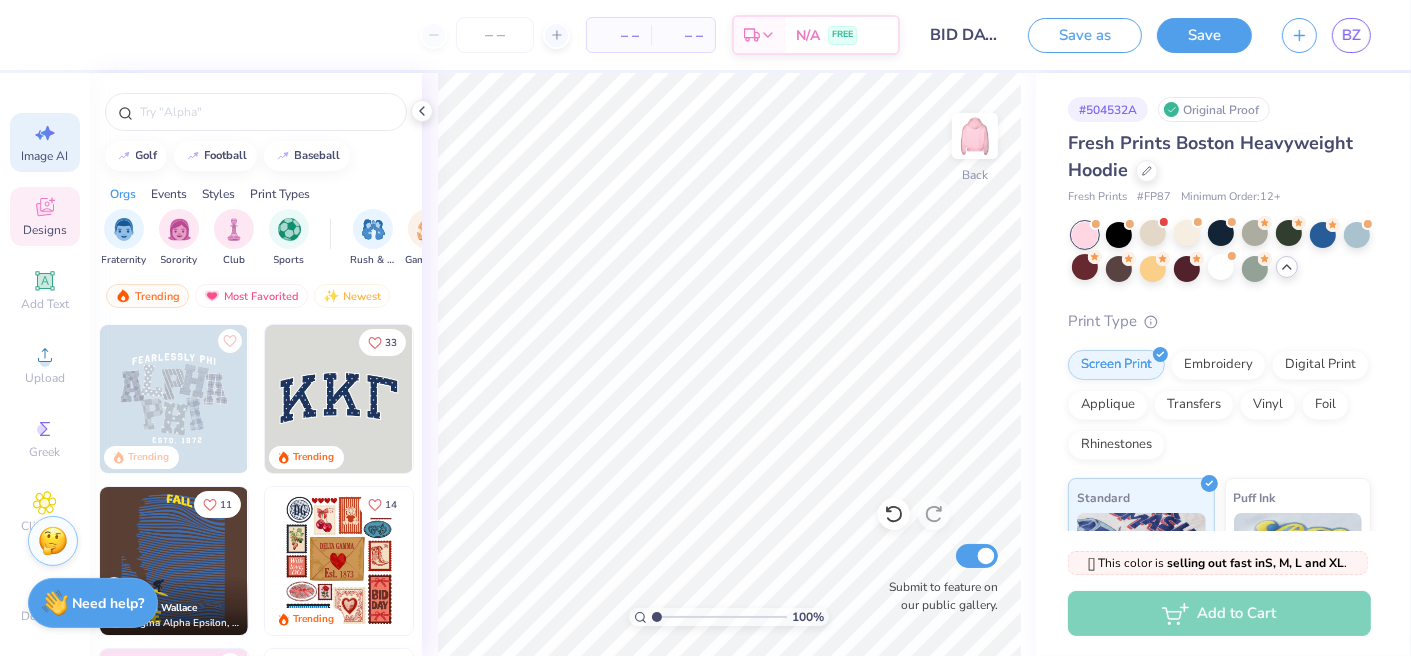 click on "Image AI" at bounding box center (45, 156) 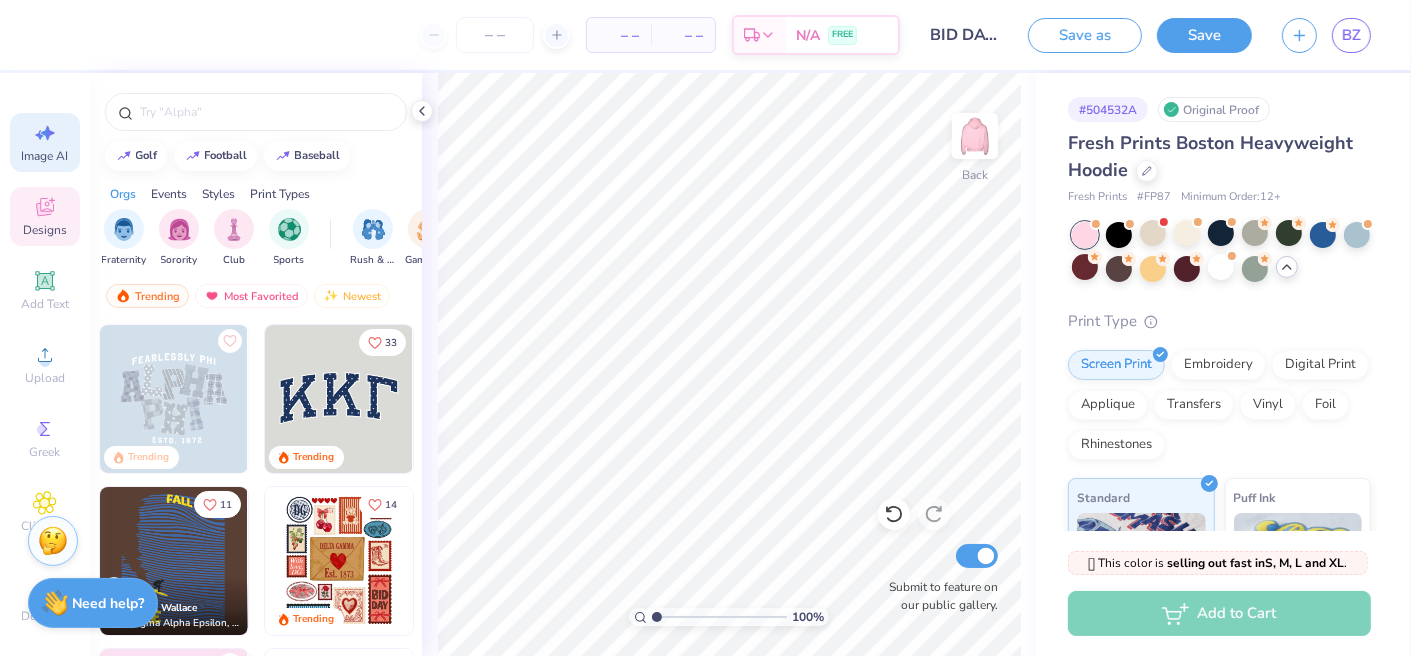 select on "4" 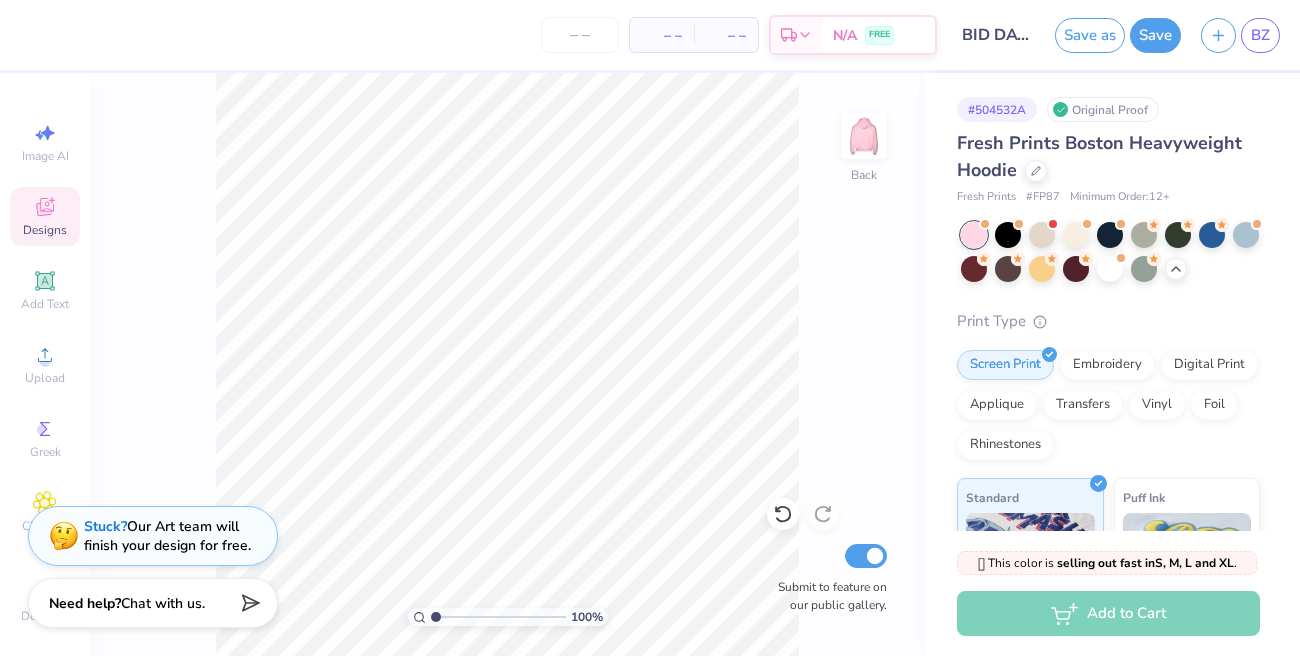 click on "Designs" at bounding box center [45, 230] 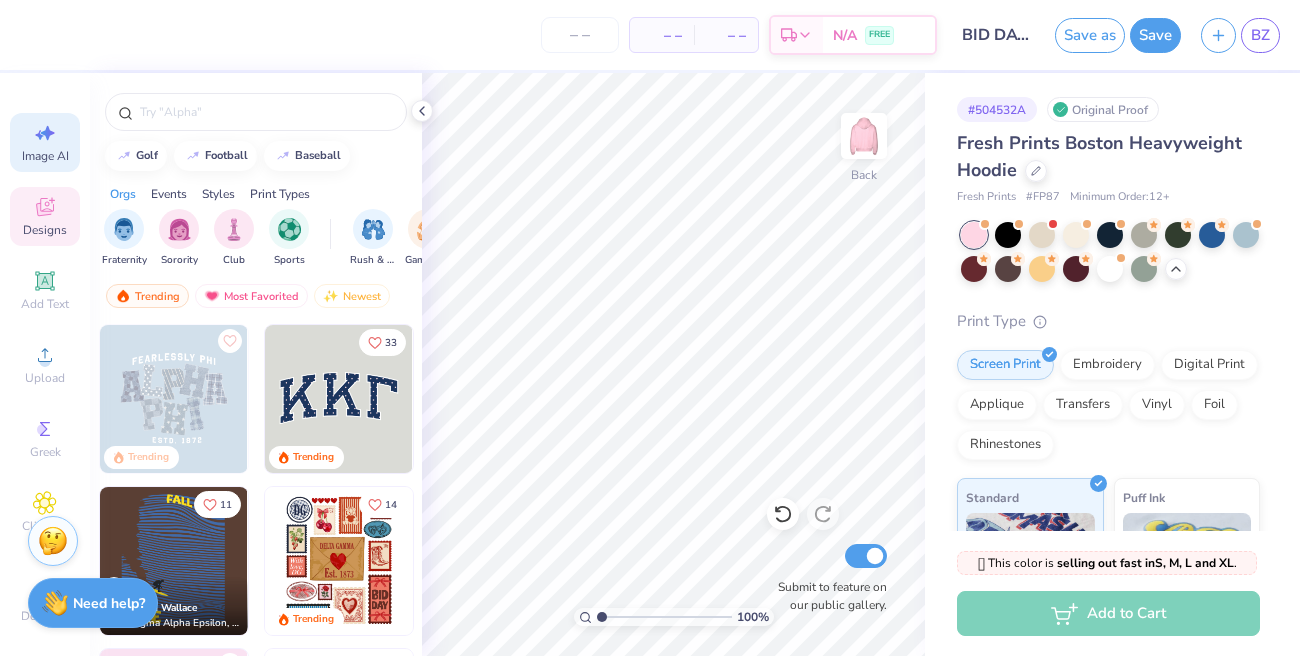 click on "Image AI" at bounding box center [45, 156] 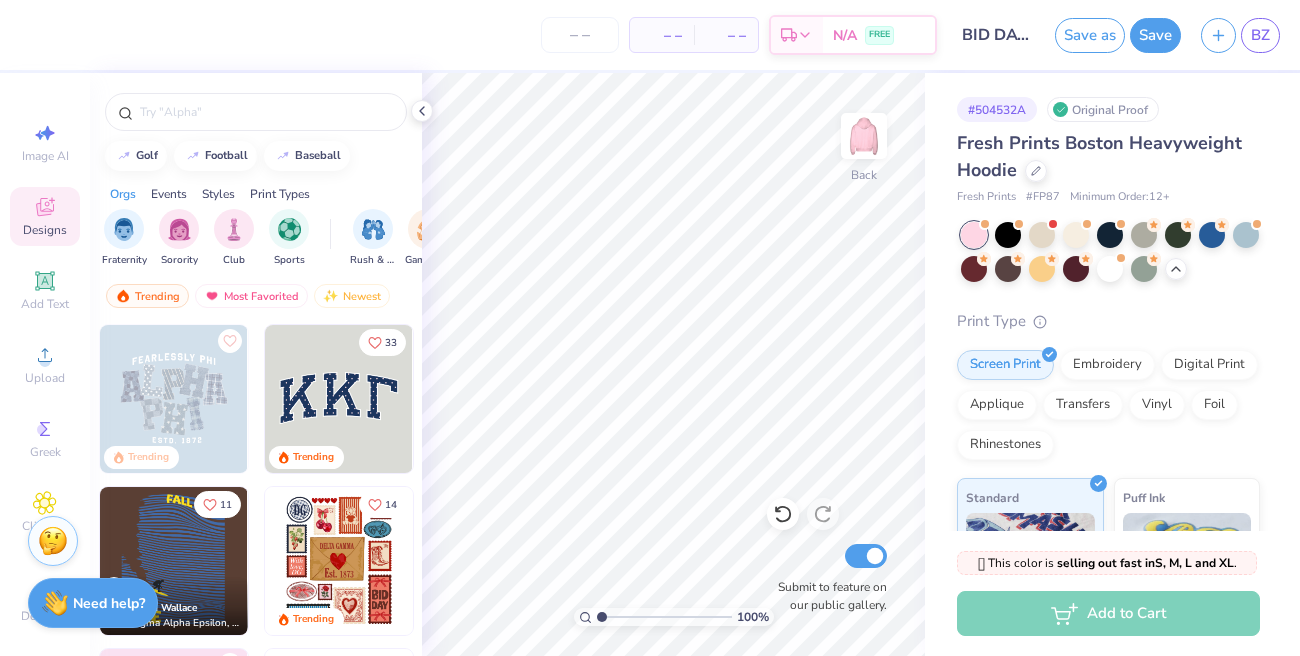 select on "4" 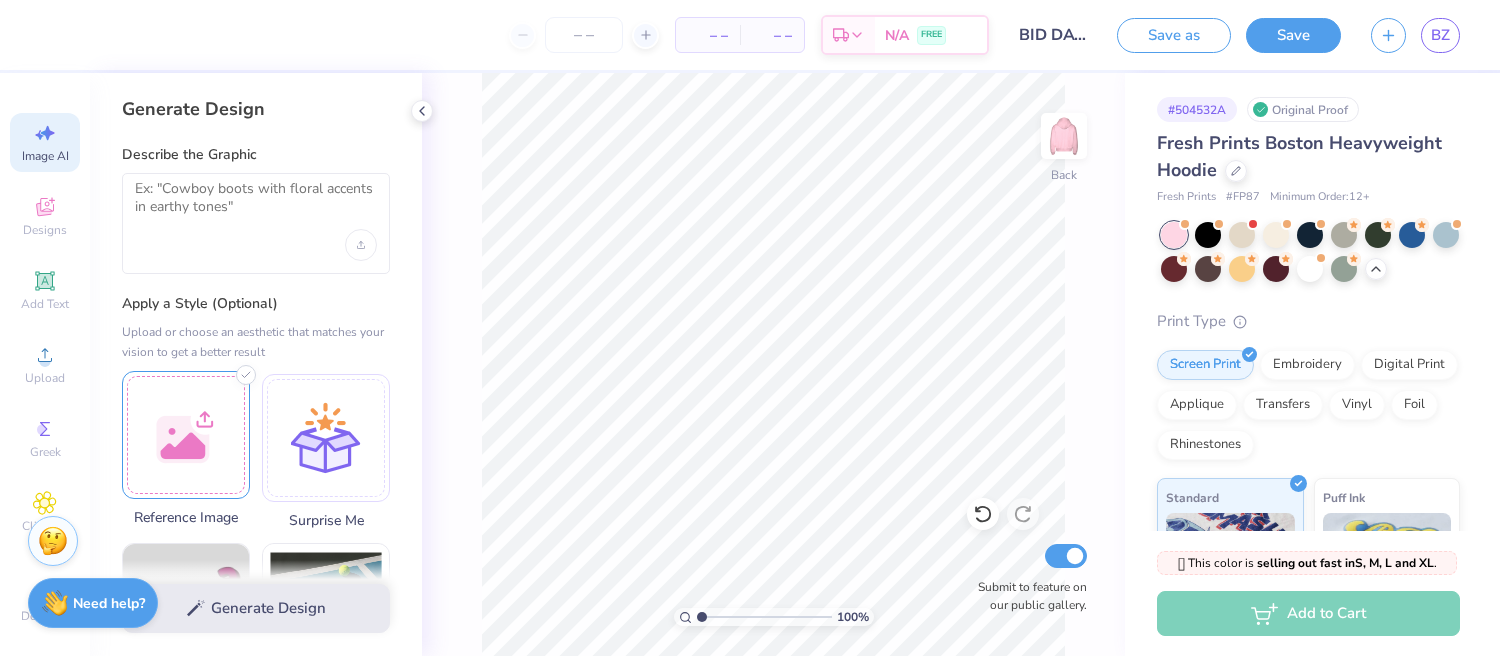 click at bounding box center [186, 435] 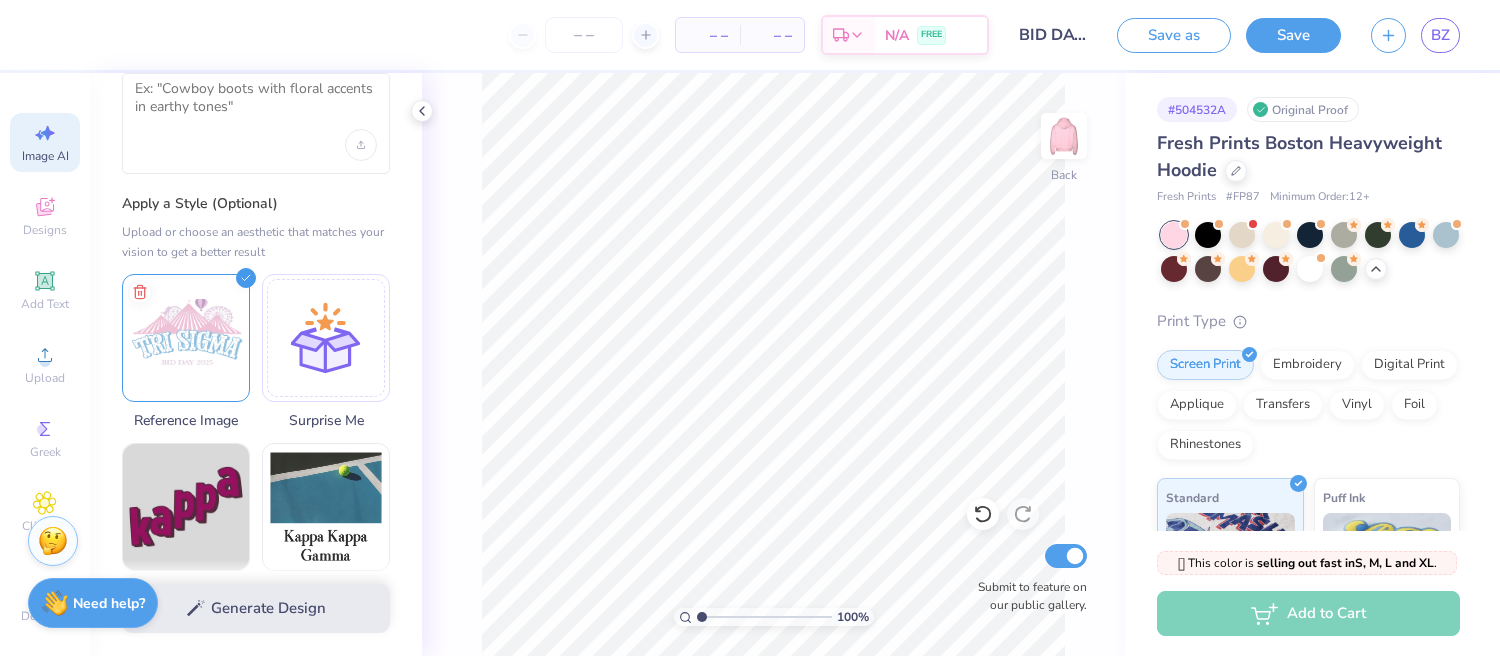 scroll, scrollTop: 0, scrollLeft: 0, axis: both 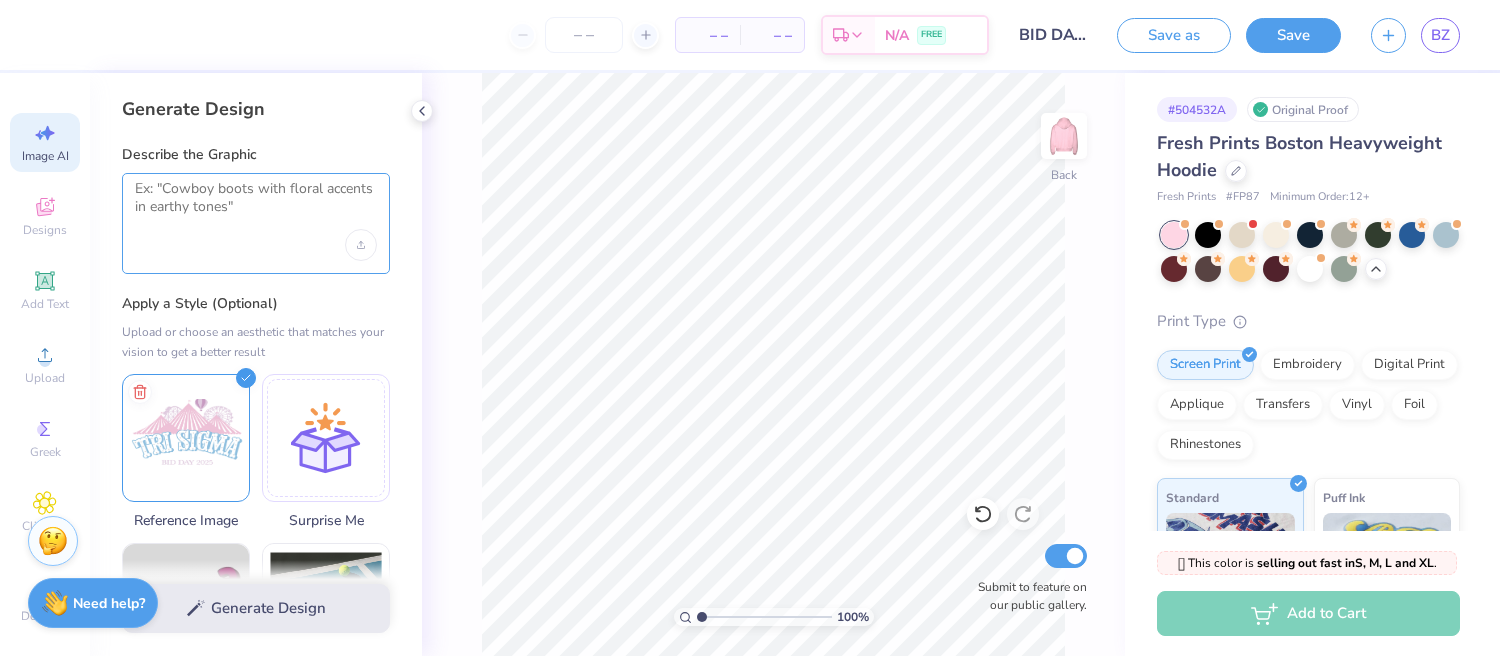 click at bounding box center (256, 205) 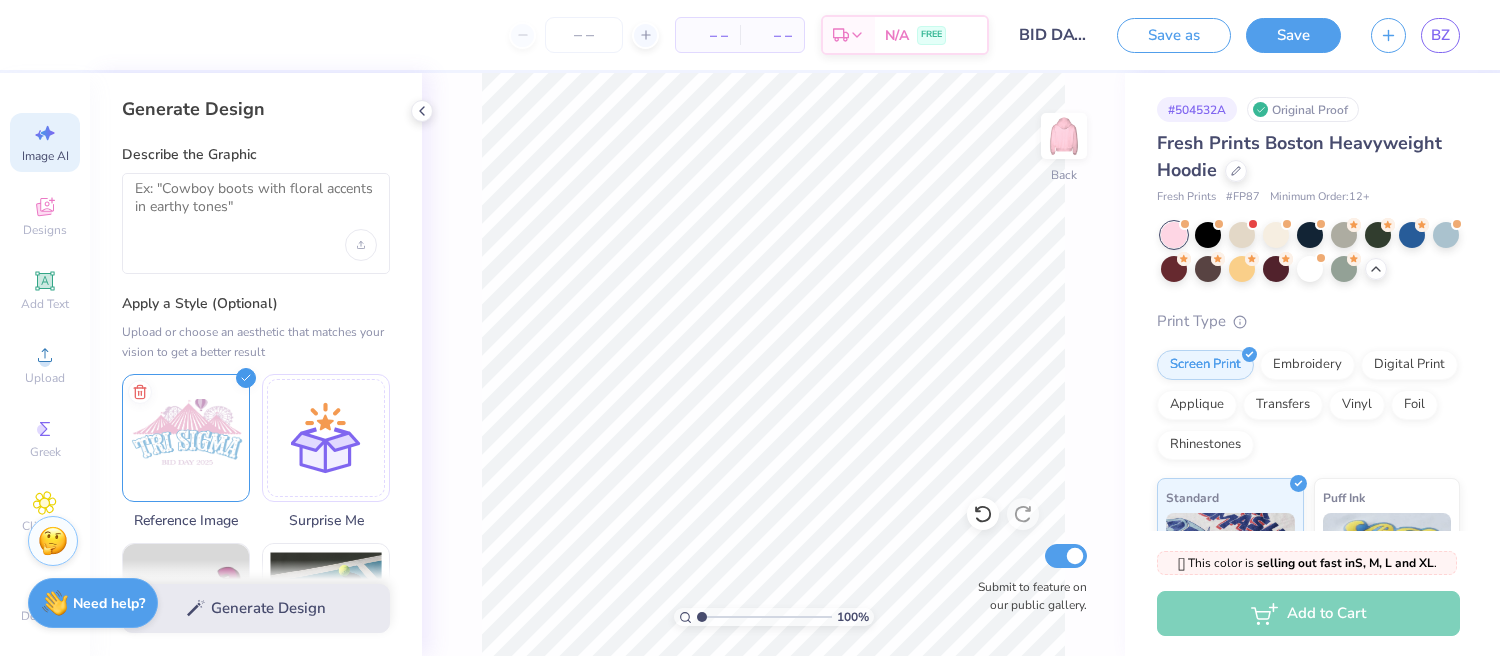 click on "Generate Design" at bounding box center (256, 608) 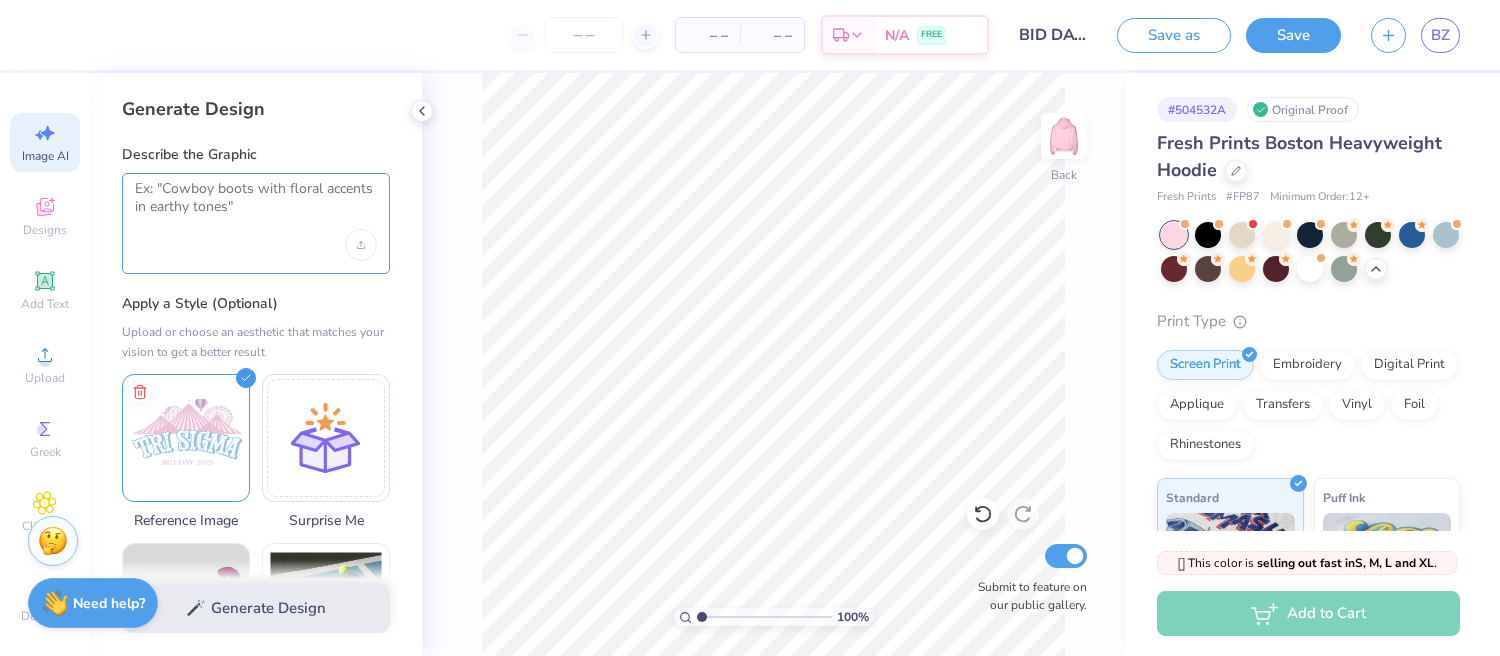 click at bounding box center (256, 205) 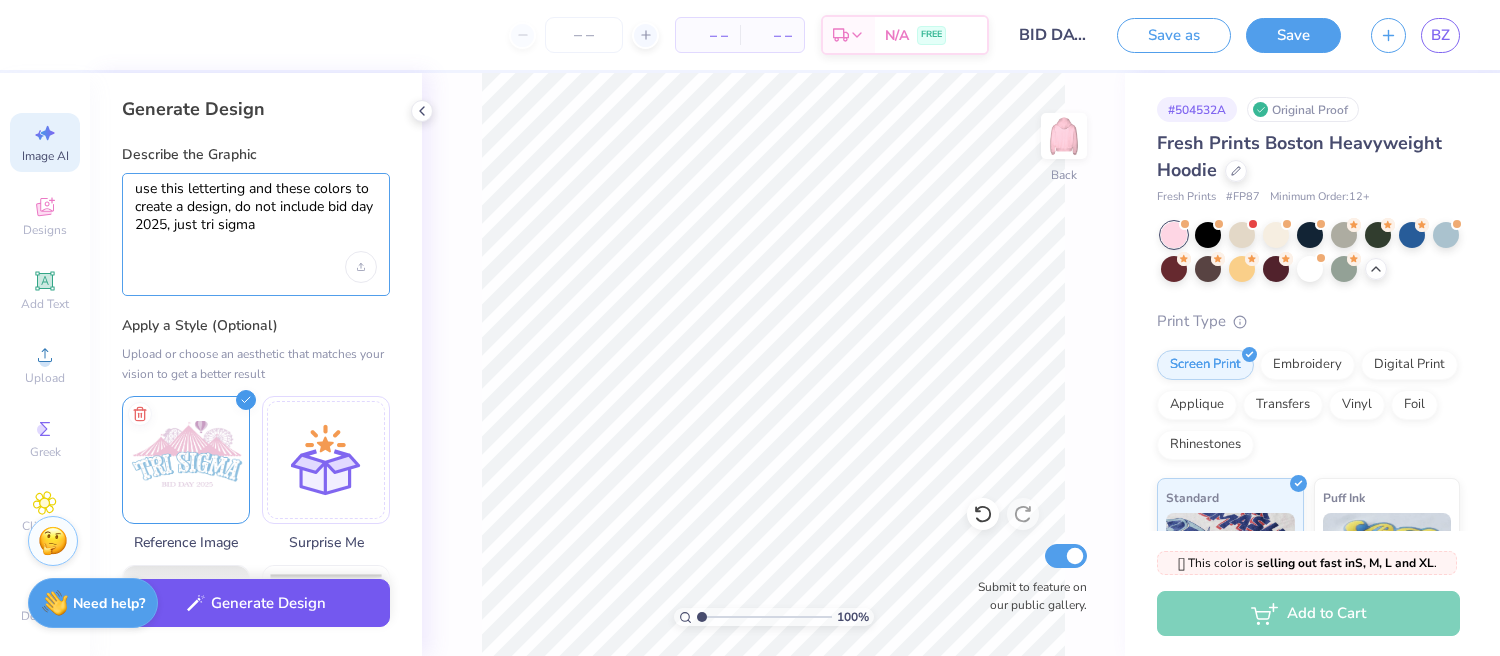 type on "use this letterting and these colors to create a design, do not include bid day 2025, just tri sigma" 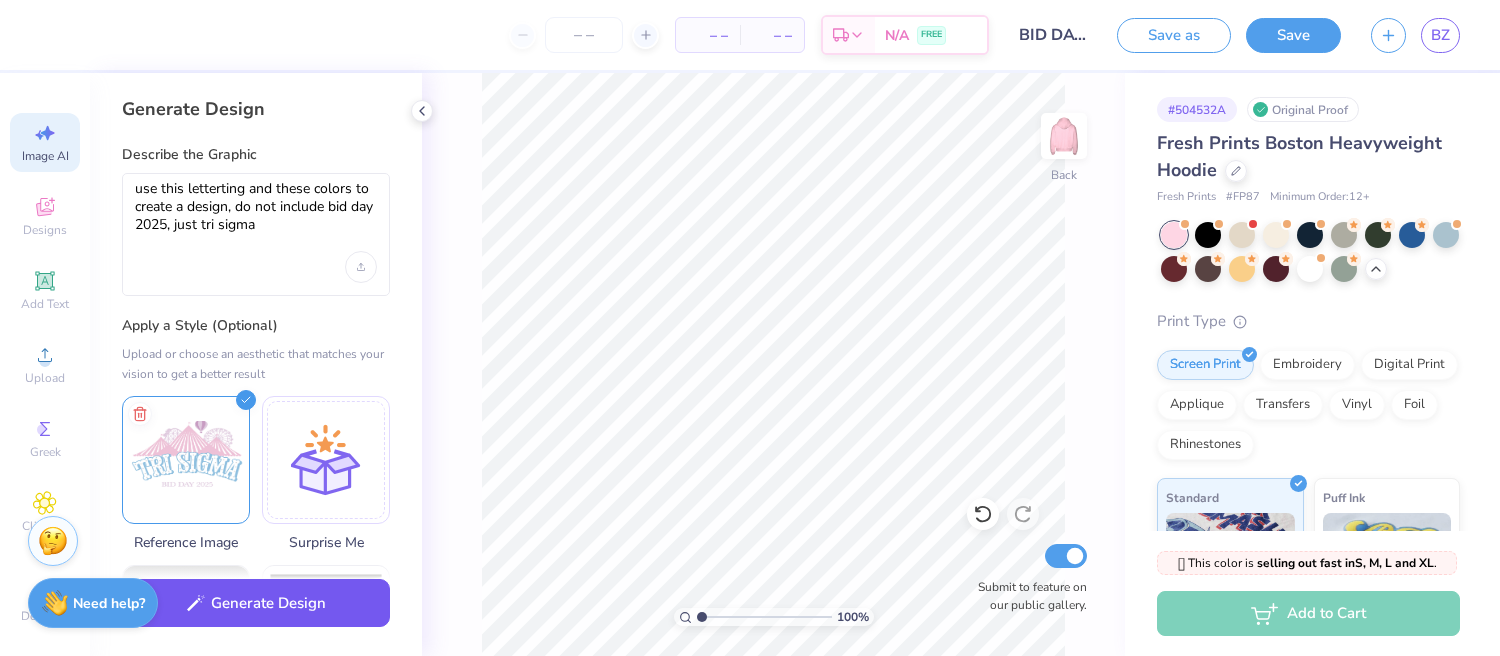 click on "Generate Design" at bounding box center [256, 603] 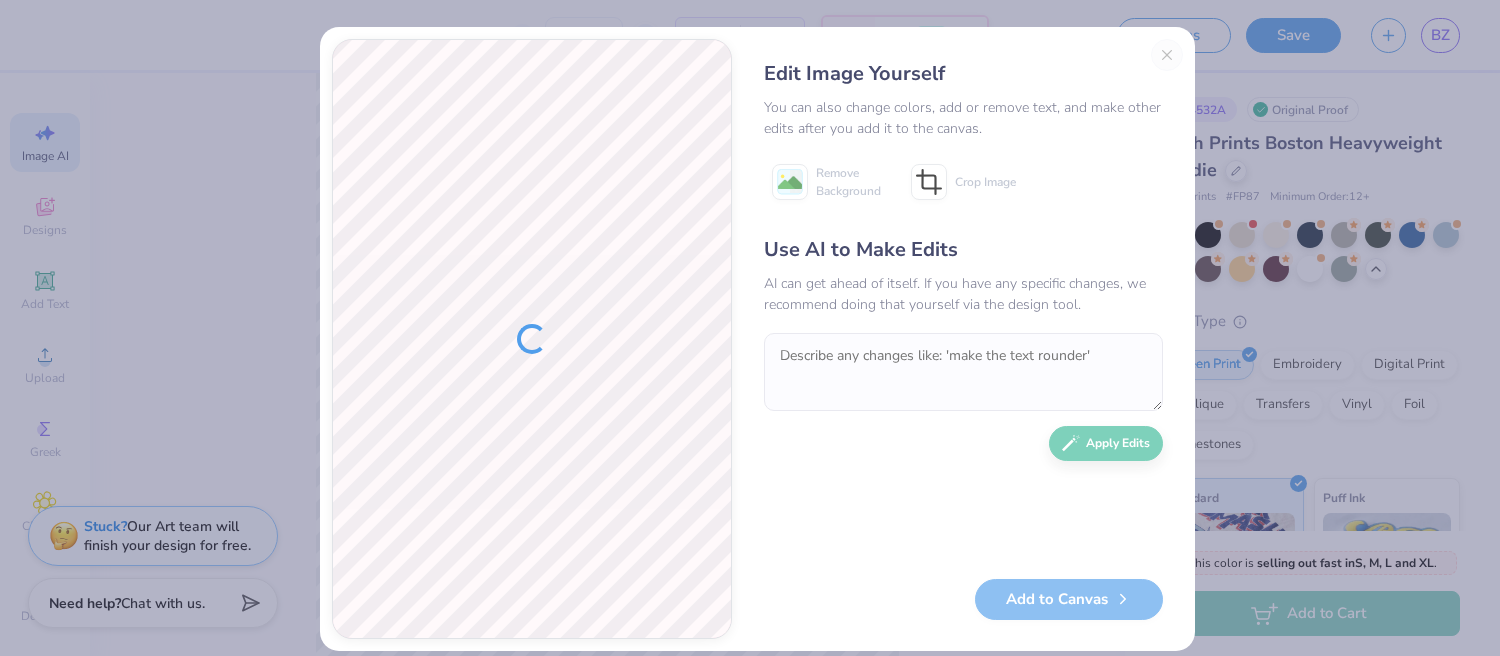 scroll, scrollTop: 0, scrollLeft: 0, axis: both 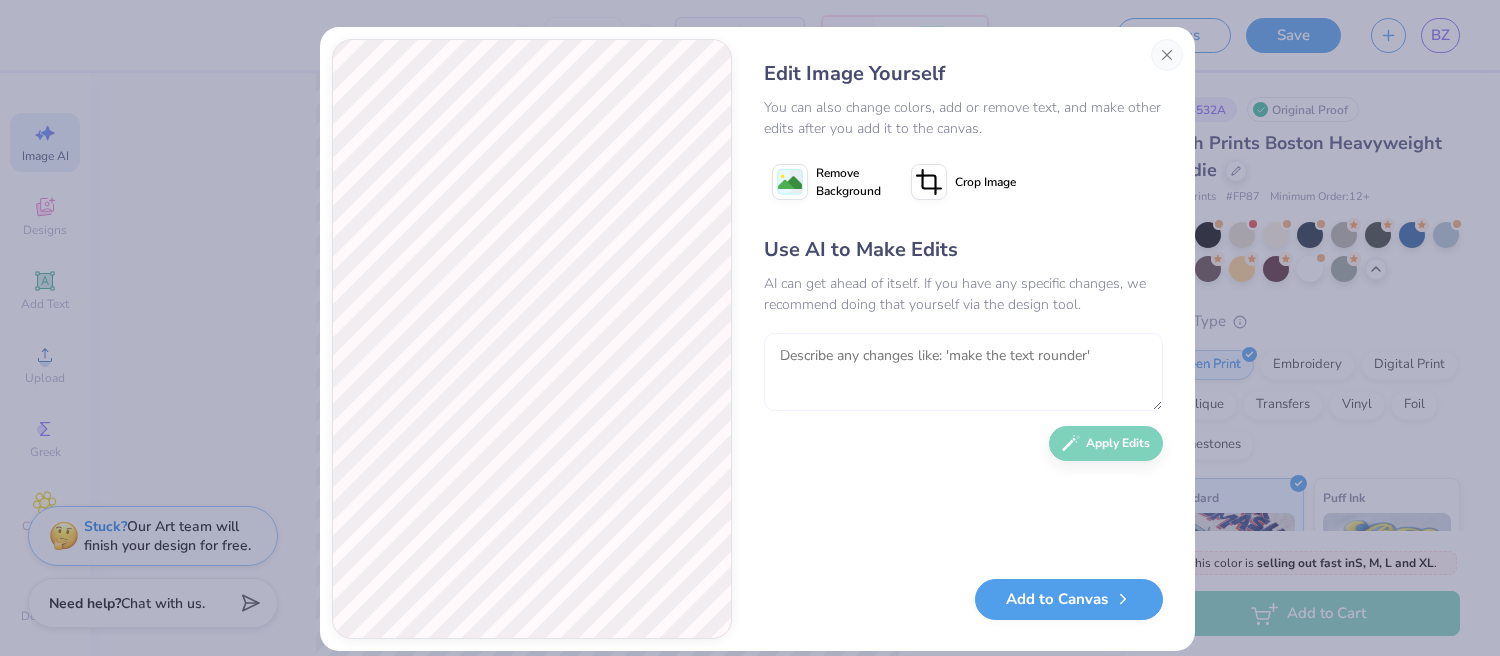 click at bounding box center [963, 372] 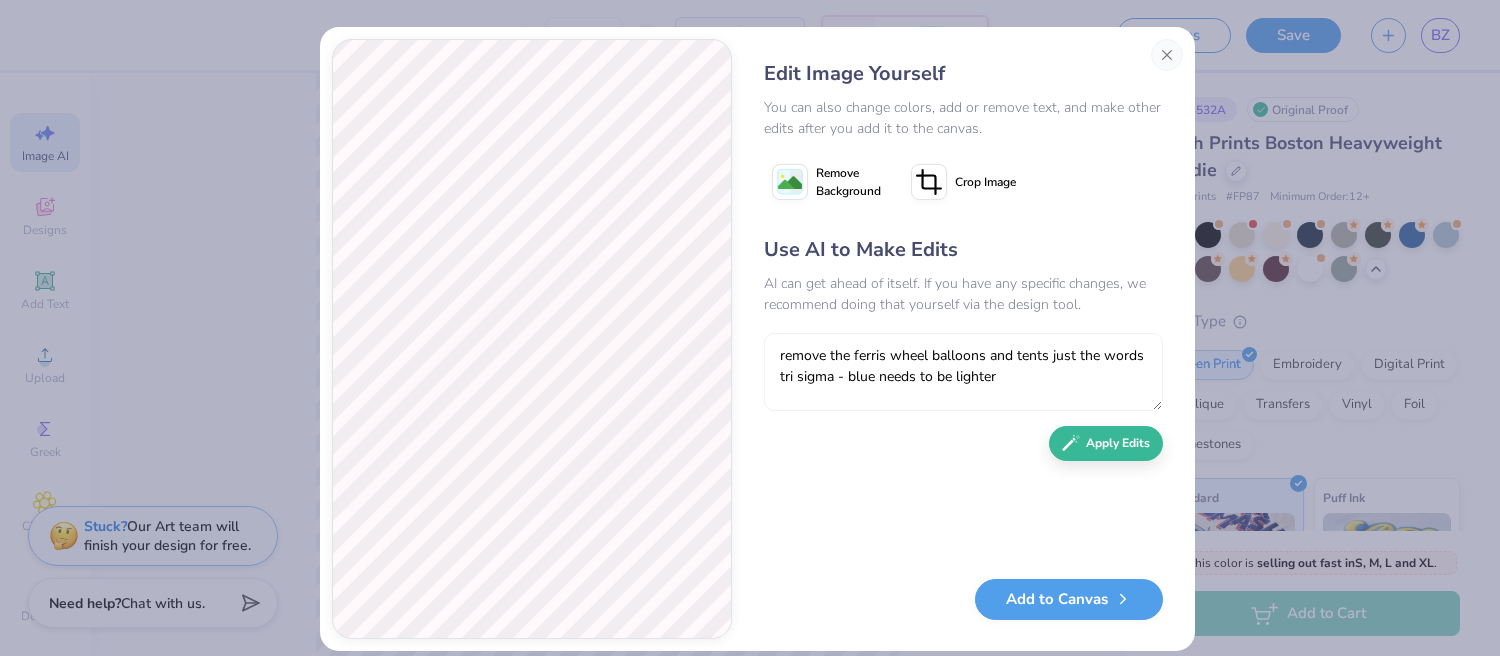 type on "remove the ferris wheel balloons and tents just the words tri sigma - blue needs to be lighter" 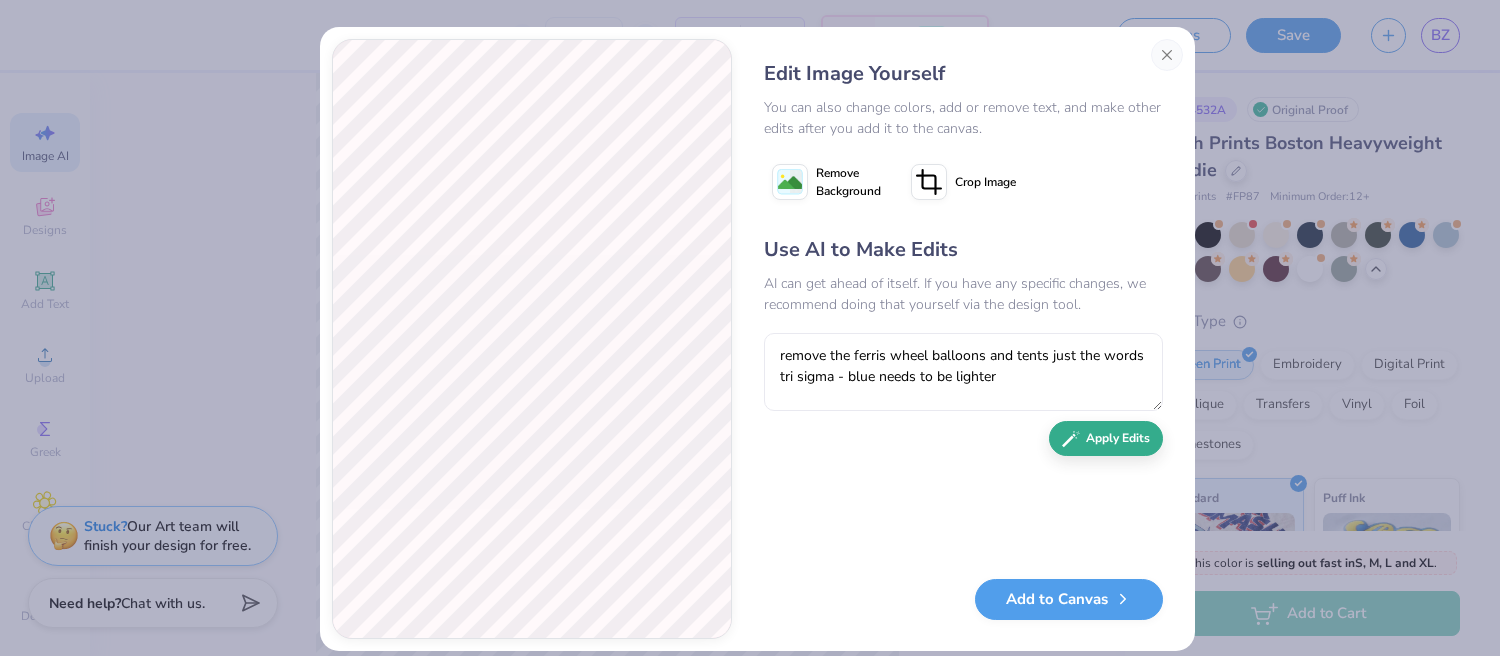 drag, startPoint x: 1124, startPoint y: 460, endPoint x: 1119, endPoint y: 451, distance: 10.29563 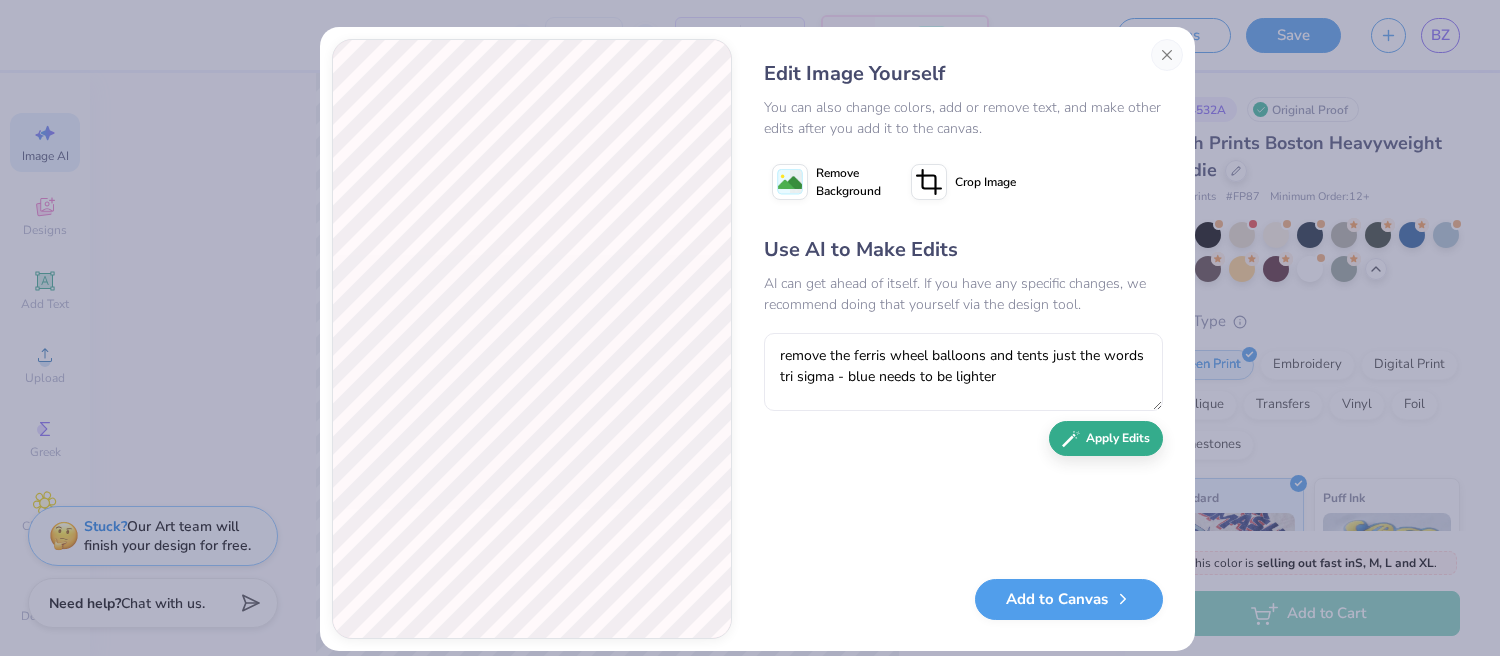 click on "Use AI to Make Edits AI can get ahead of itself. If you have any specific changes, we recommend doing that yourself via the design tool. remove the ferris wheel balloons and tents just the words tri sigma - blue needs to be lighter
Apply Edits" at bounding box center (963, 397) 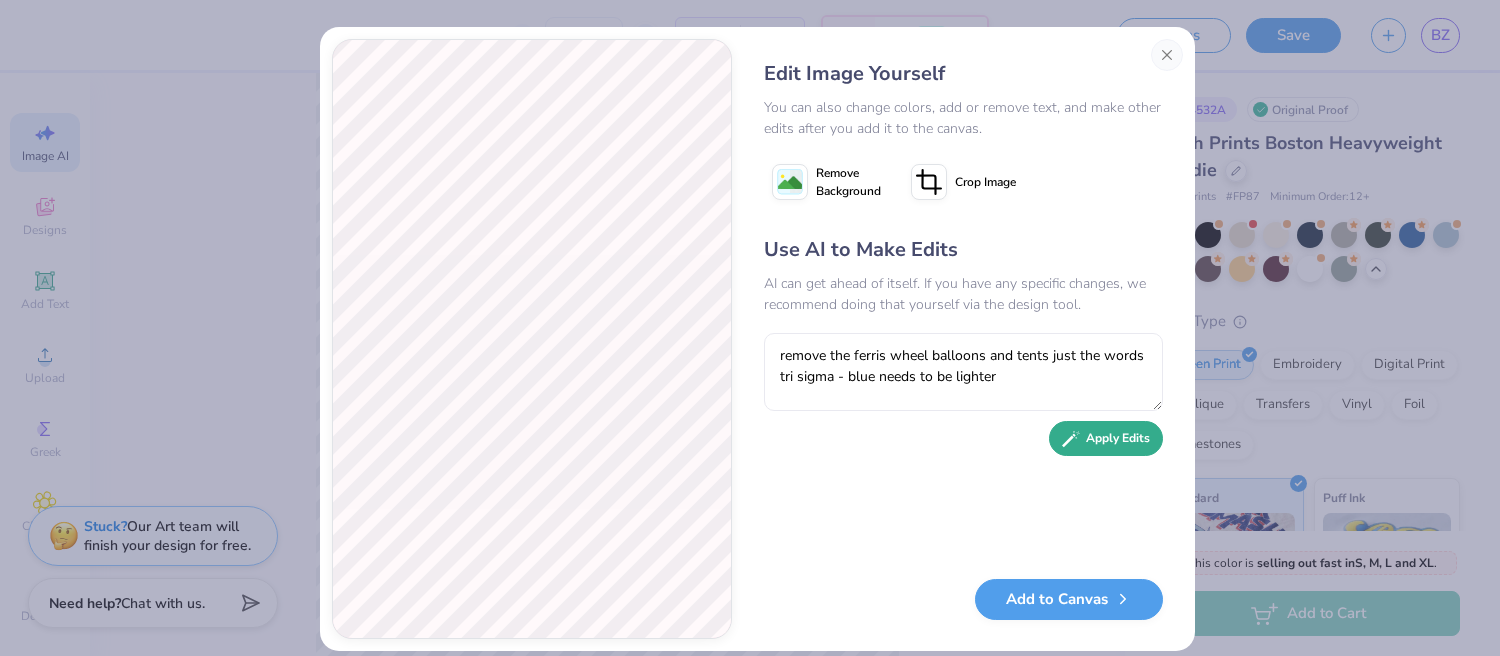 click on "Apply Edits" at bounding box center [1106, 438] 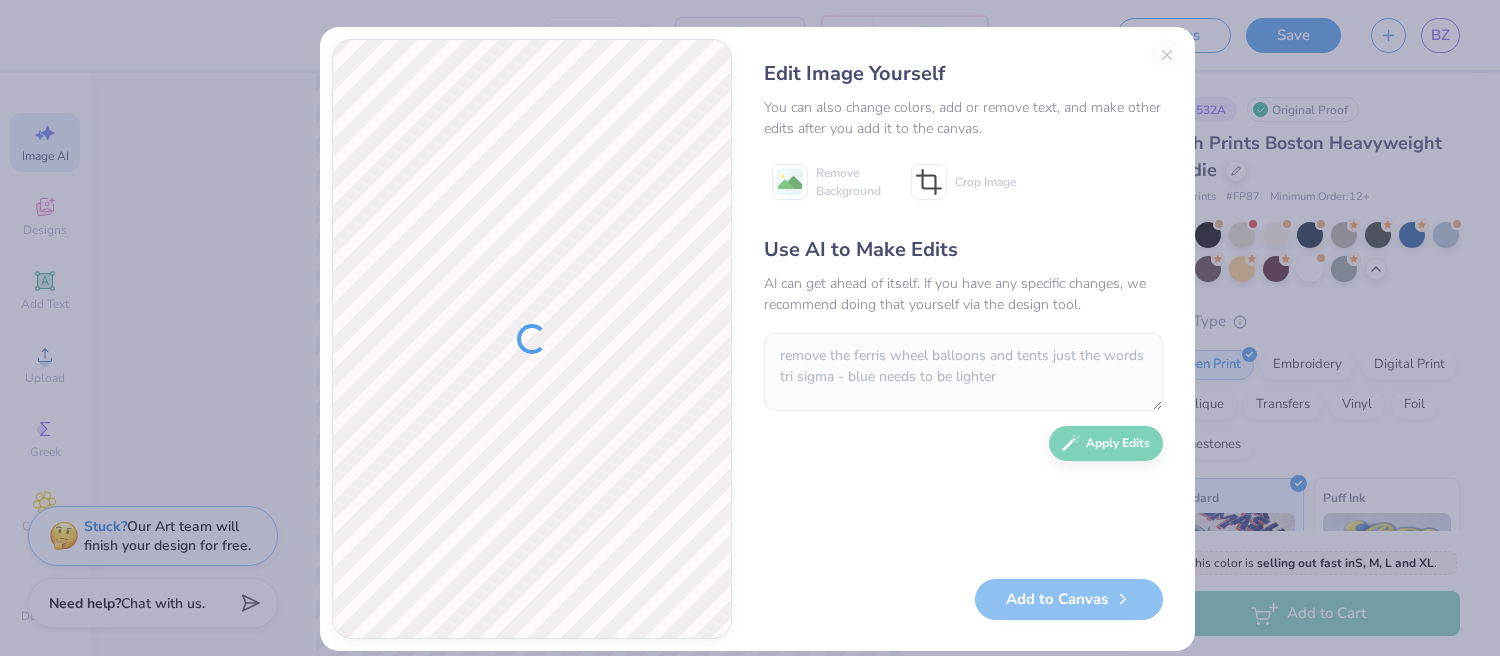 scroll, scrollTop: 0, scrollLeft: 0, axis: both 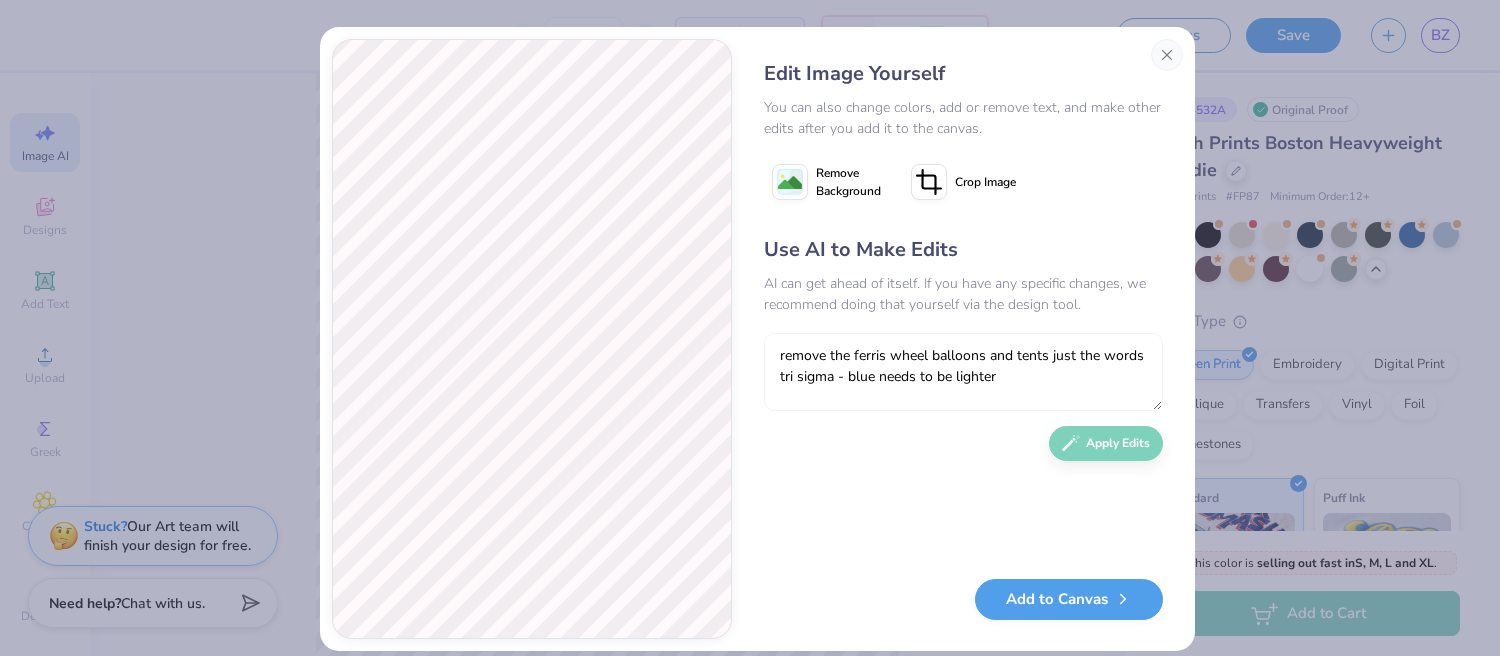 click on "remove the ferris wheel balloons and tents just the words tri sigma - blue needs to be lighter" at bounding box center (963, 372) 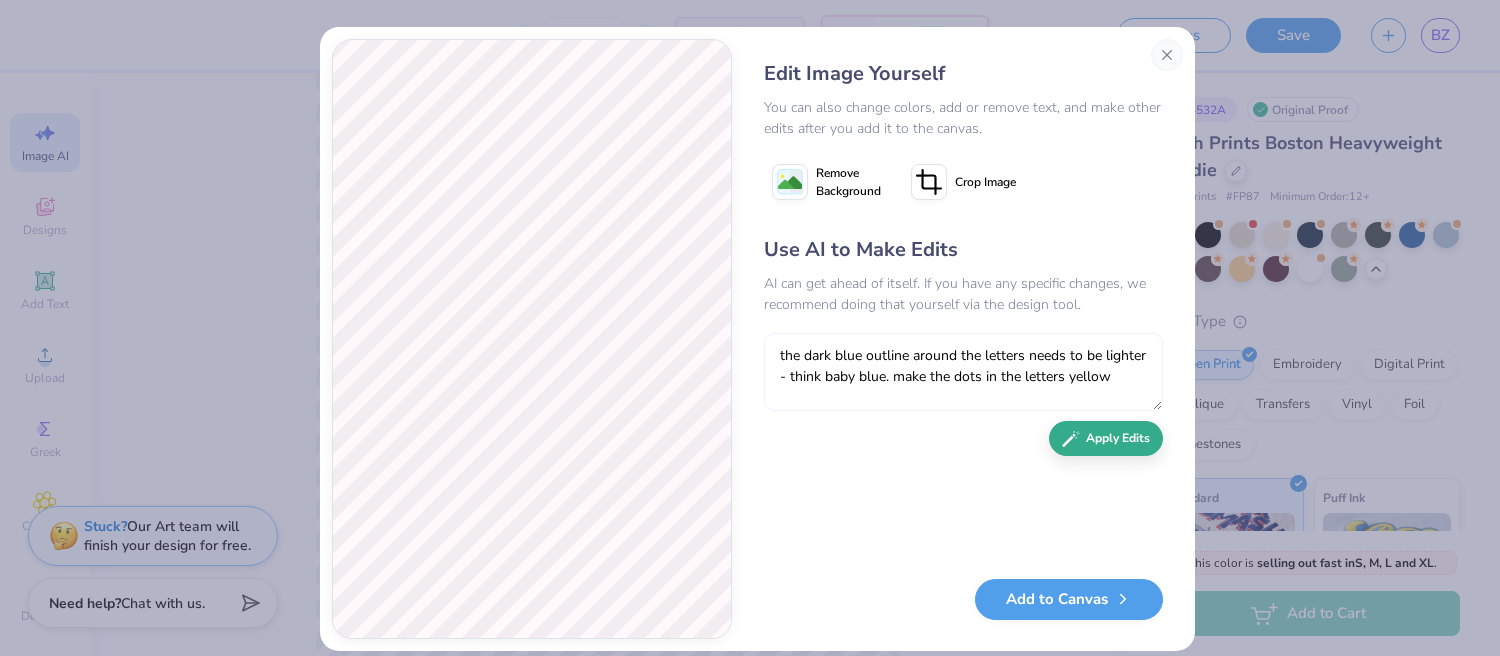 type on "the dark blue outline around the letters needs to be lighter - think baby blue. make the dots in the letters yellow" 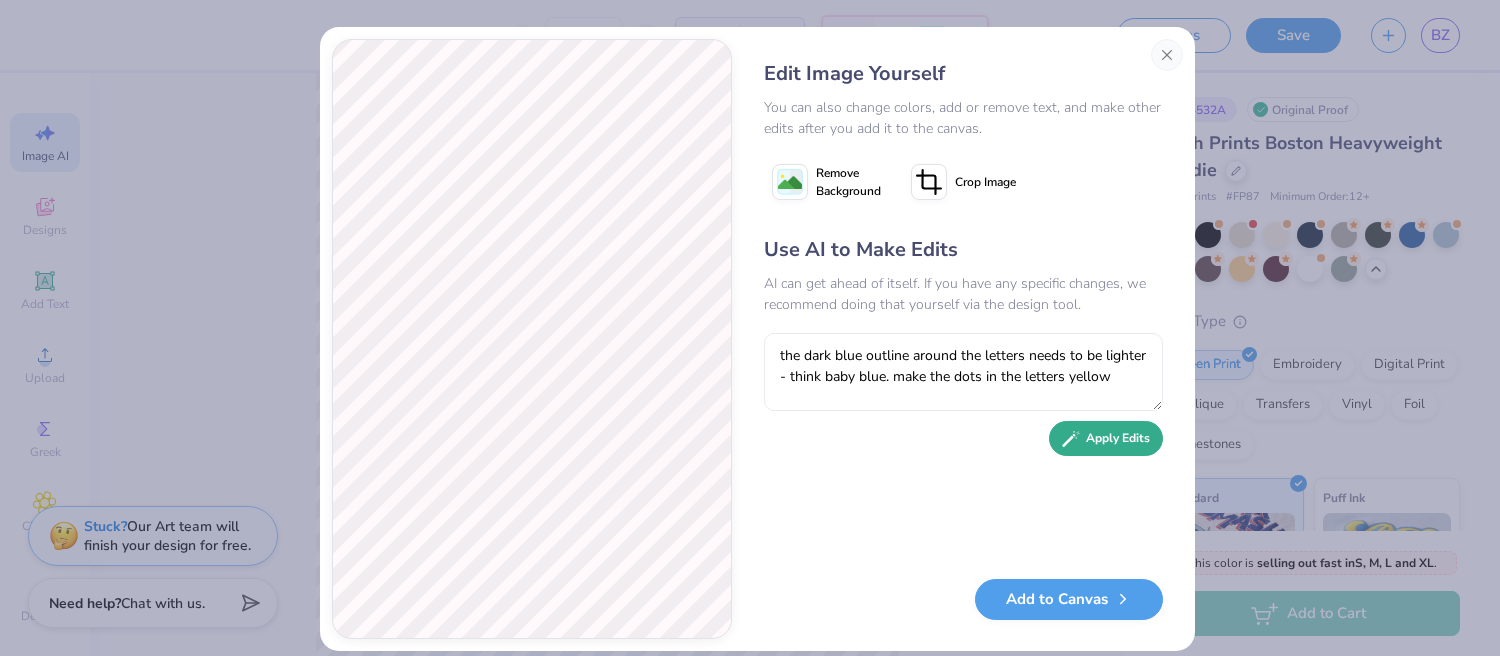 click on "Apply Edits" at bounding box center [1106, 438] 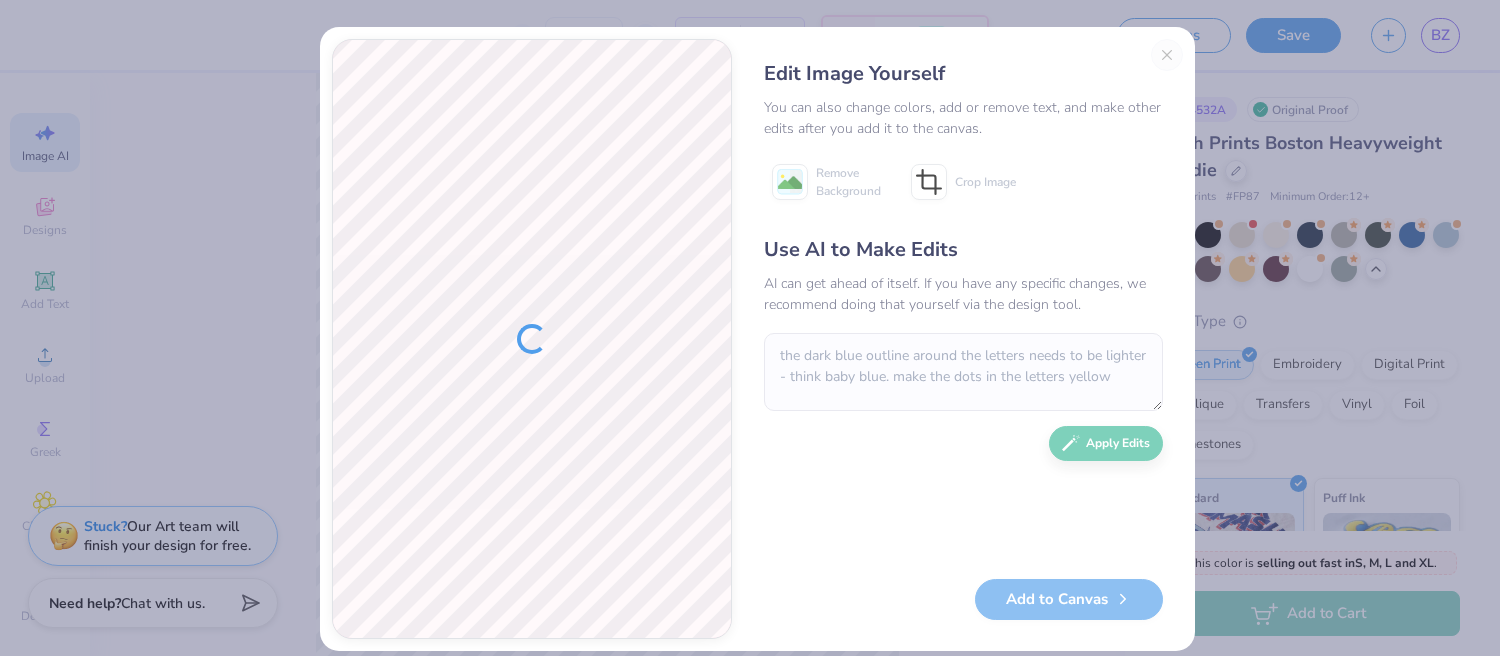 scroll, scrollTop: 0, scrollLeft: 0, axis: both 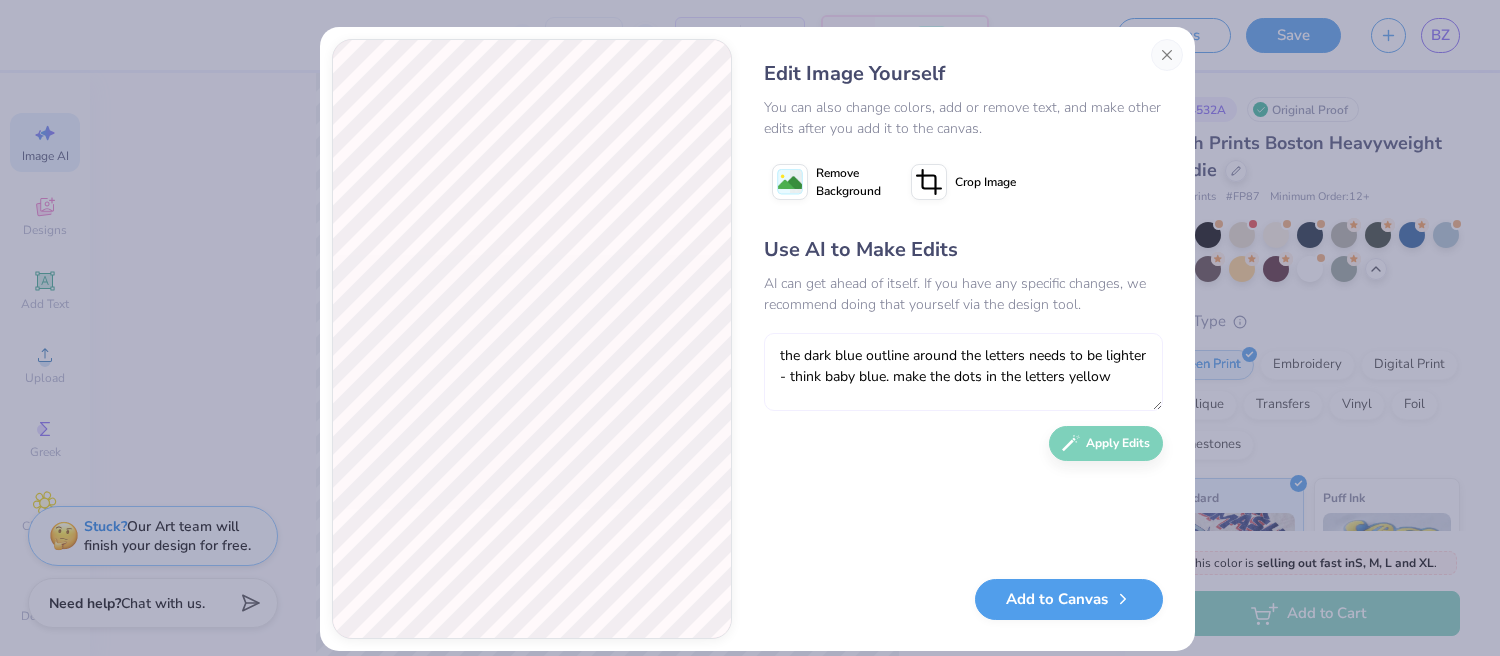 click on "the dark blue outline around the letters needs to be lighter - think baby blue. make the dots in the letters yellow" at bounding box center (963, 372) 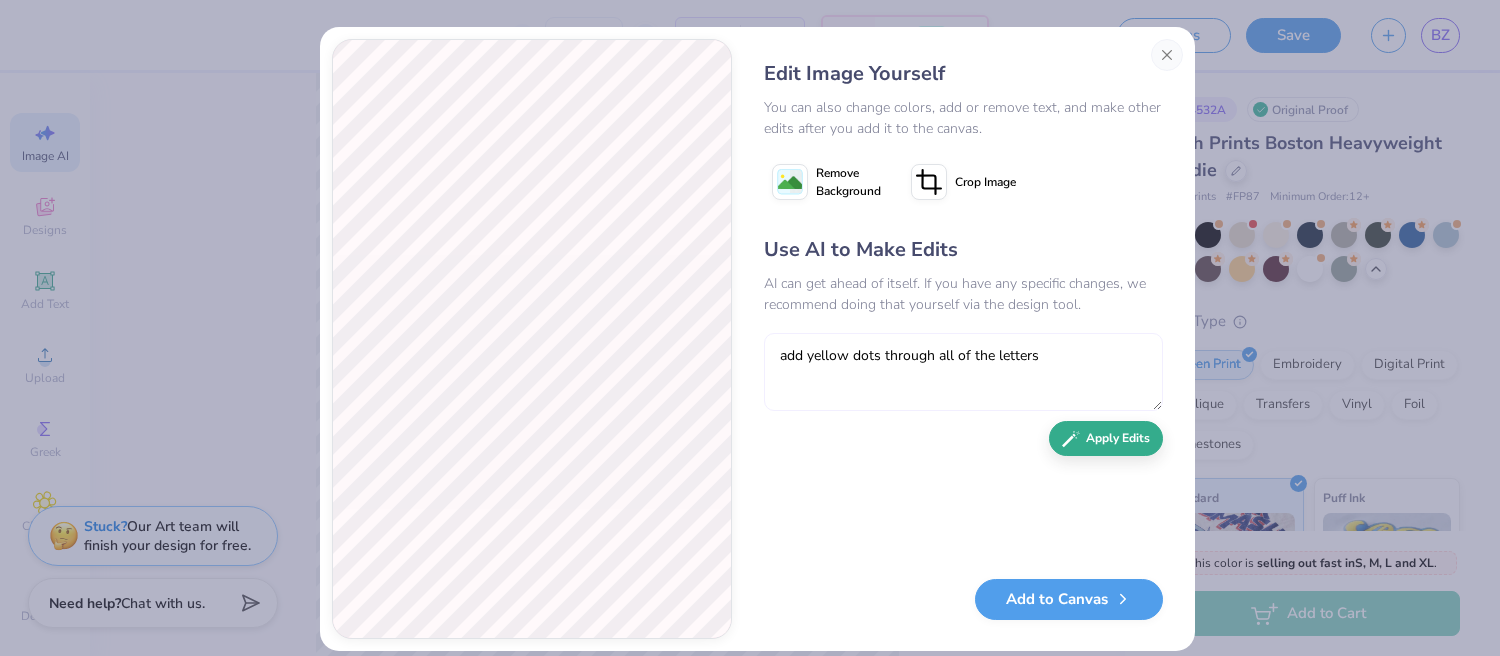 type on "add yellow dots through all of the letters" 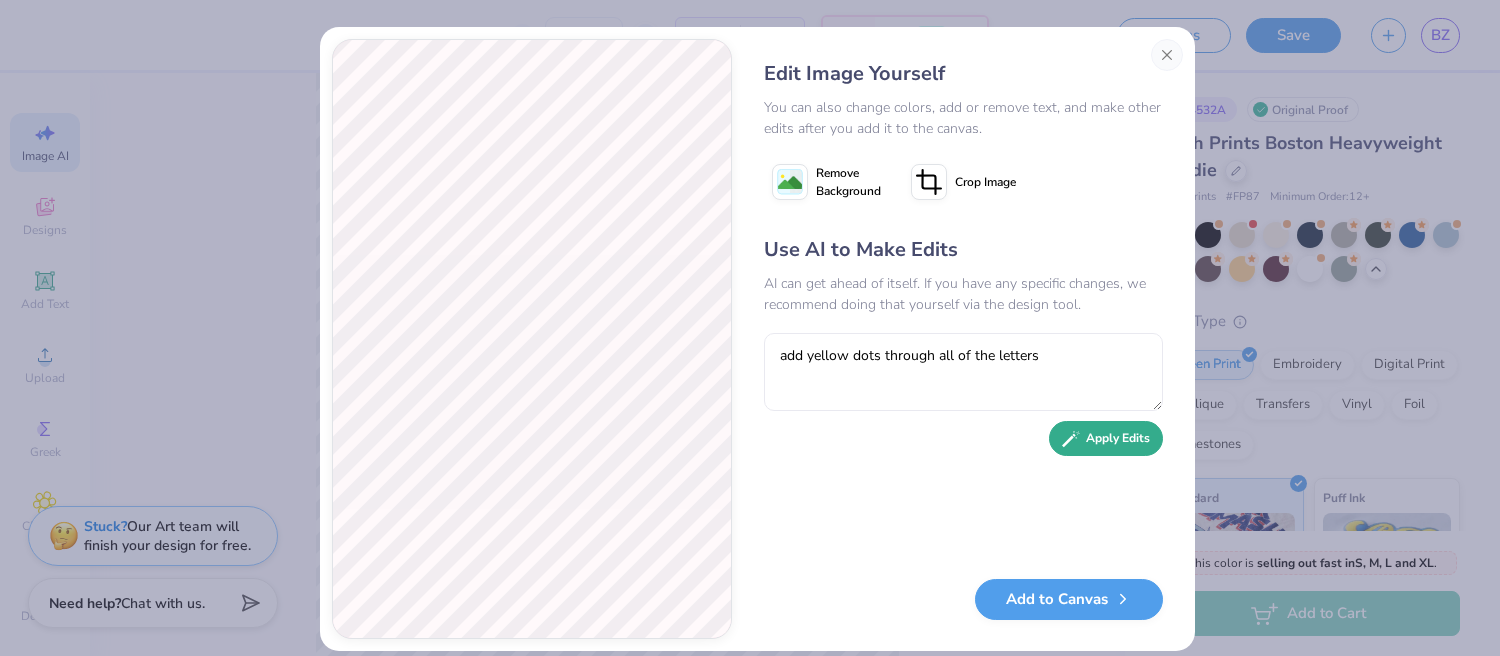 click on "Apply Edits" at bounding box center (1106, 438) 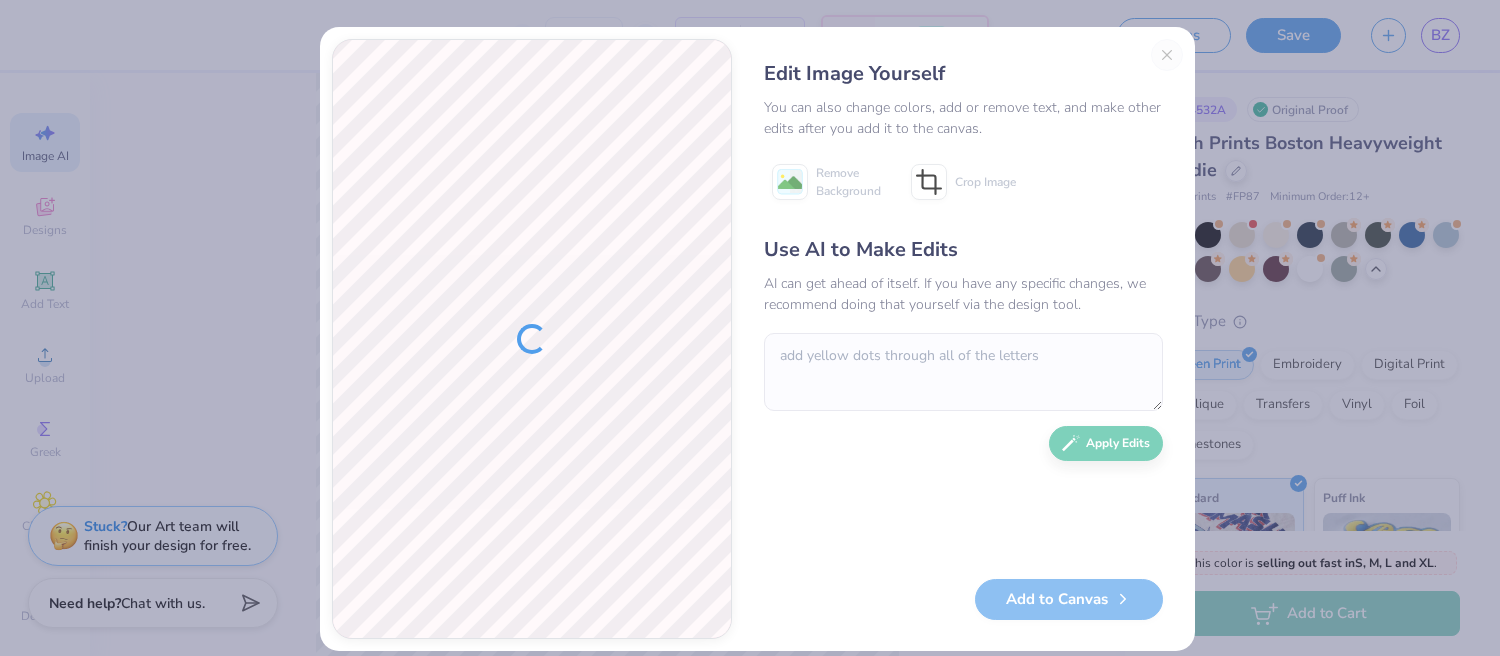 click on "Use AI to Make Edits AI can get ahead of itself. If you have any specific changes, we recommend doing that yourself via the design tool. add yellow dots through all of the letters
Apply Edits" at bounding box center (963, 397) 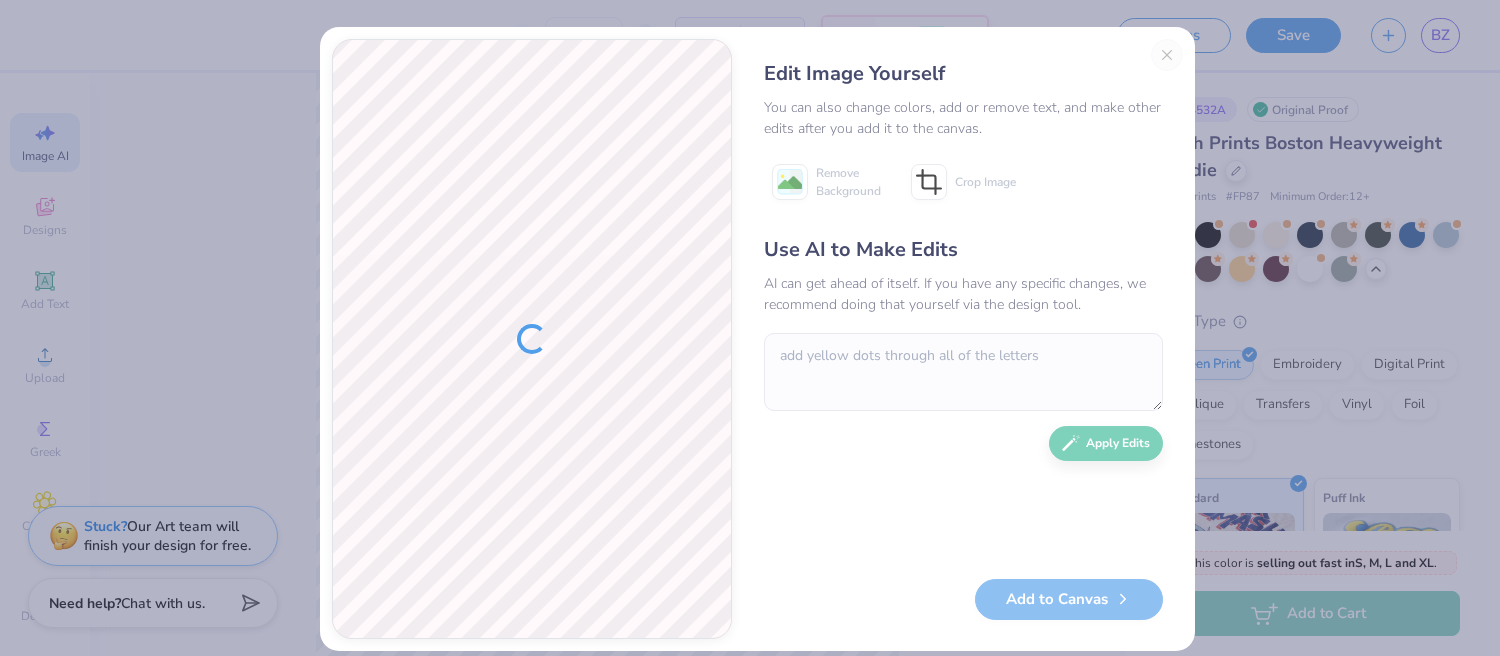 click on "Use AI to Make Edits AI can get ahead of itself. If you have any specific changes, we recommend doing that yourself via the design tool. add yellow dots through all of the letters
Apply Edits" at bounding box center (963, 397) 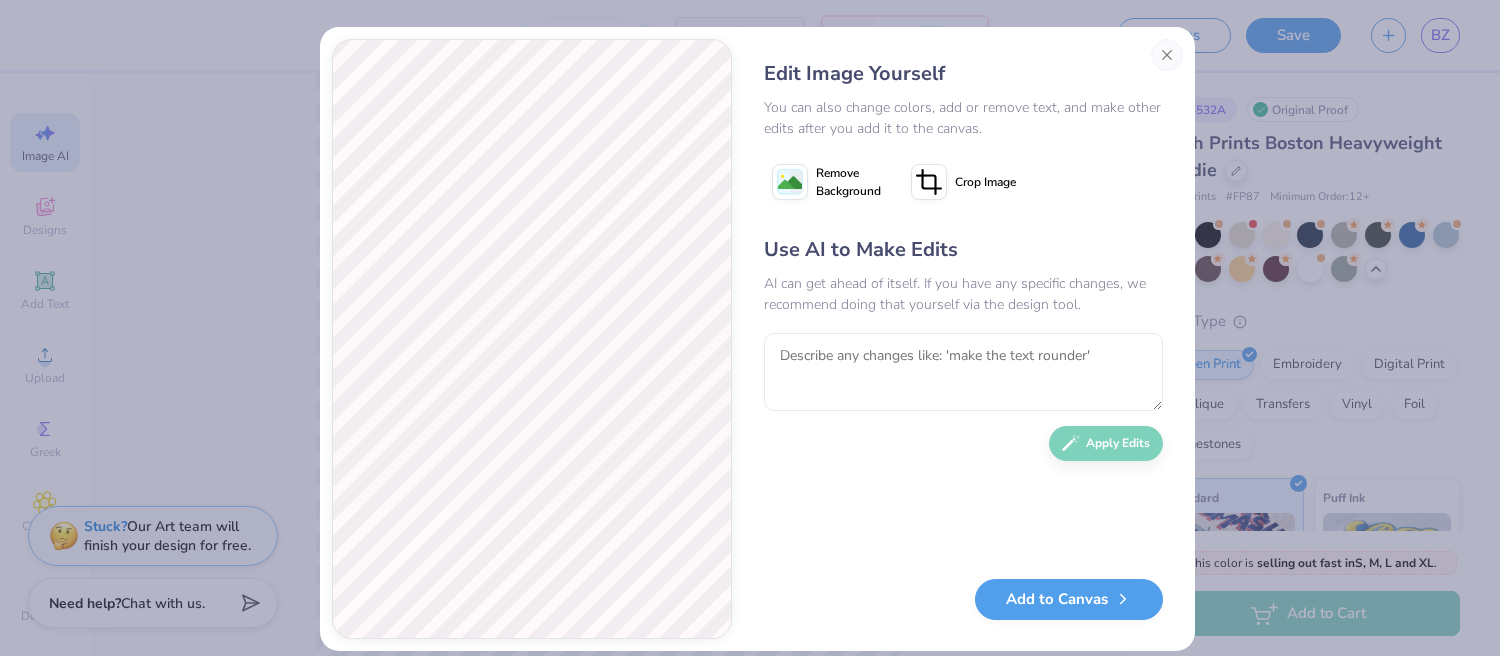 scroll, scrollTop: 0, scrollLeft: 0, axis: both 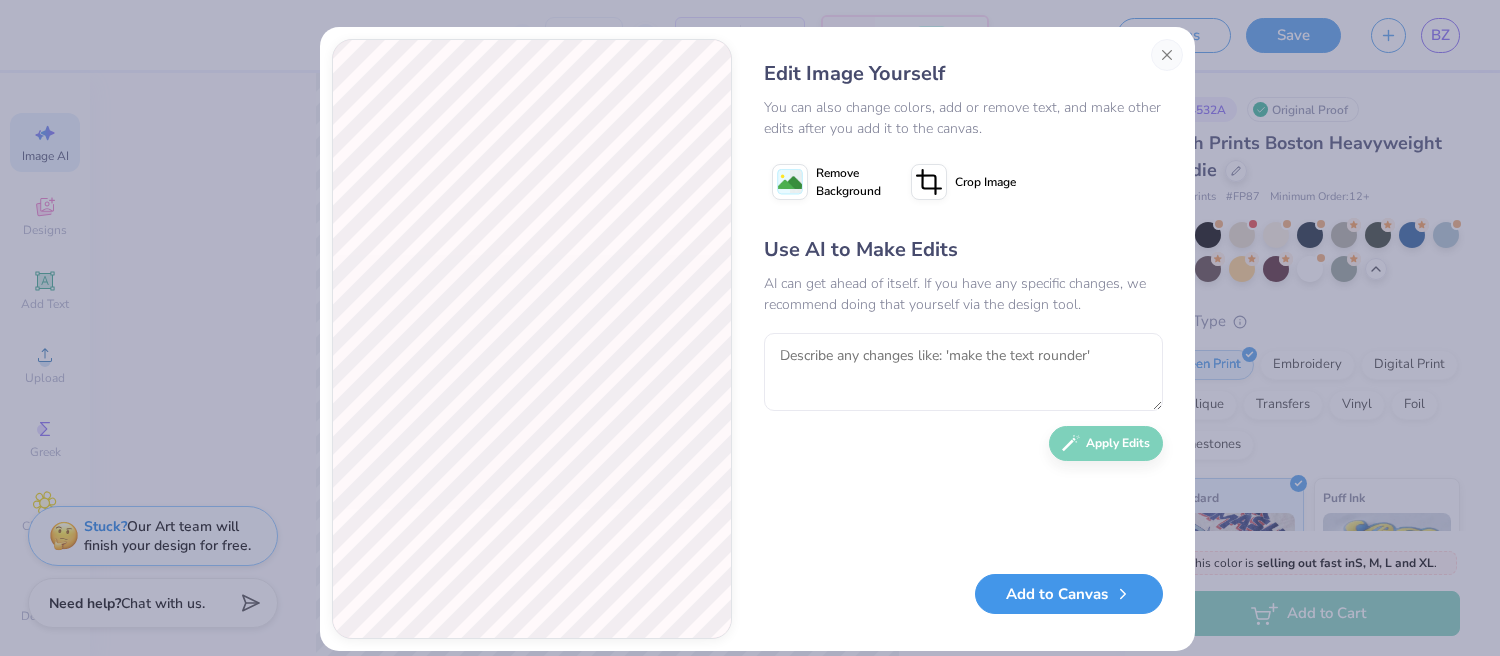 click on "Add to Canvas" at bounding box center (1069, 594) 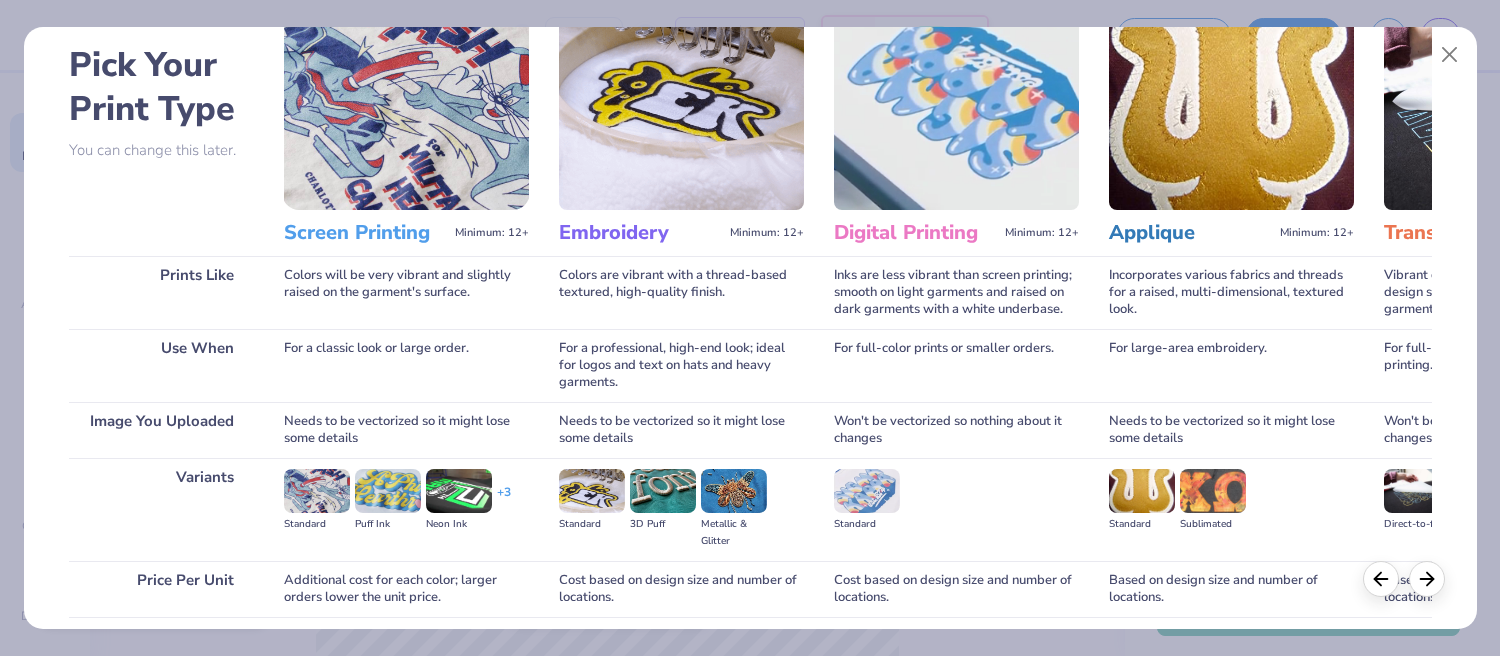 scroll, scrollTop: 240, scrollLeft: 0, axis: vertical 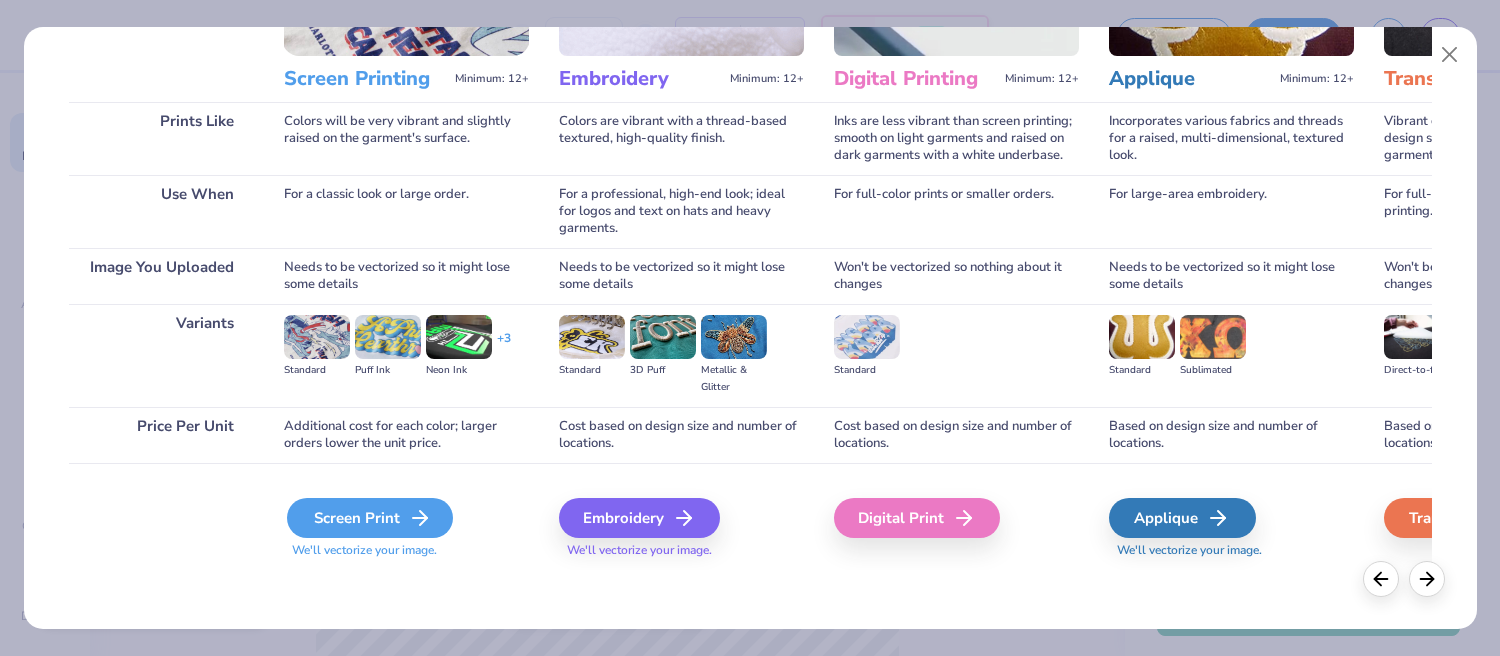 click on "Screen Print" at bounding box center [370, 518] 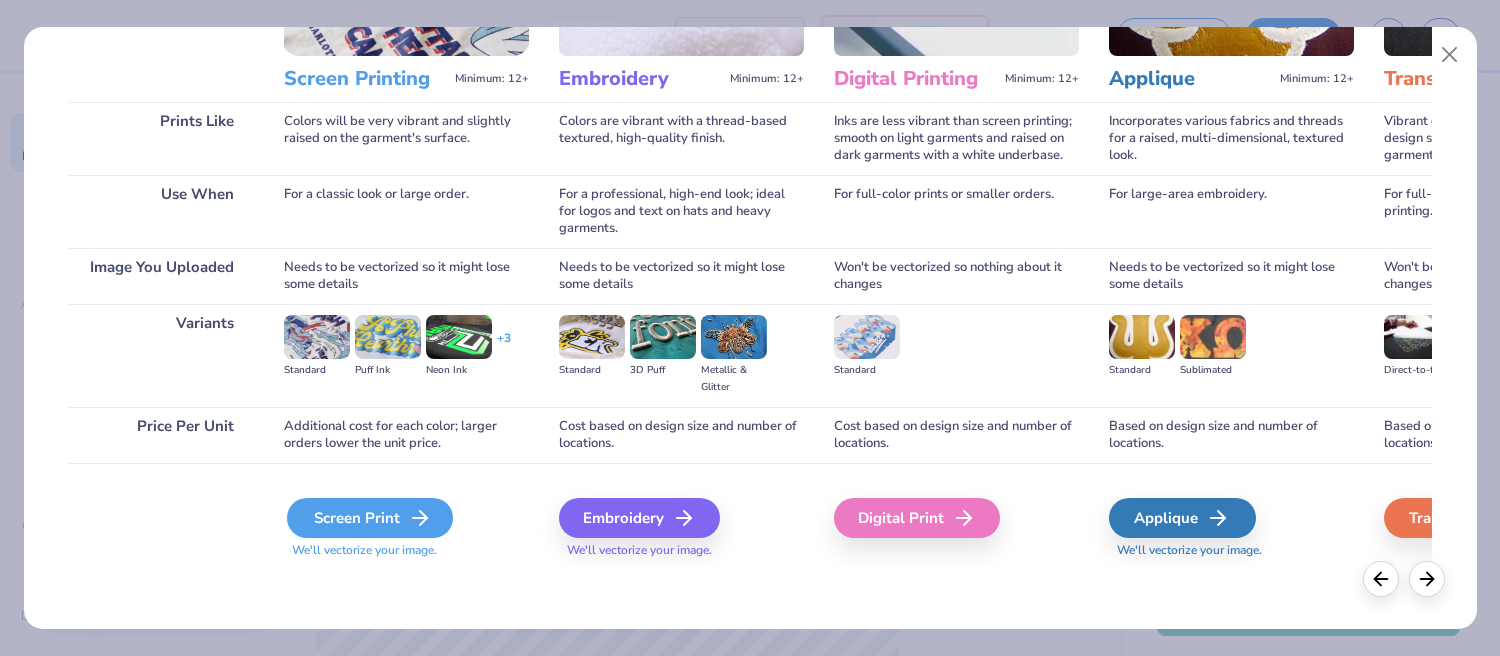 click 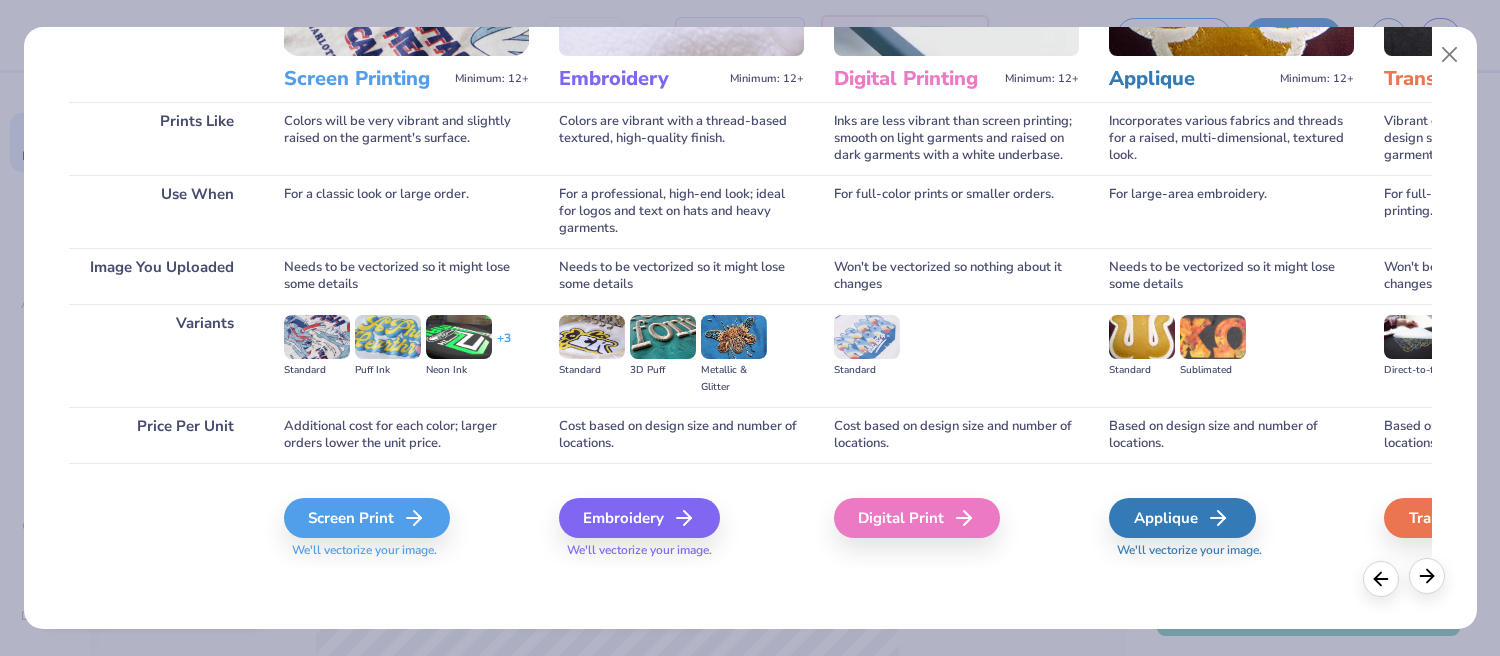 click 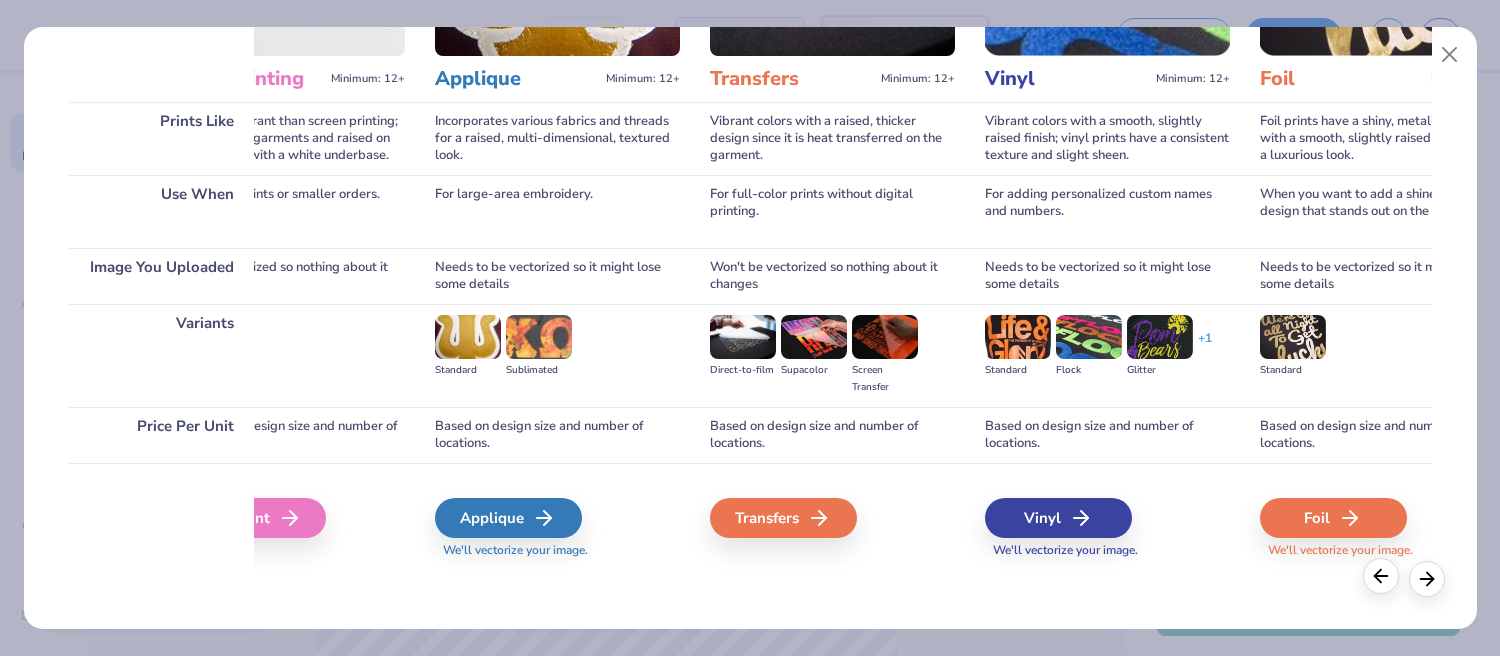 scroll, scrollTop: 0, scrollLeft: 681, axis: horizontal 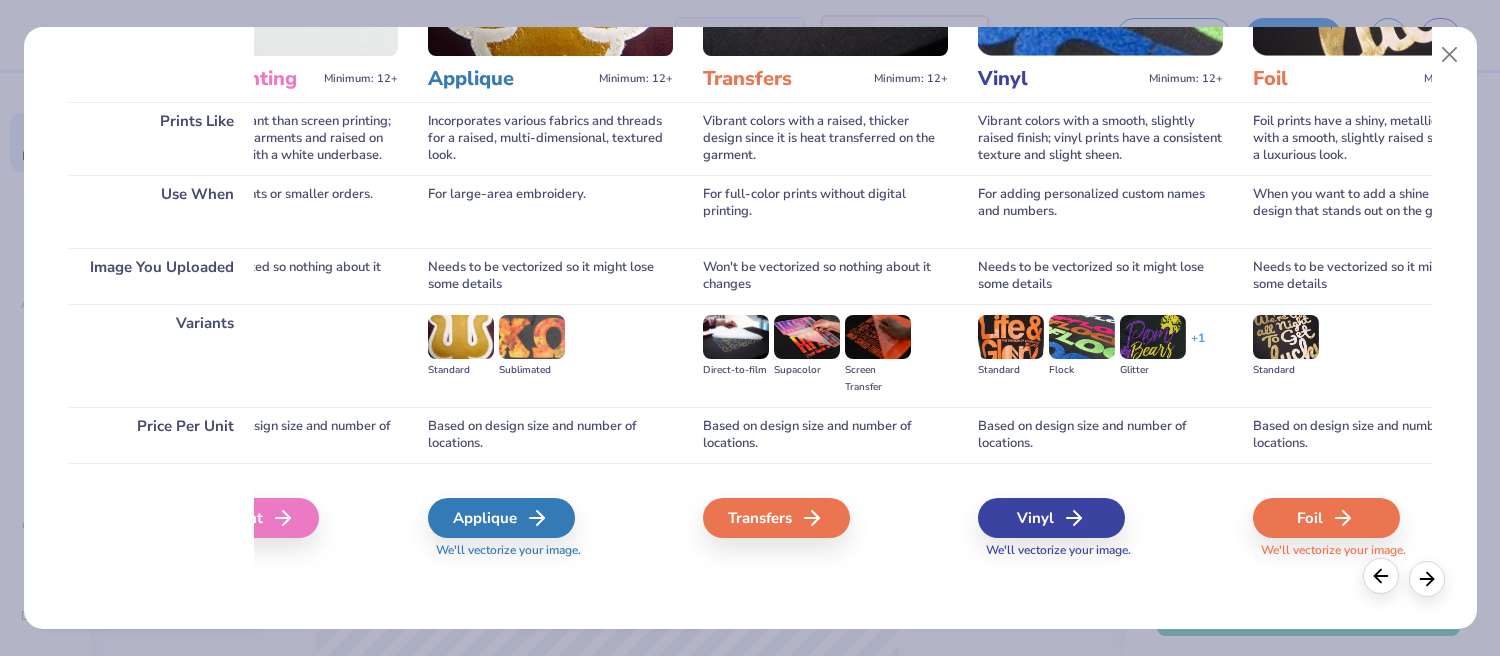 click 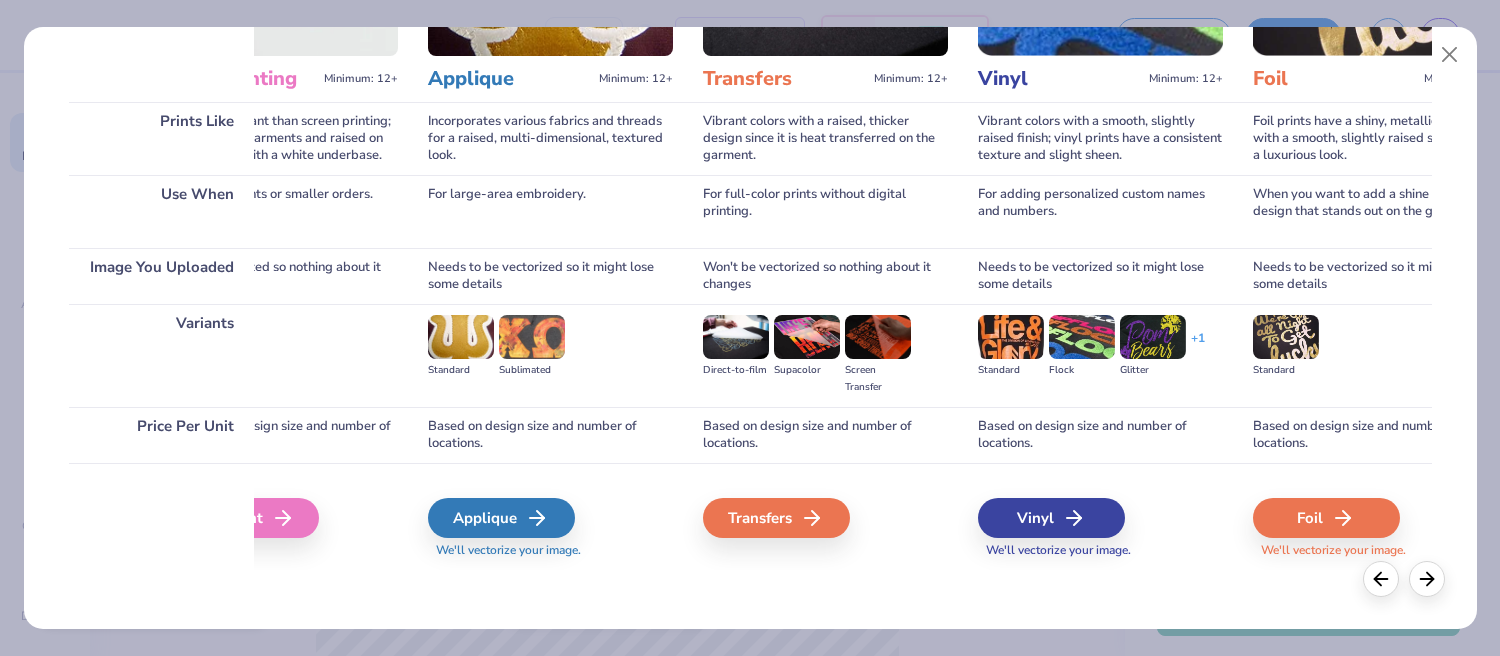 scroll, scrollTop: 0, scrollLeft: 0, axis: both 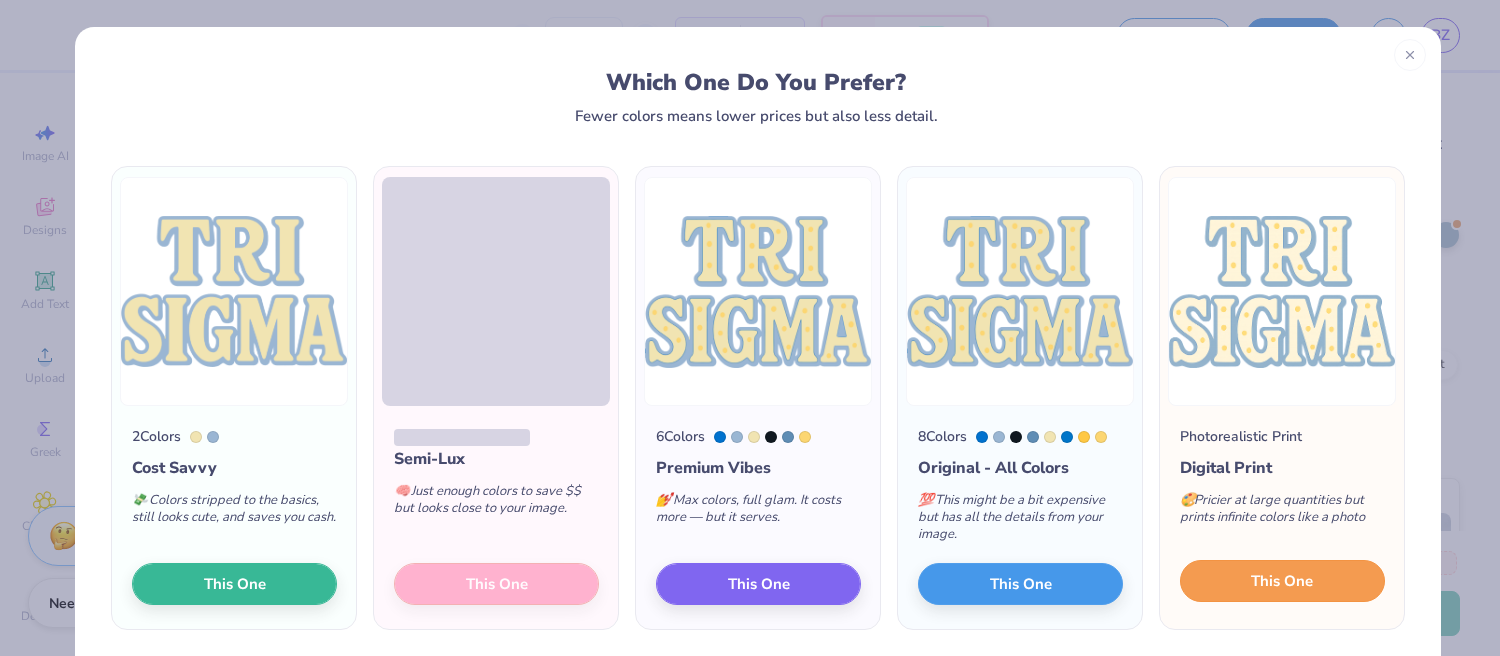 click on "This One" at bounding box center (1282, 581) 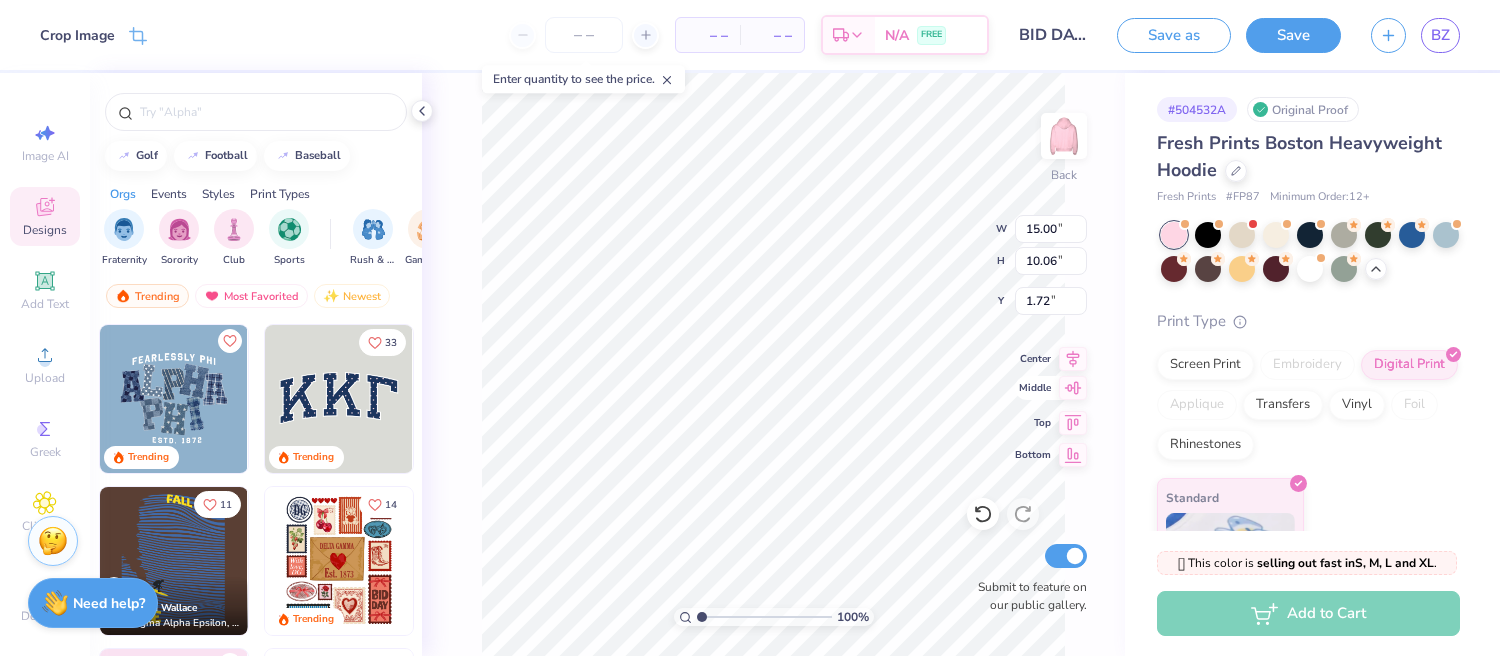 type on "6.17" 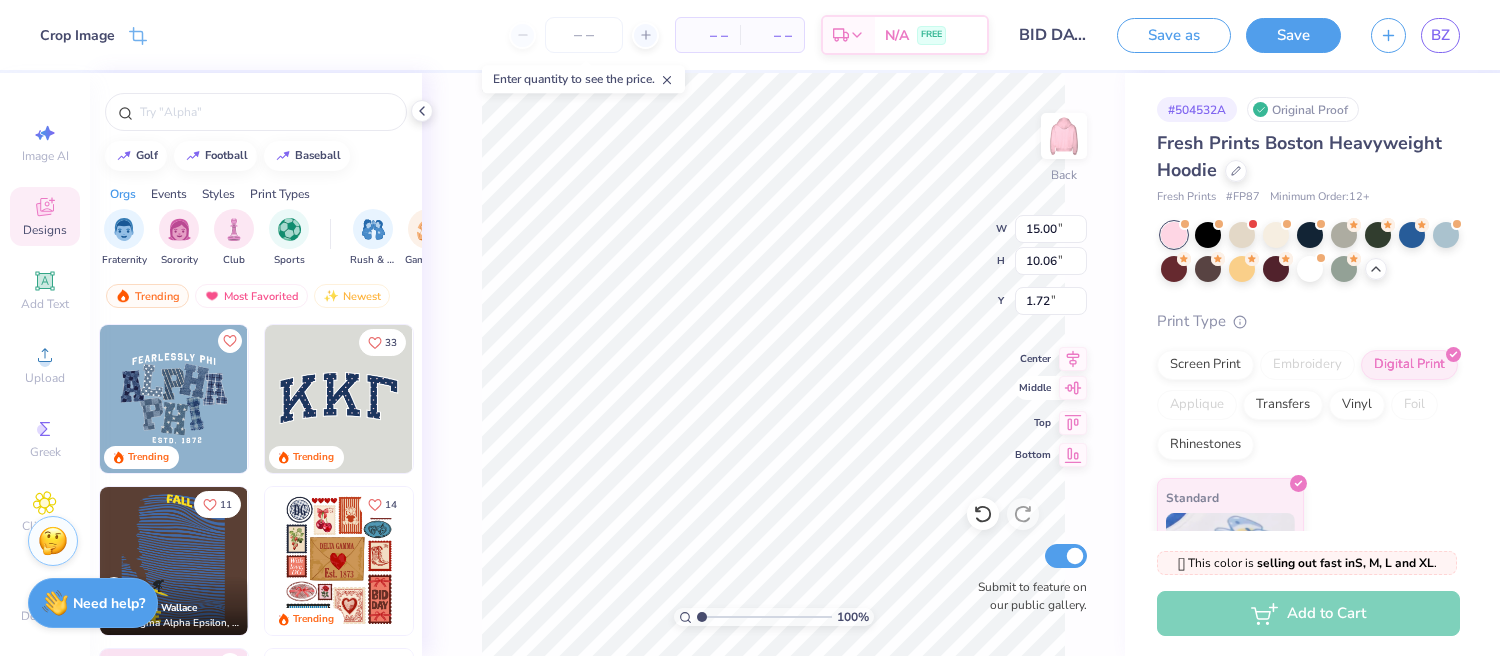 type on "4.13" 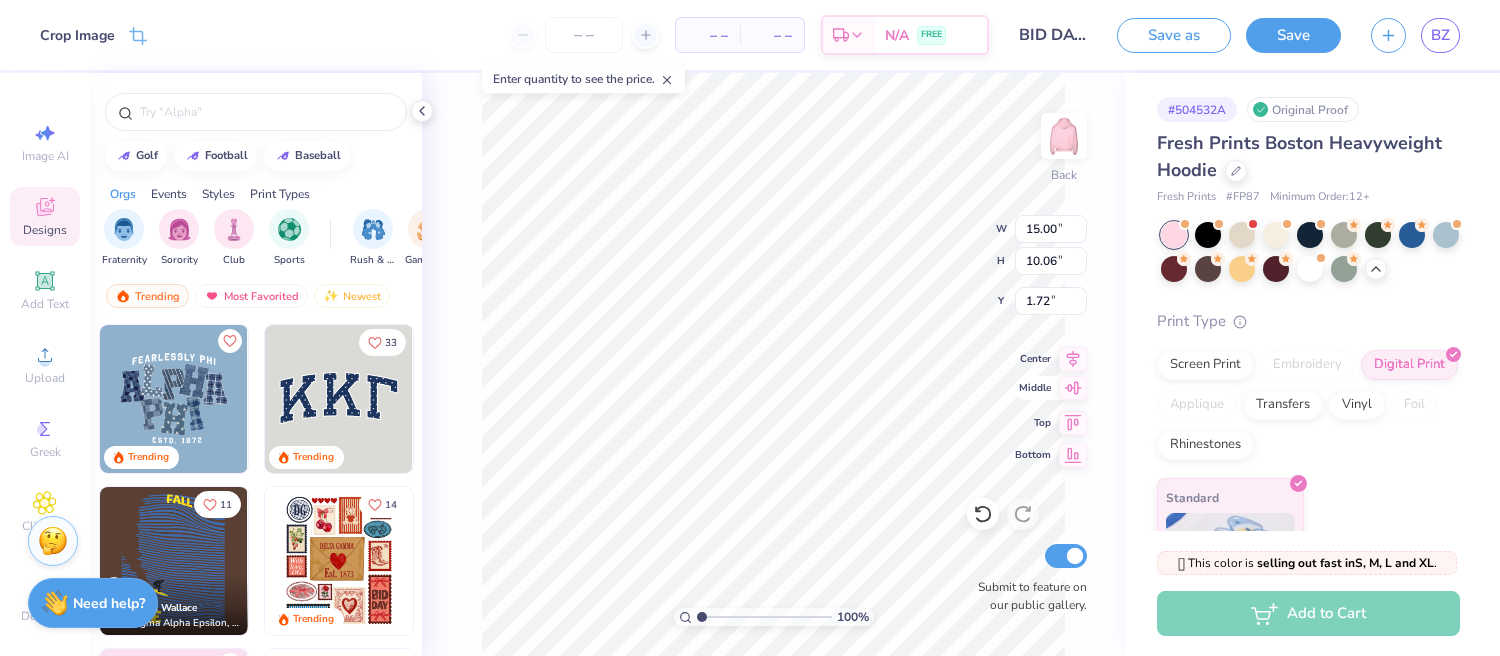 type on "7.64" 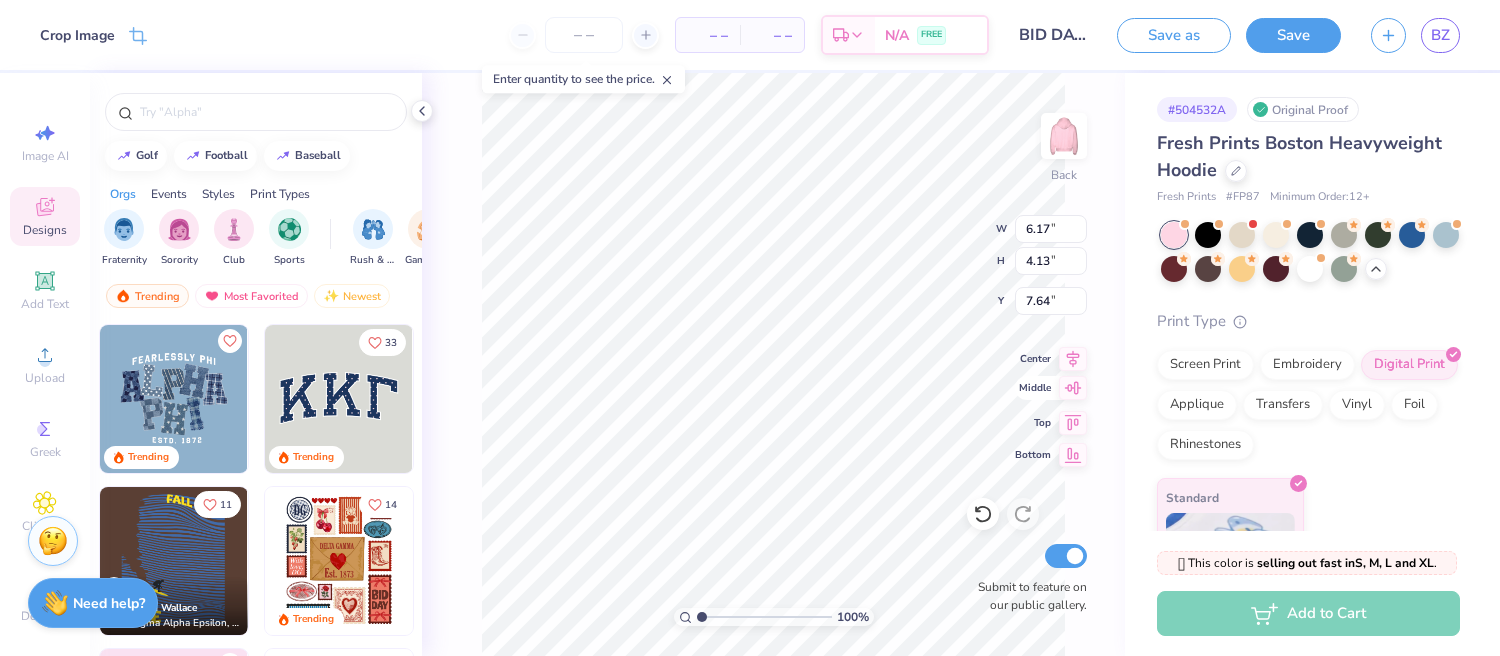 type on "6.29" 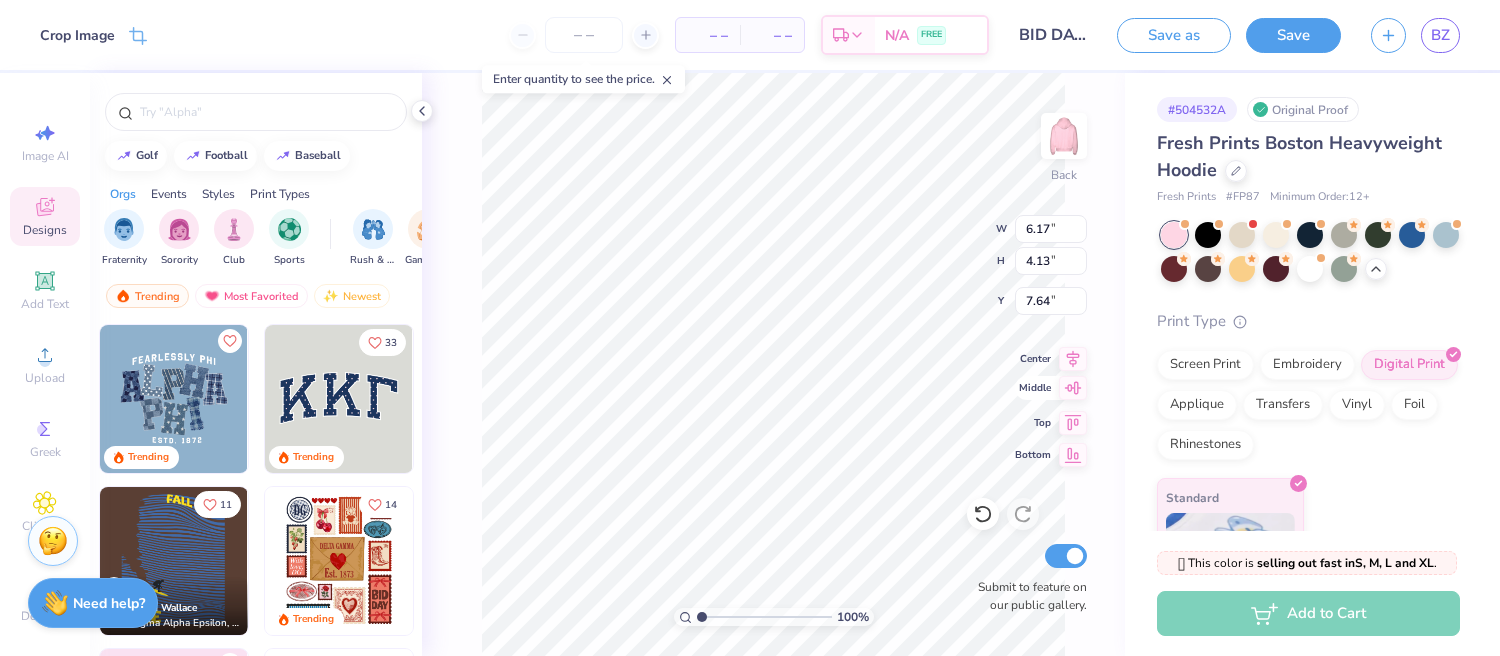 type on "4.22" 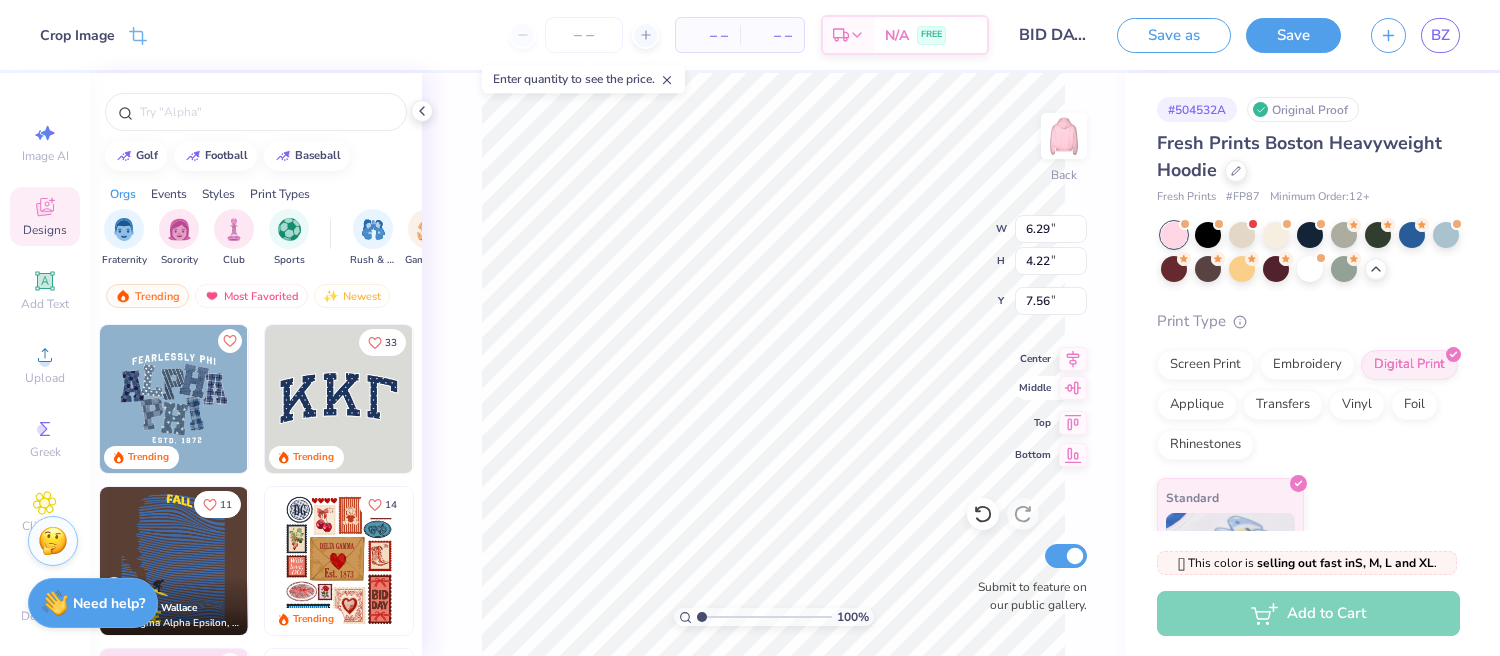 type on "4.64" 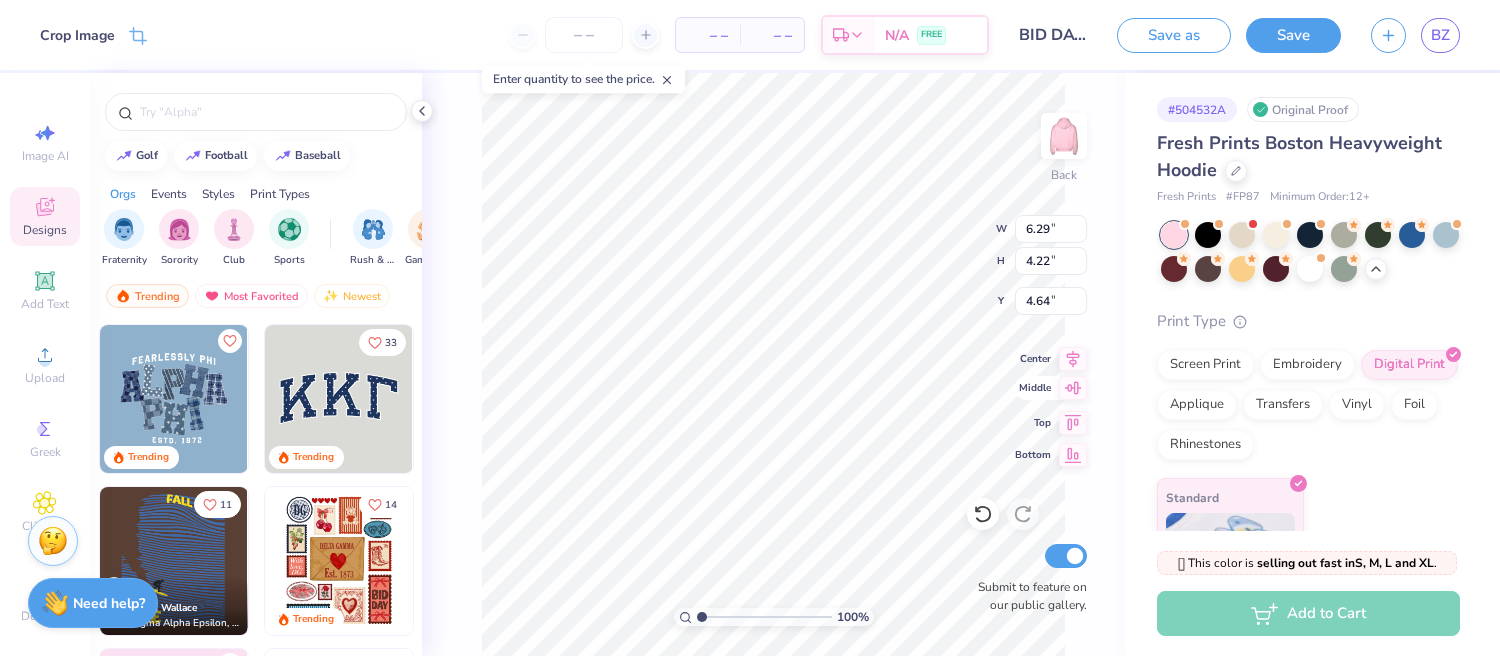 type on "7.35" 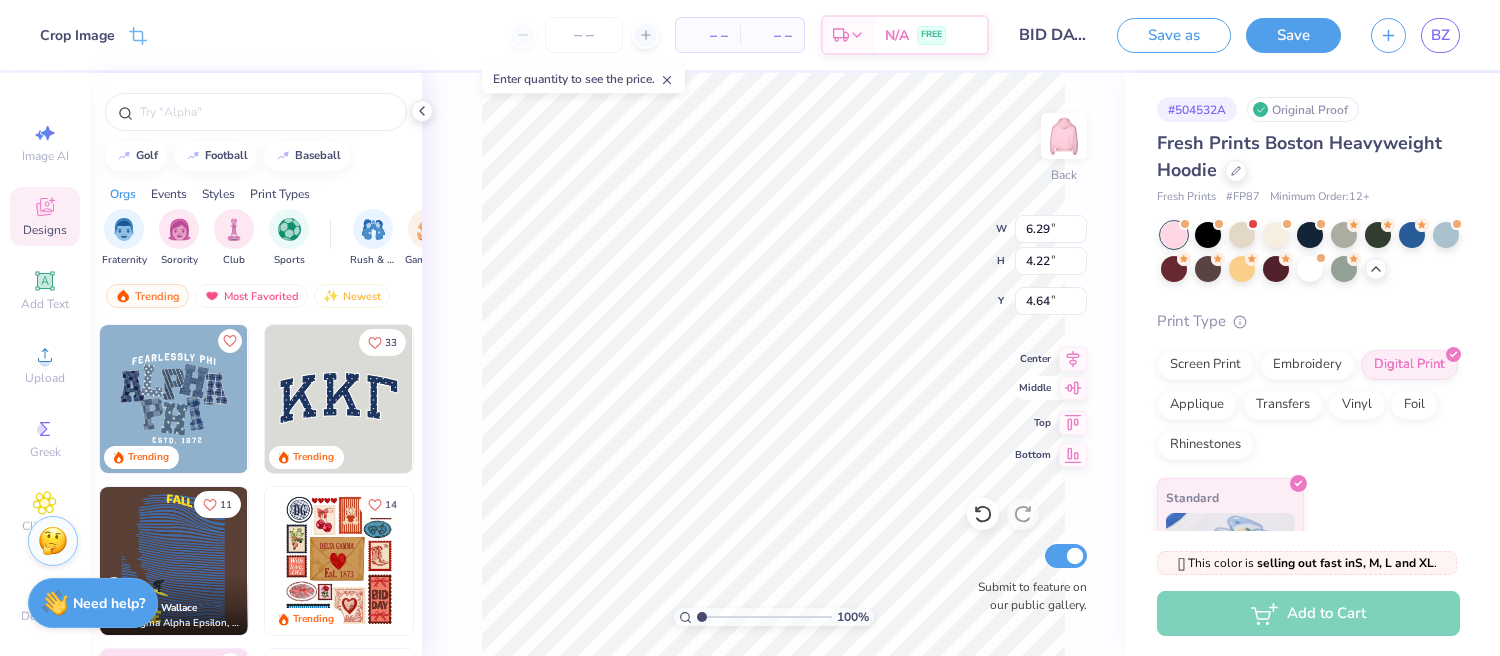 type on "4.92" 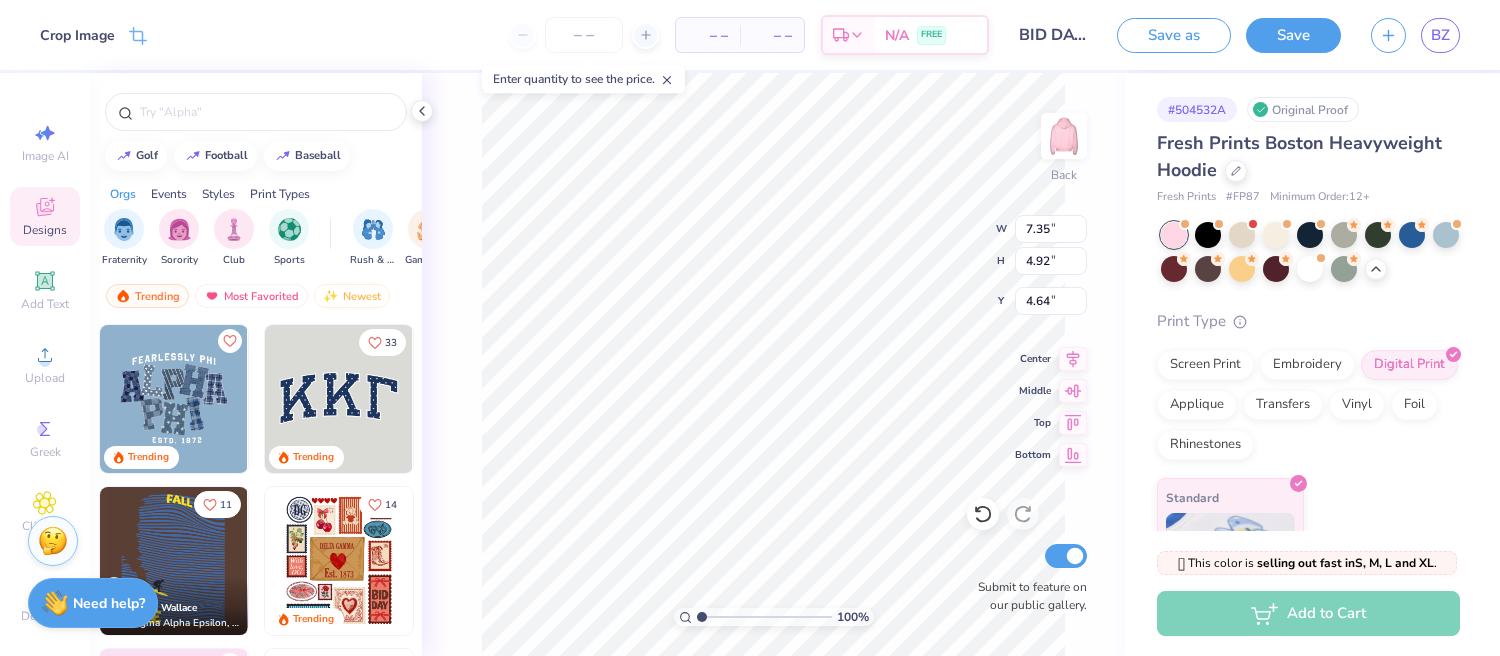 type on "3.80" 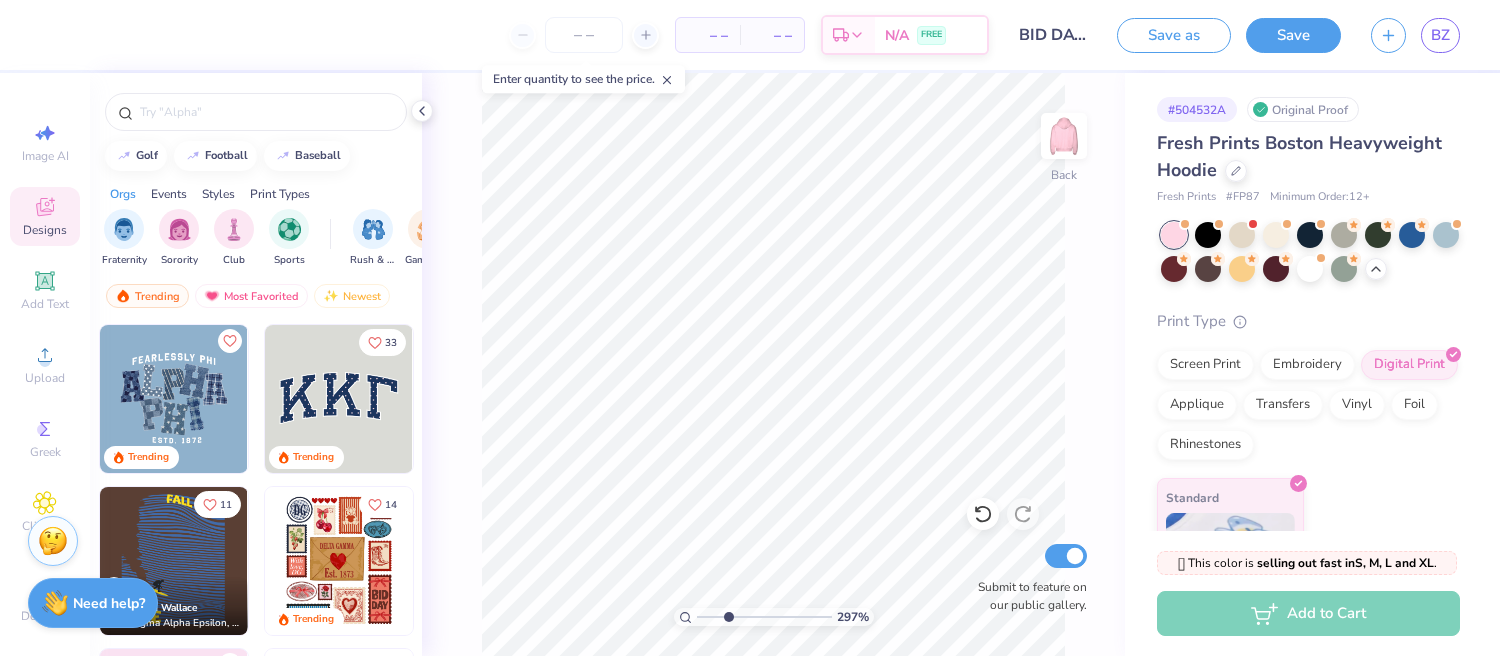 drag, startPoint x: 704, startPoint y: 615, endPoint x: 728, endPoint y: 610, distance: 24.5153 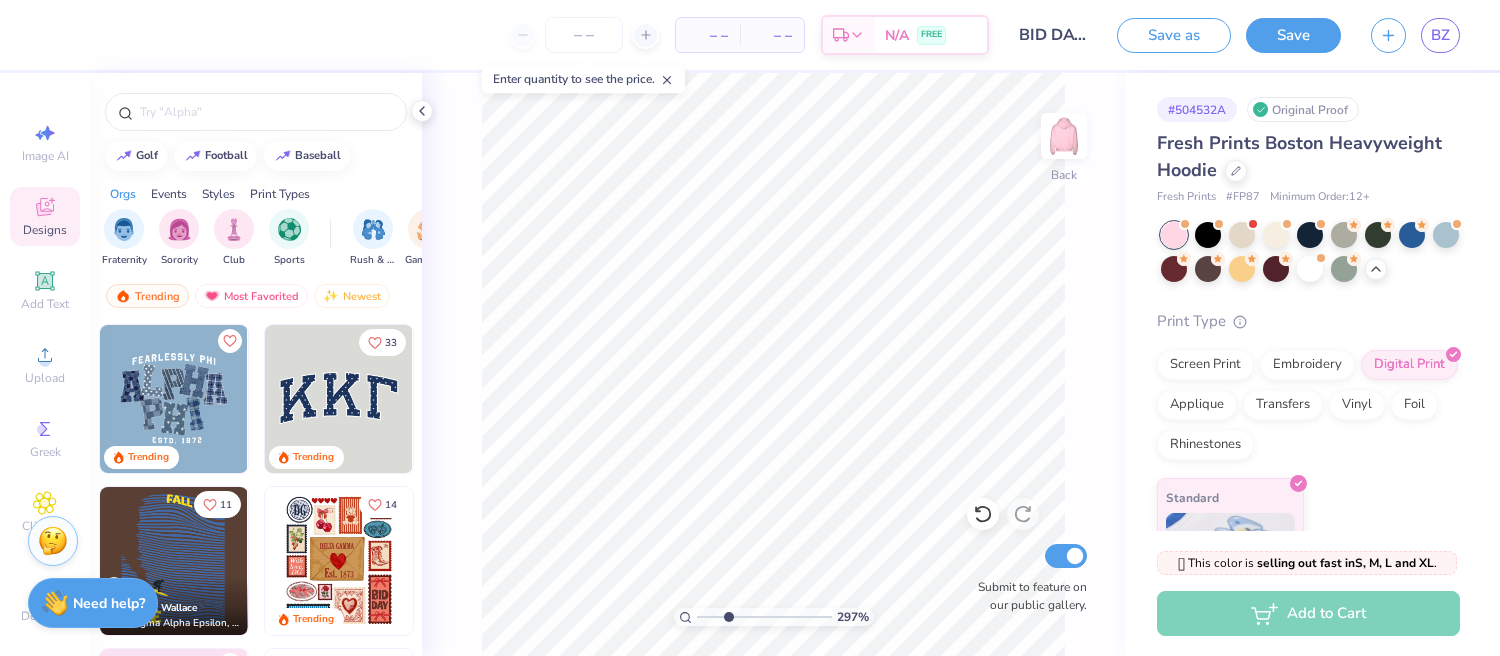 click at bounding box center [764, 617] 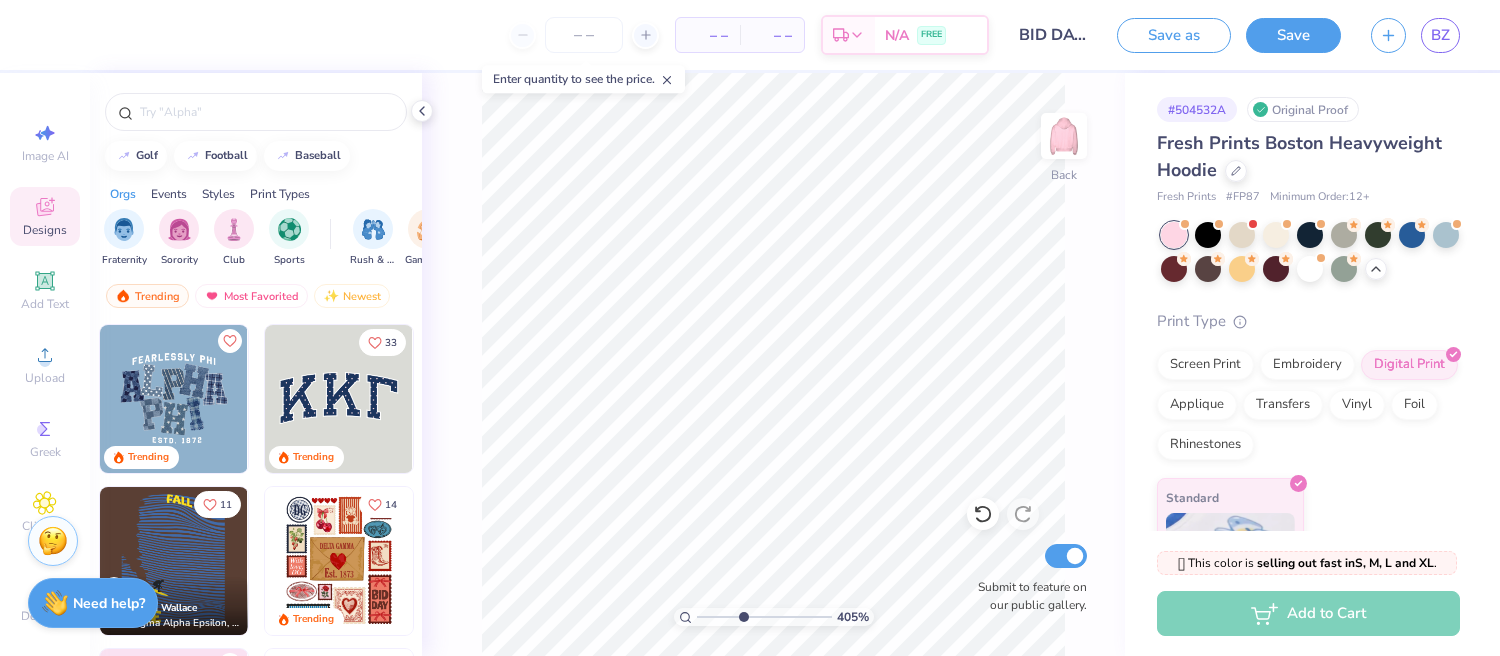 drag, startPoint x: 730, startPoint y: 620, endPoint x: 742, endPoint y: 621, distance: 12.0415945 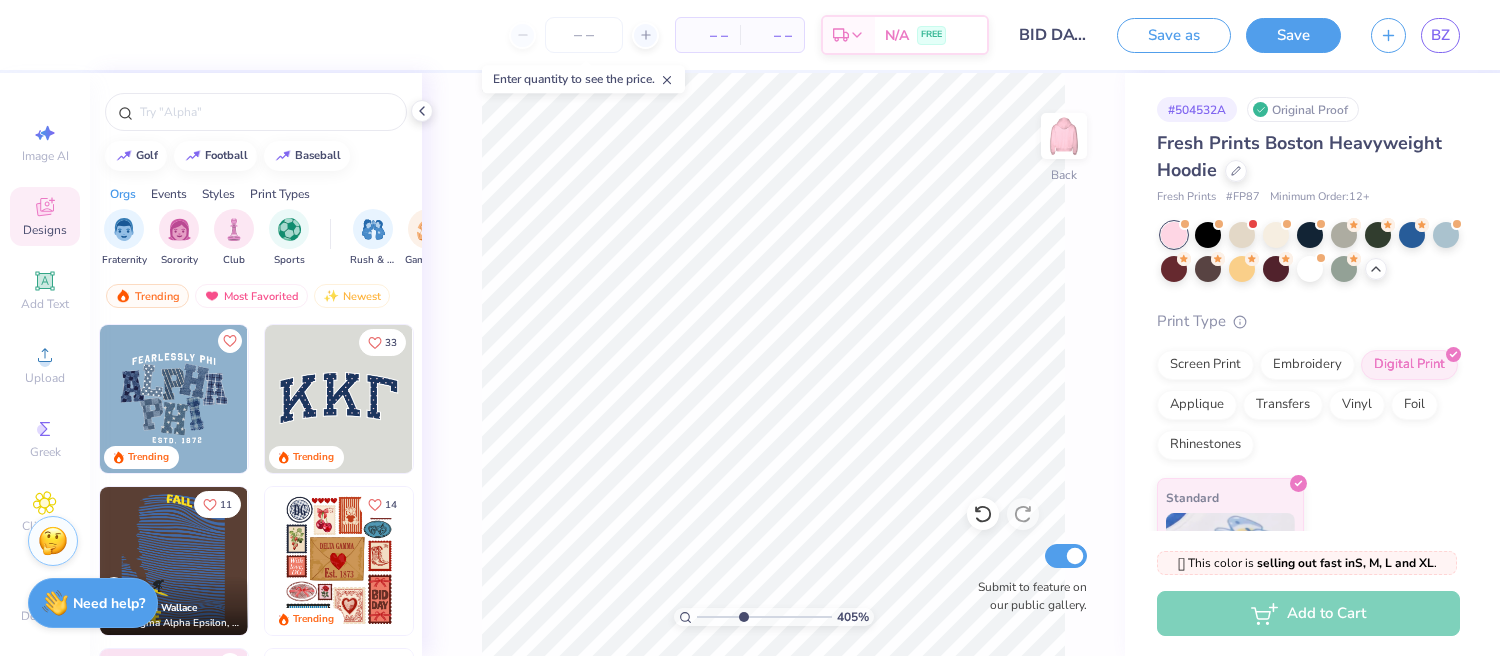click at bounding box center (764, 617) 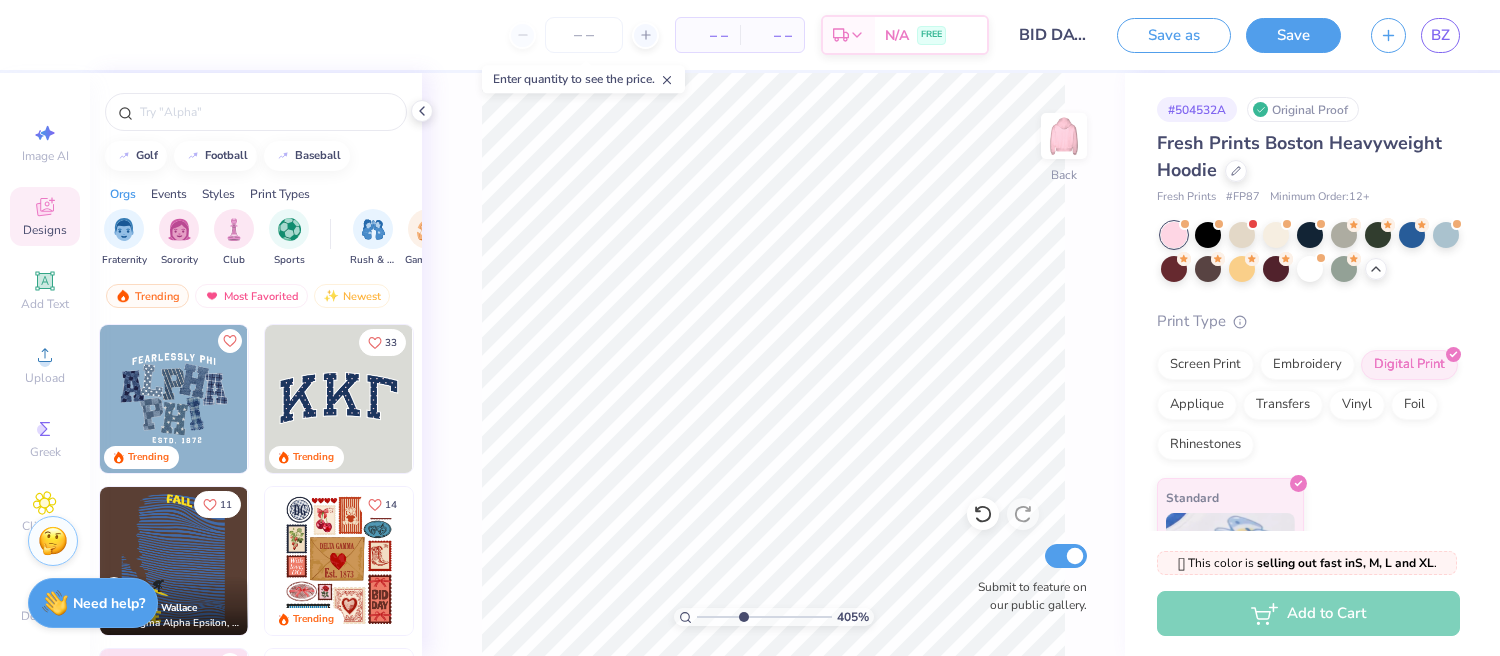 click on "– – Per Item – – Total Est.  Delivery N/A FREE Design Title BID DAY 1 Save as Save BZ Image AI Designs Add Text Upload Greek Clipart & logos Decorate golf football baseball Orgs Events Styles Print Types Fraternity Sorority Club Sports Rush & Bid Game Day Parent's Weekend PR & General Big Little Reveal Philanthropy Date Parties & Socials Retreat Spring Break Holidays Greek Week Formal & Semi Graduation Founder’s Day Classic Minimalist Varsity Y2K Typography Handdrawn Cartoons Grunge 80s & 90s 60s & 70s Embroidery Screen Print Patches Vinyl Digital Print Applique Transfers Trending Most Favorited Newest Trending 33 Trending 11 Gavin Wallace Sigma Alpha Epsilon, University of Colorado Boulder 14 Trending Trending 15 Trending 18 Trending 19 Trending 405  % Back Submit to feature on our public gallery. # 504532A Original Proof Fresh Prints Boston Heavyweight Hoodie Fresh Prints # FP87 Minimum Order:  12 +   Print Type Screen Print Embroidery Digital Print Applique Transfers Vinyl Foil Rhinestones 🫣" at bounding box center [750, 328] 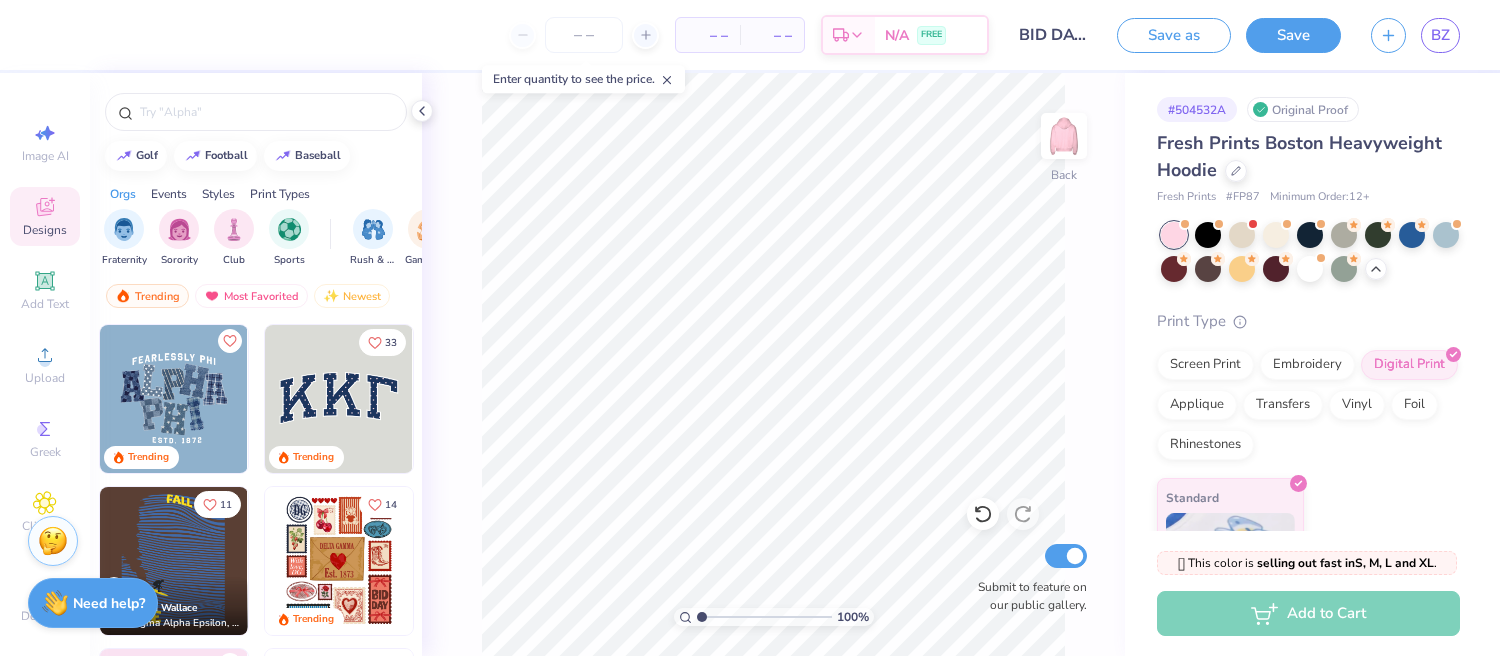 drag, startPoint x: 752, startPoint y: 616, endPoint x: 692, endPoint y: 607, distance: 60.671246 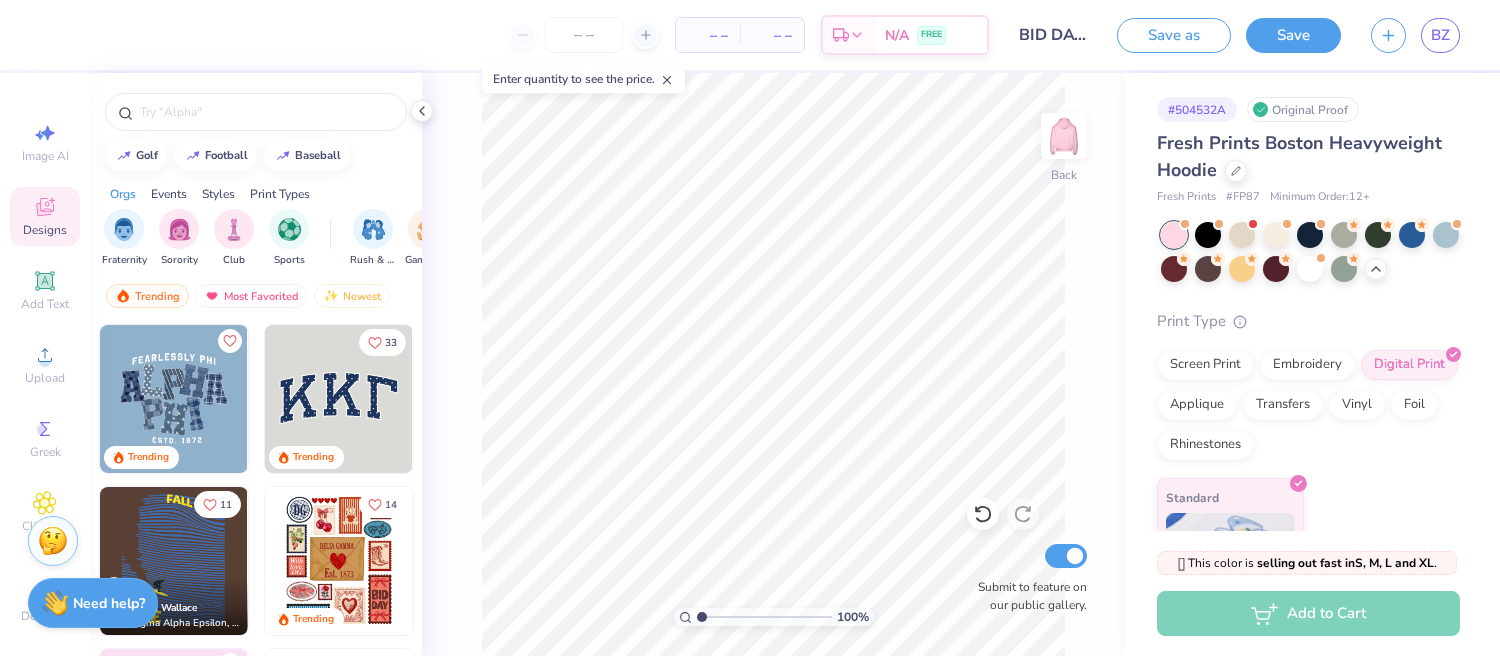 type on "1" 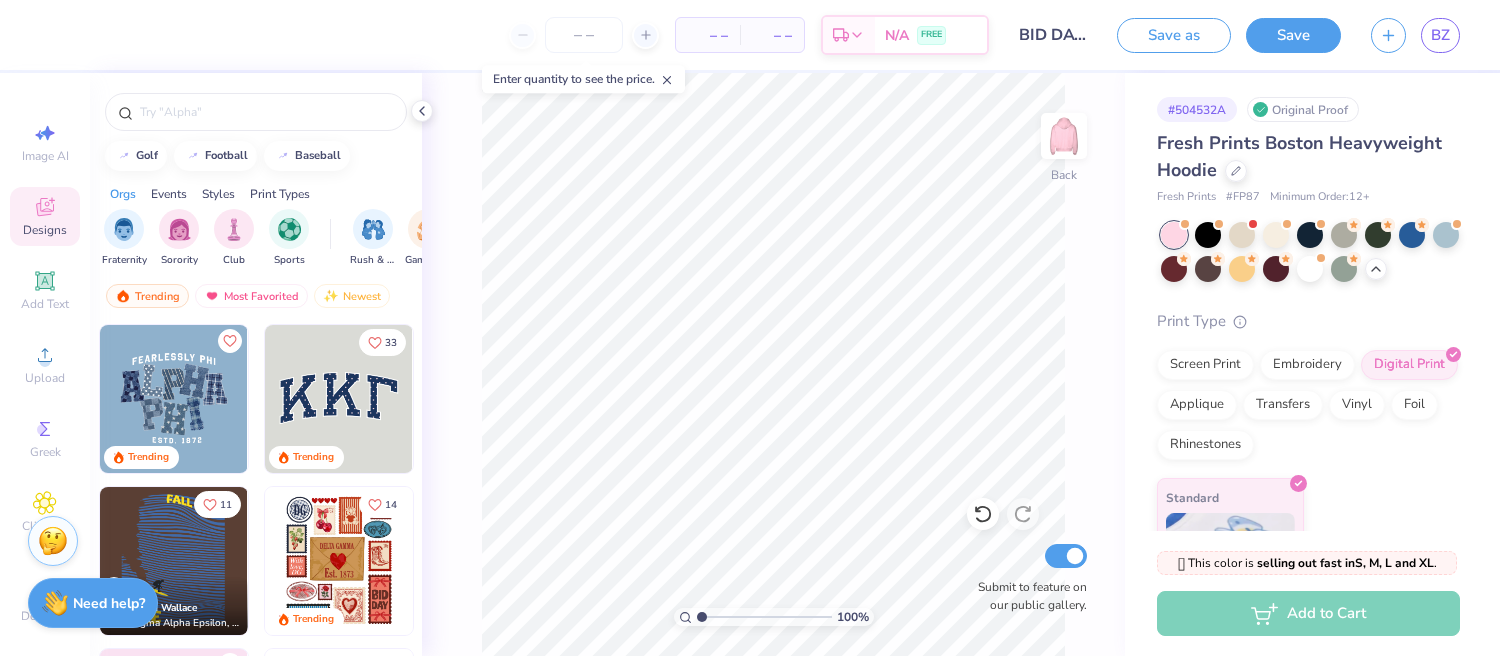 click at bounding box center (764, 617) 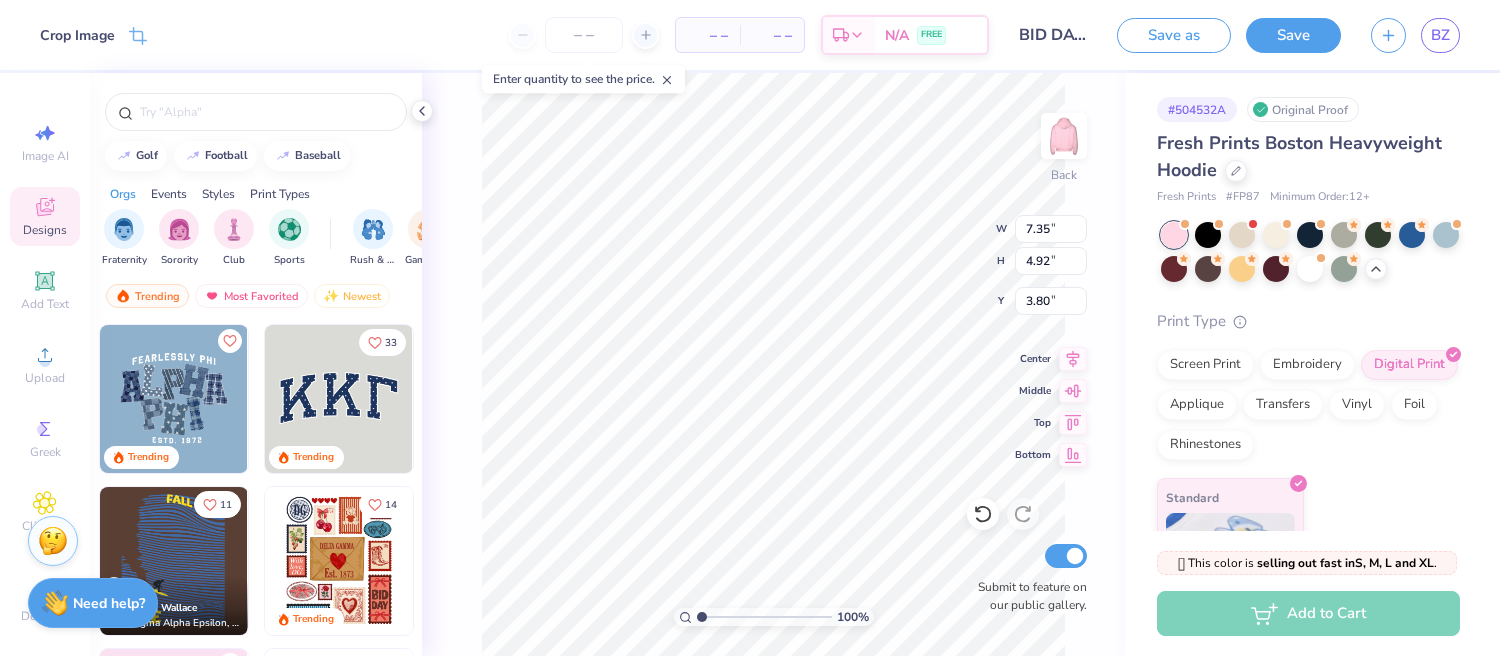 type on "3.91" 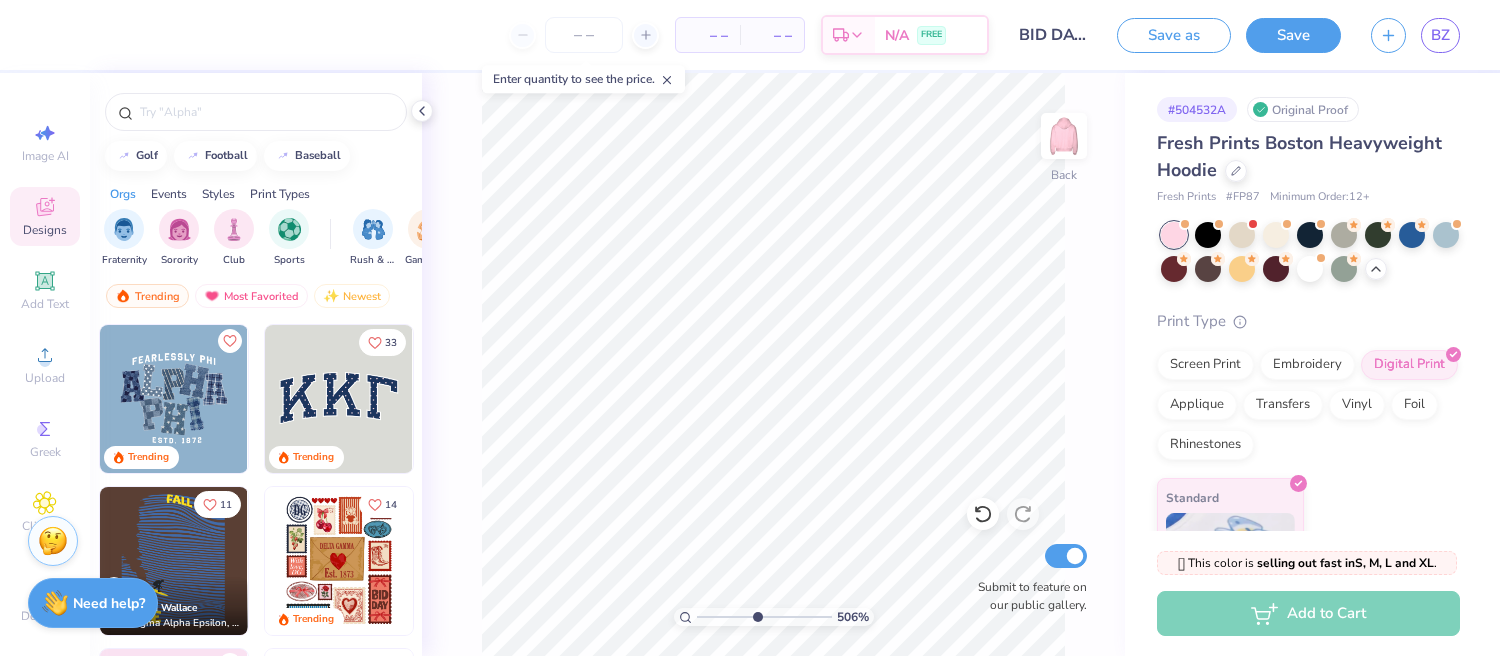 drag, startPoint x: 700, startPoint y: 615, endPoint x: 757, endPoint y: 586, distance: 63.953106 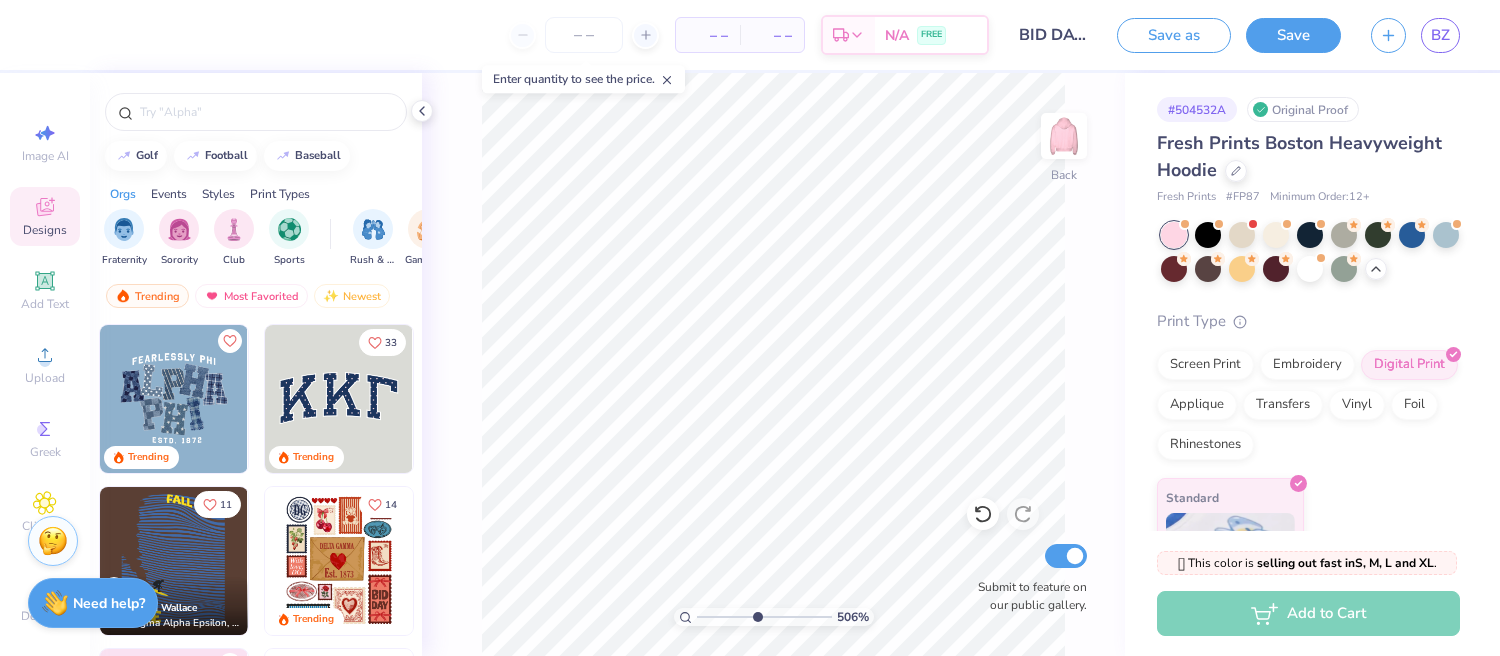 type on "5.18" 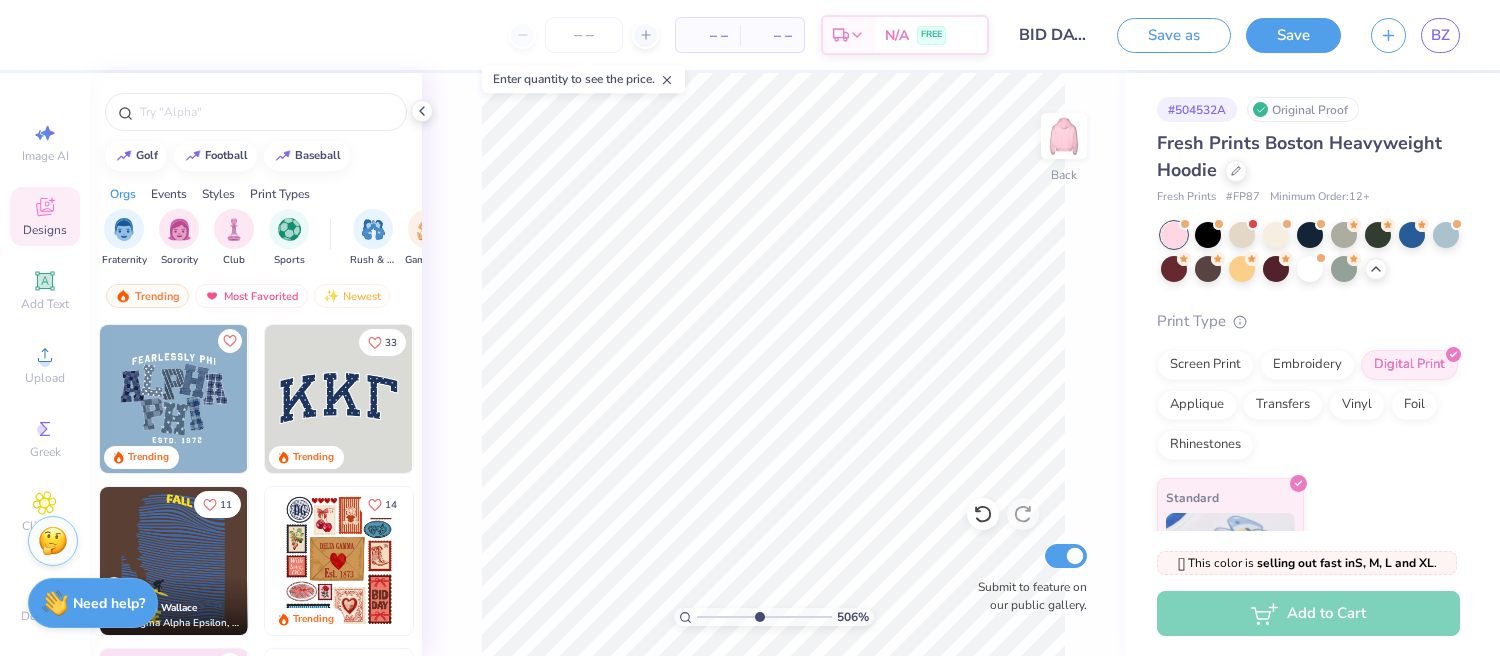 click at bounding box center (764, 617) 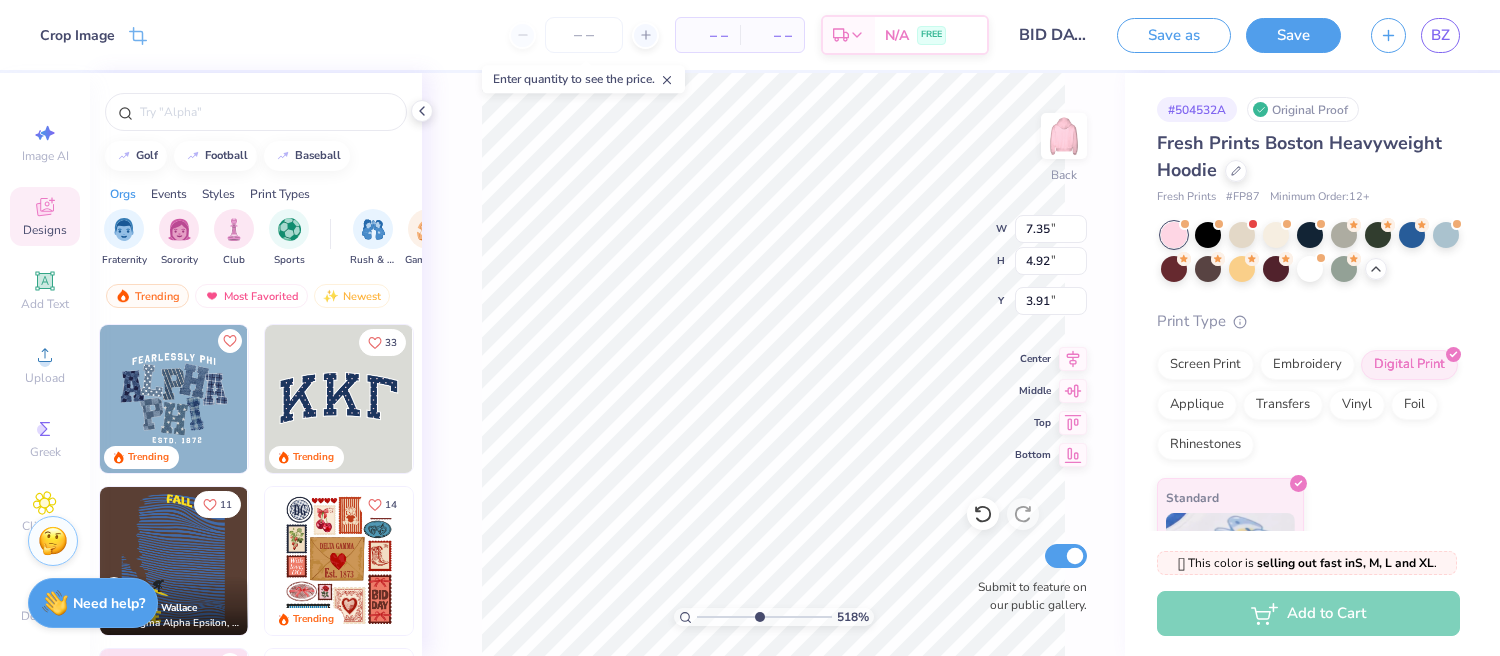 click 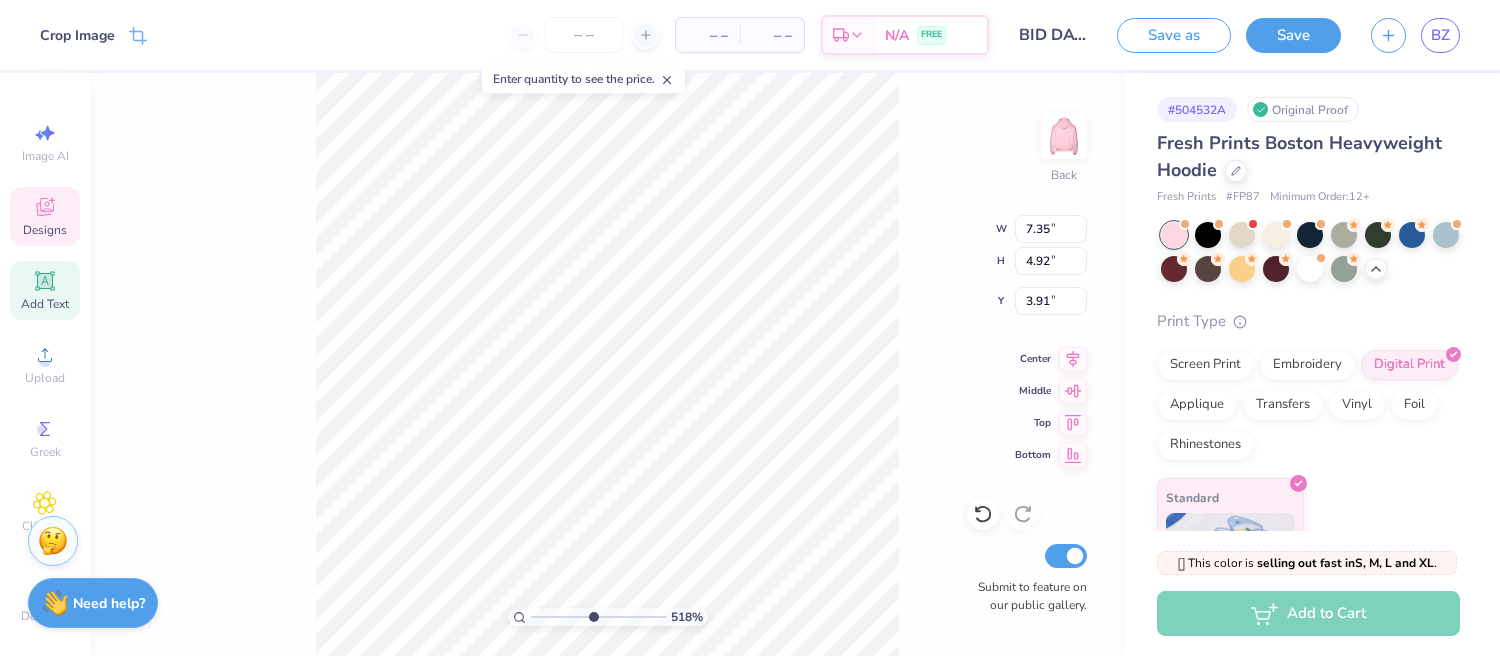 click 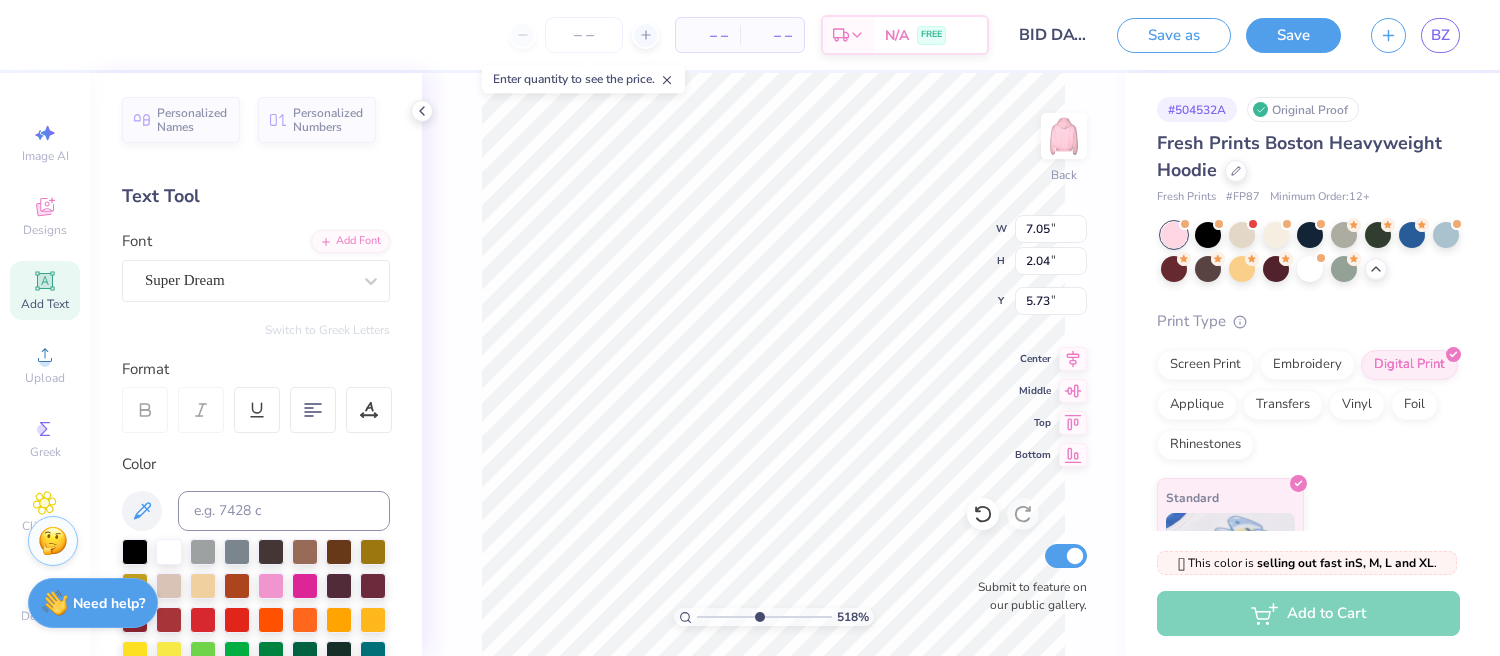 scroll, scrollTop: 16, scrollLeft: 2, axis: both 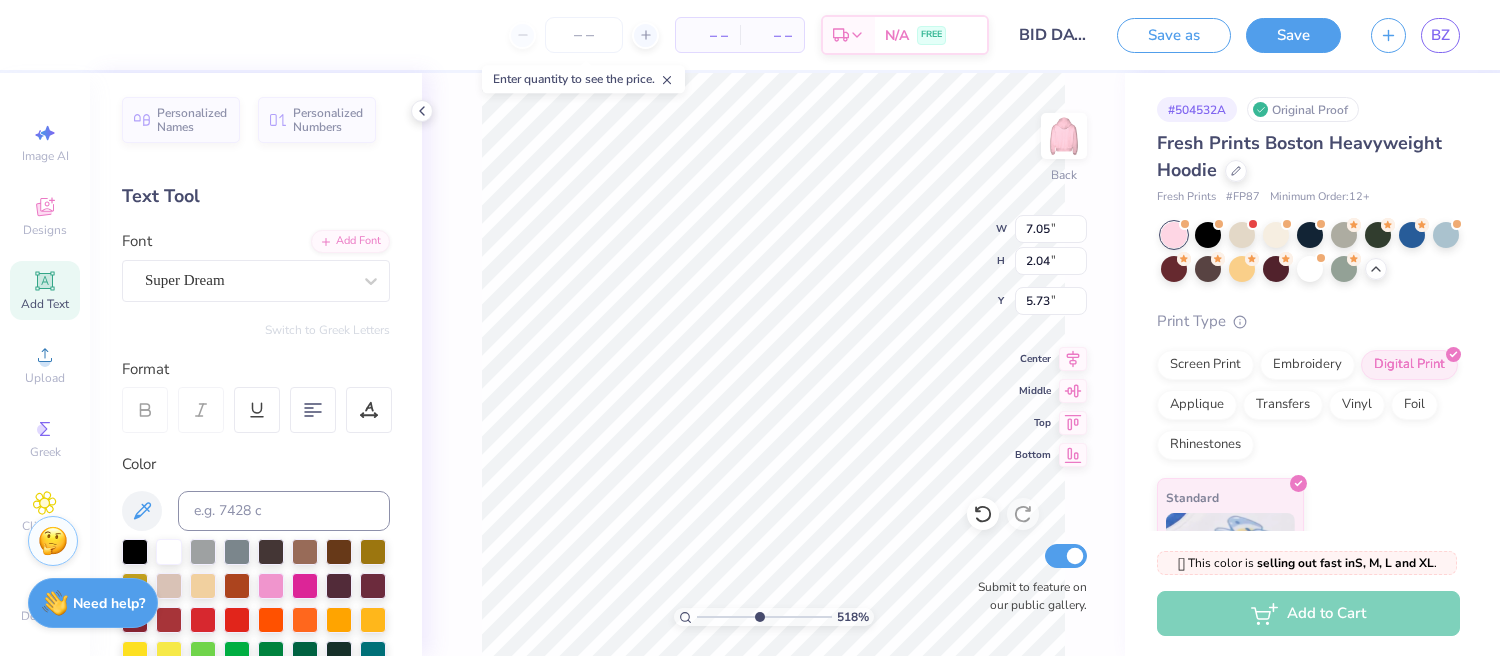 type on "7.35" 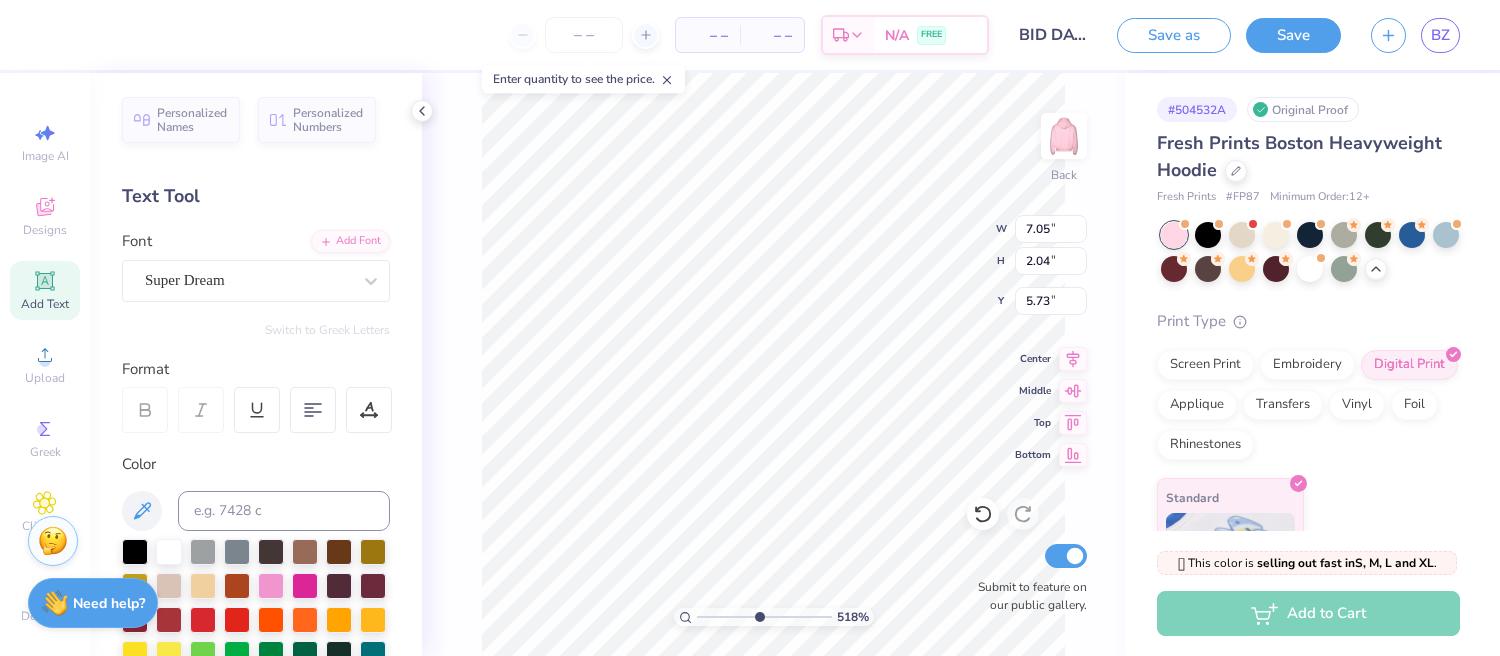 type on "4.92" 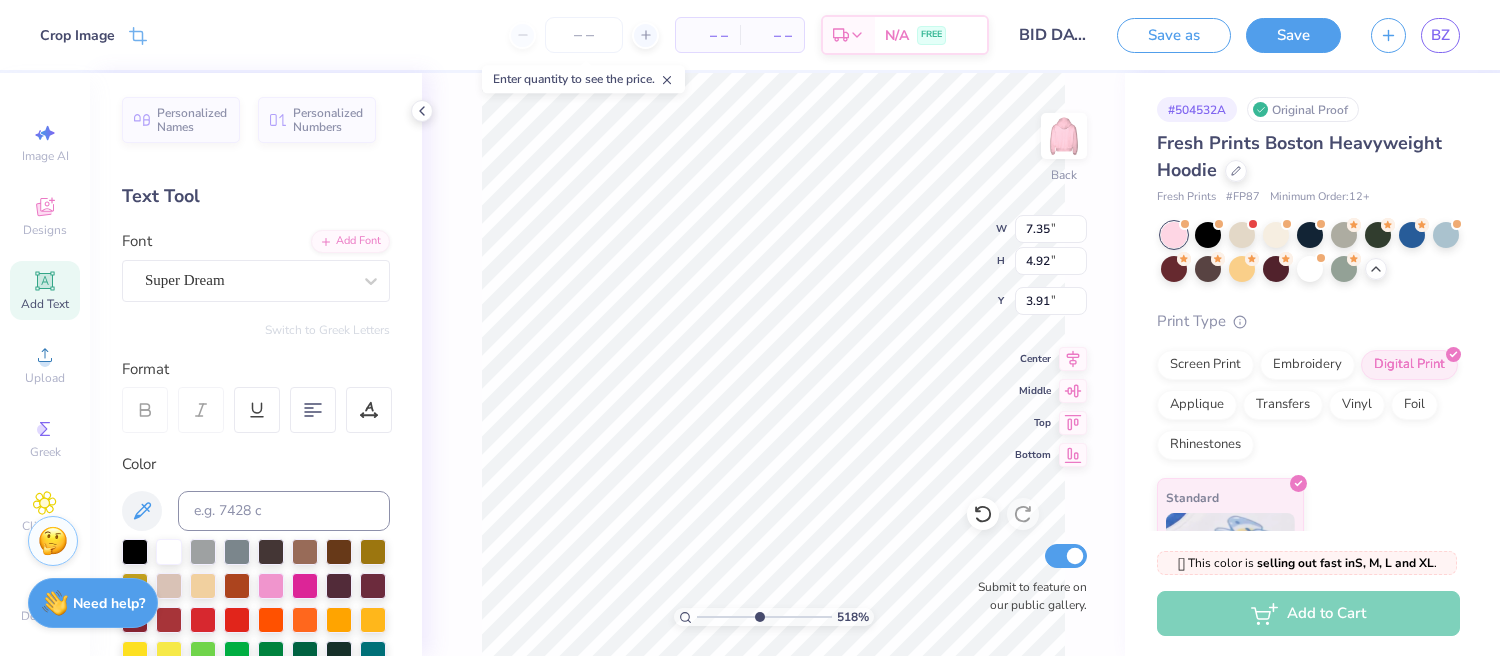 type on "3.62" 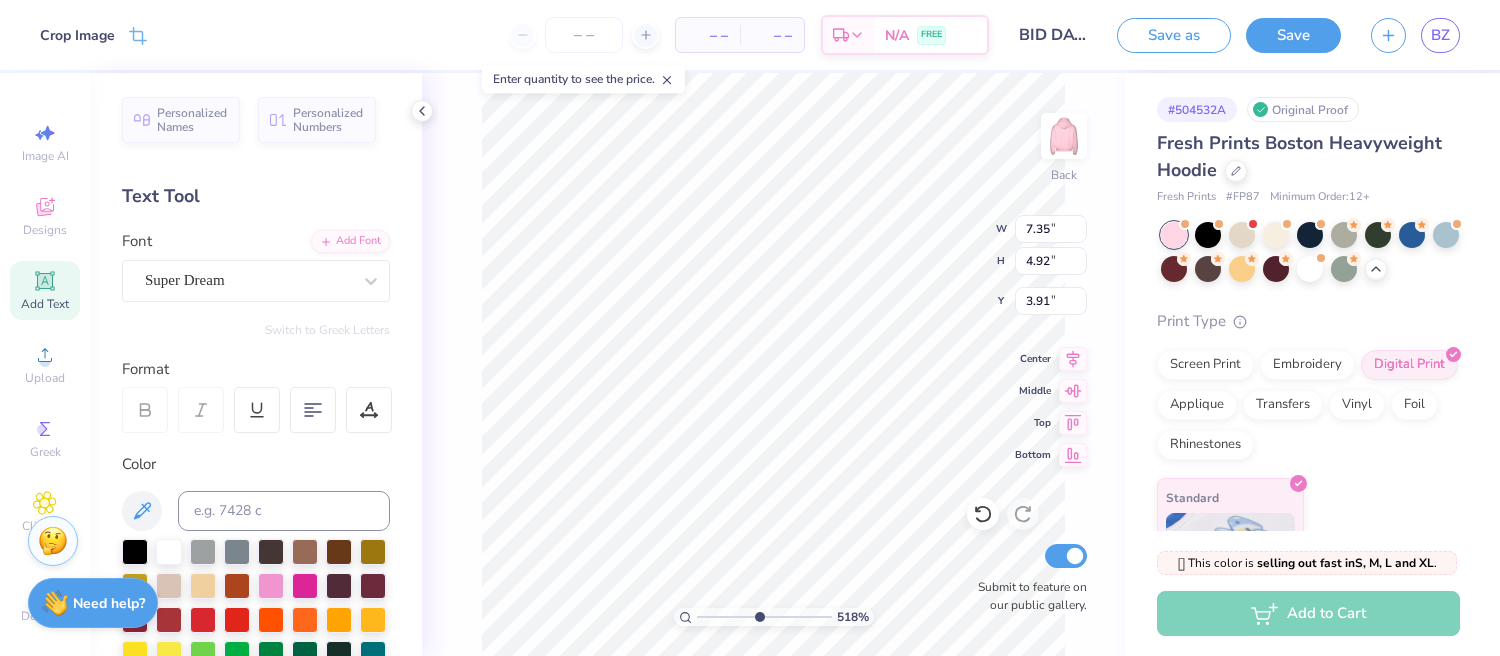 type on "2.03" 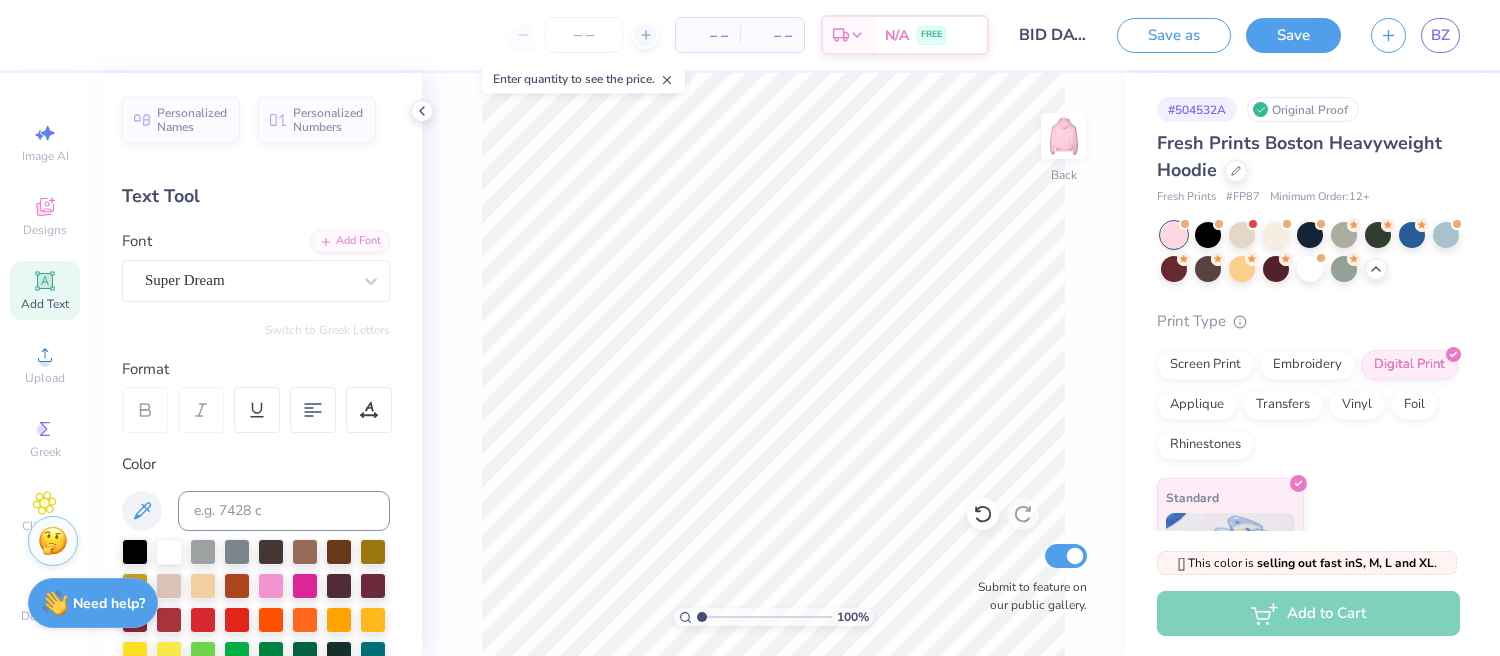 drag, startPoint x: 755, startPoint y: 619, endPoint x: 696, endPoint y: 574, distance: 74.20242 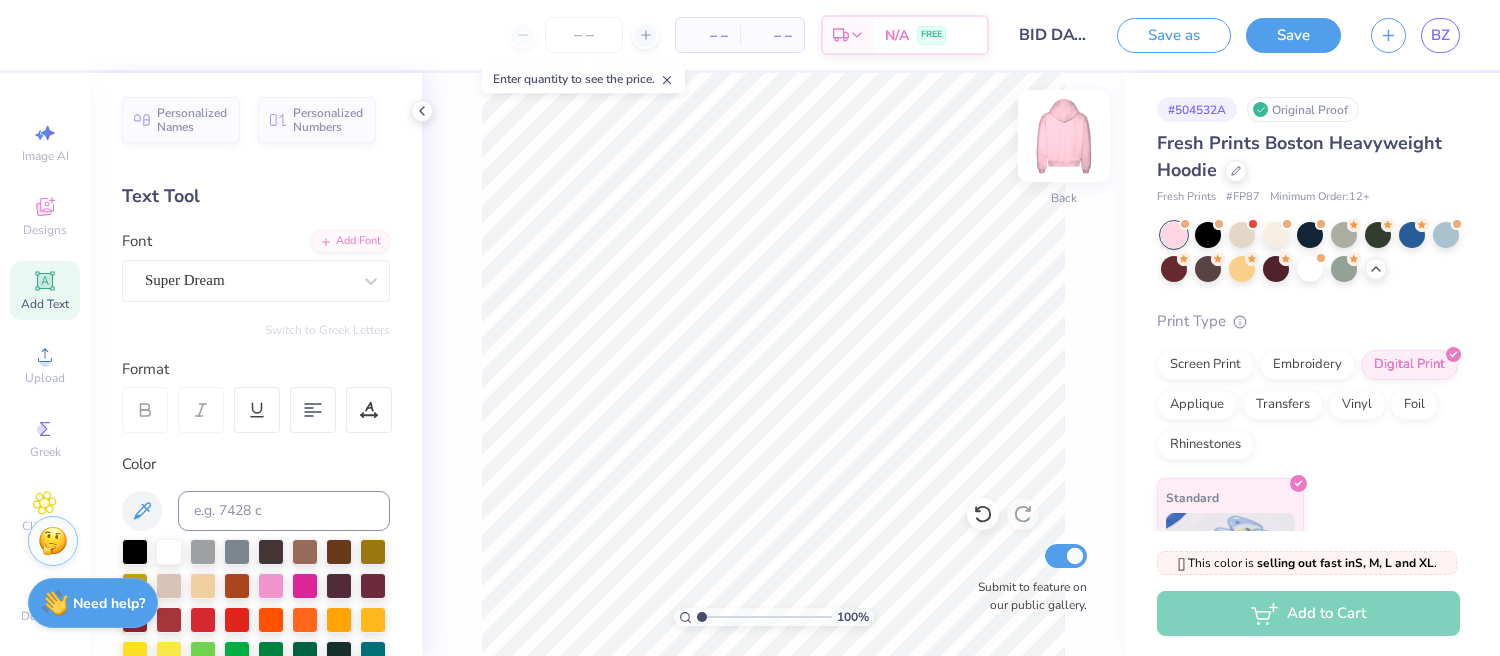 click at bounding box center [1064, 136] 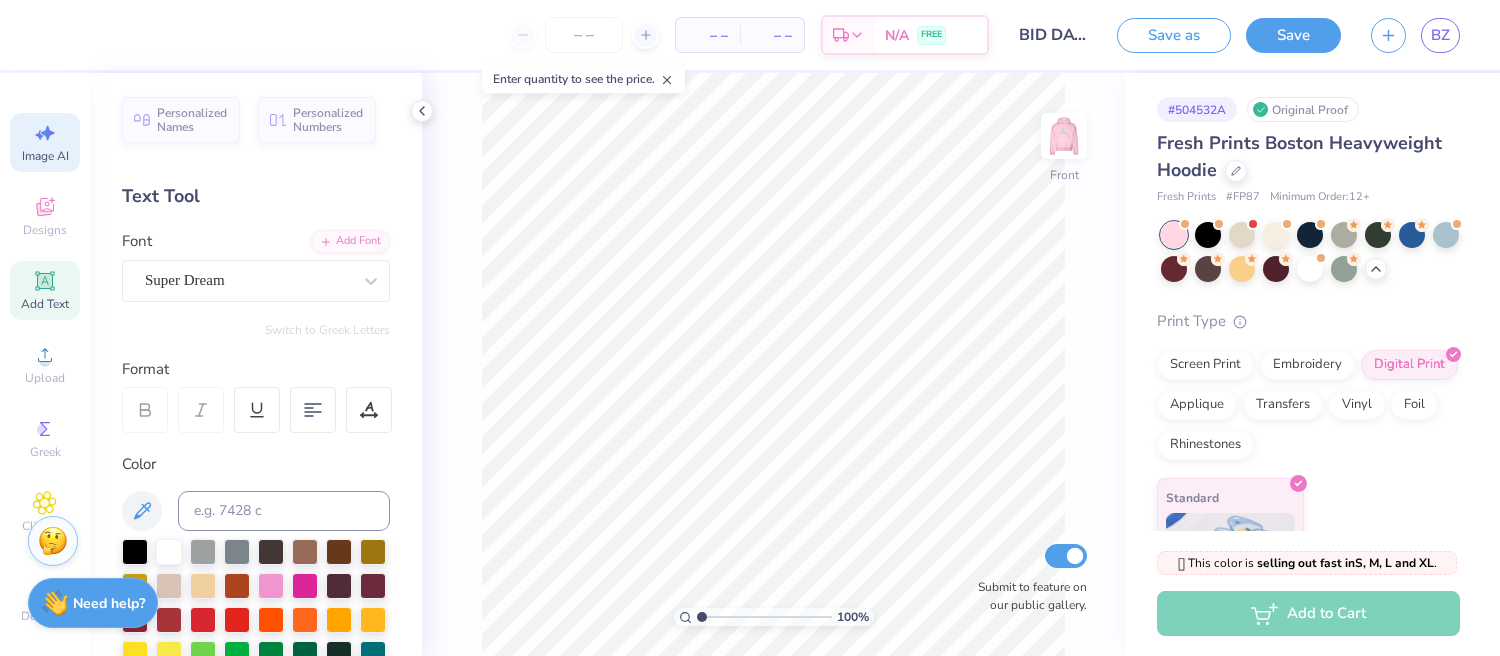 click on "Image AI" at bounding box center [45, 156] 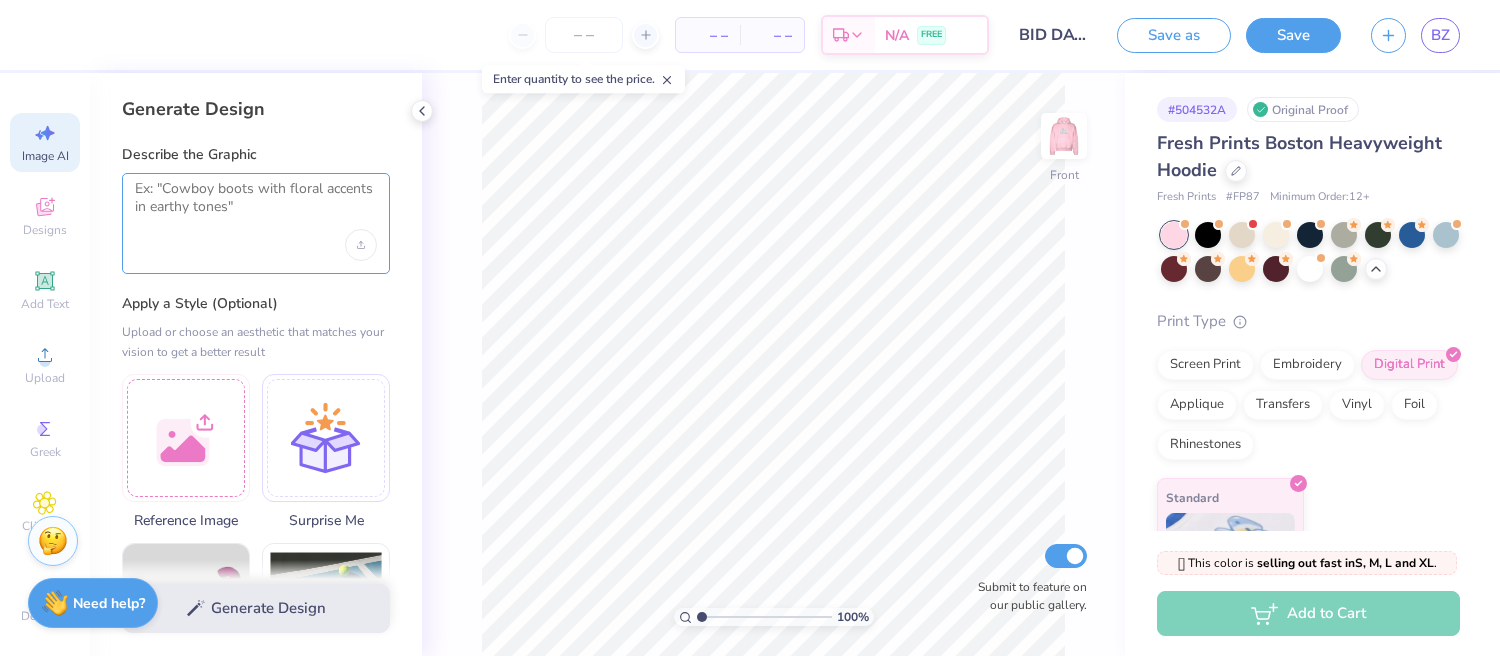 click at bounding box center [256, 205] 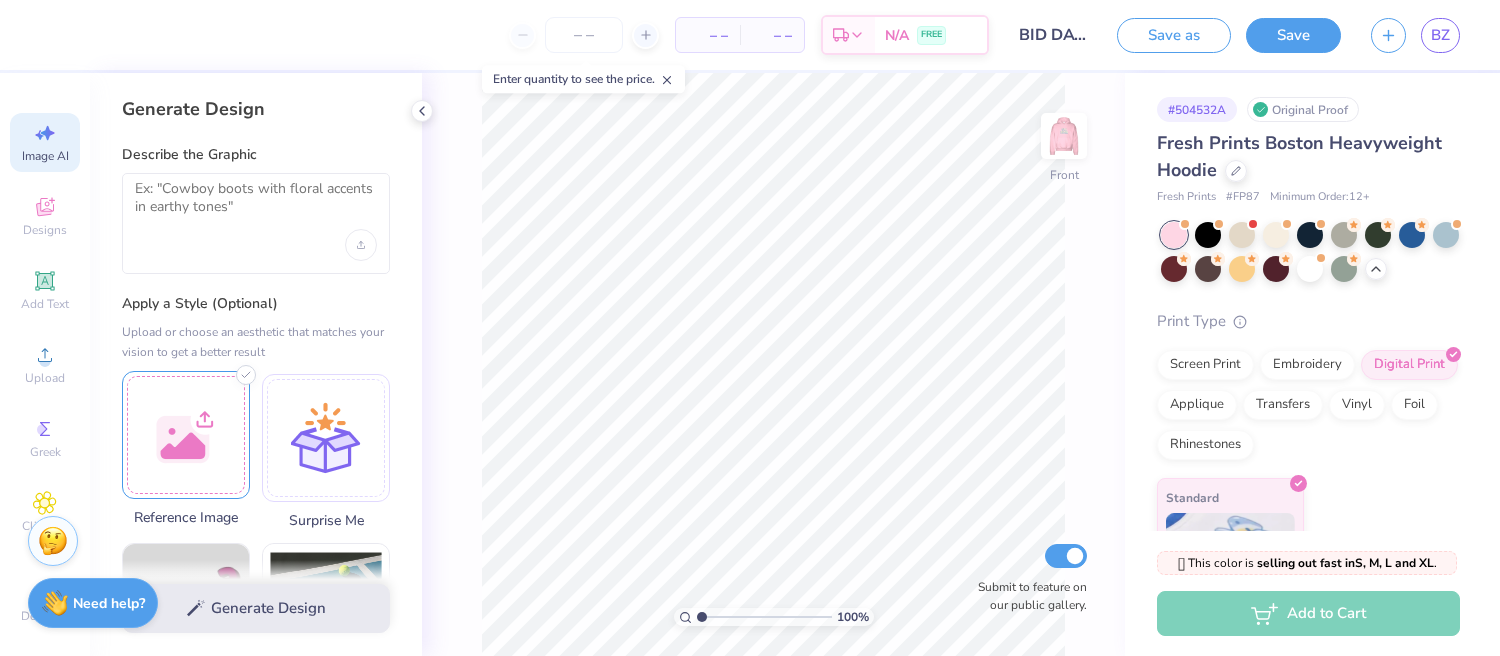 click at bounding box center [186, 435] 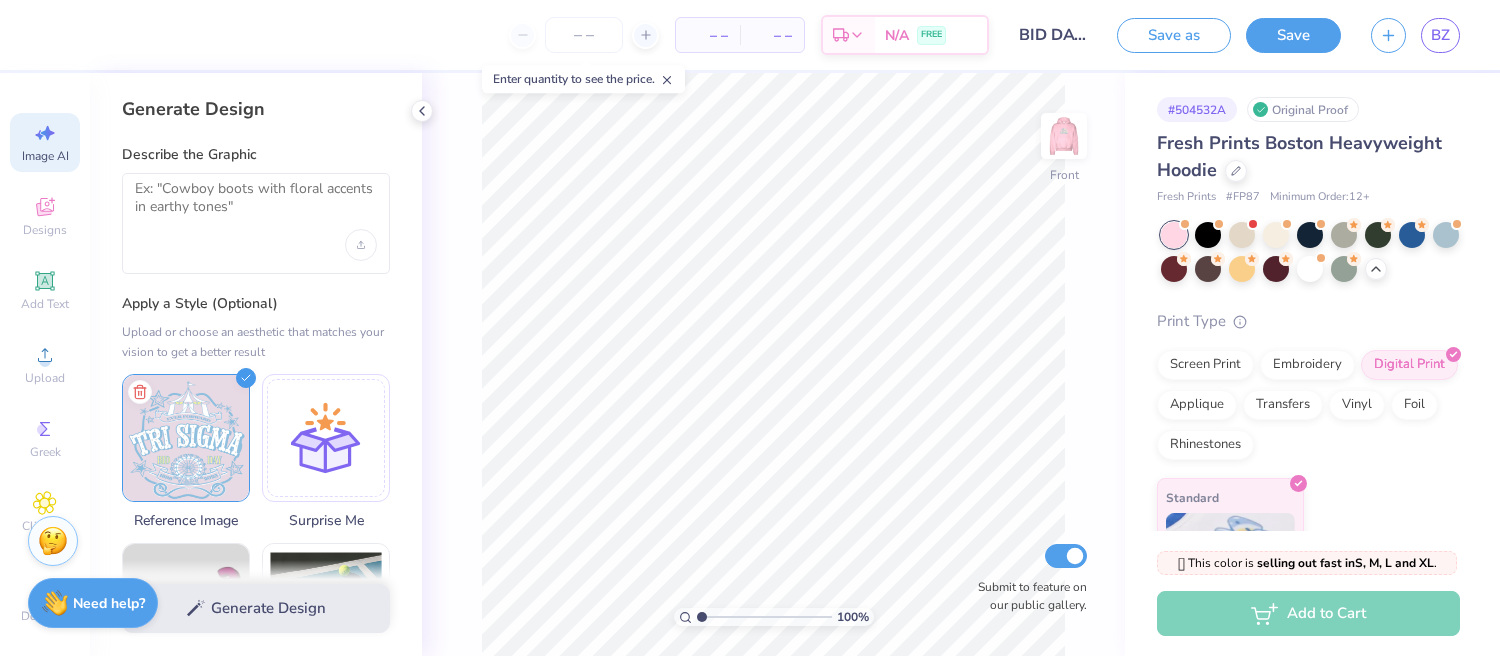 click at bounding box center [256, 223] 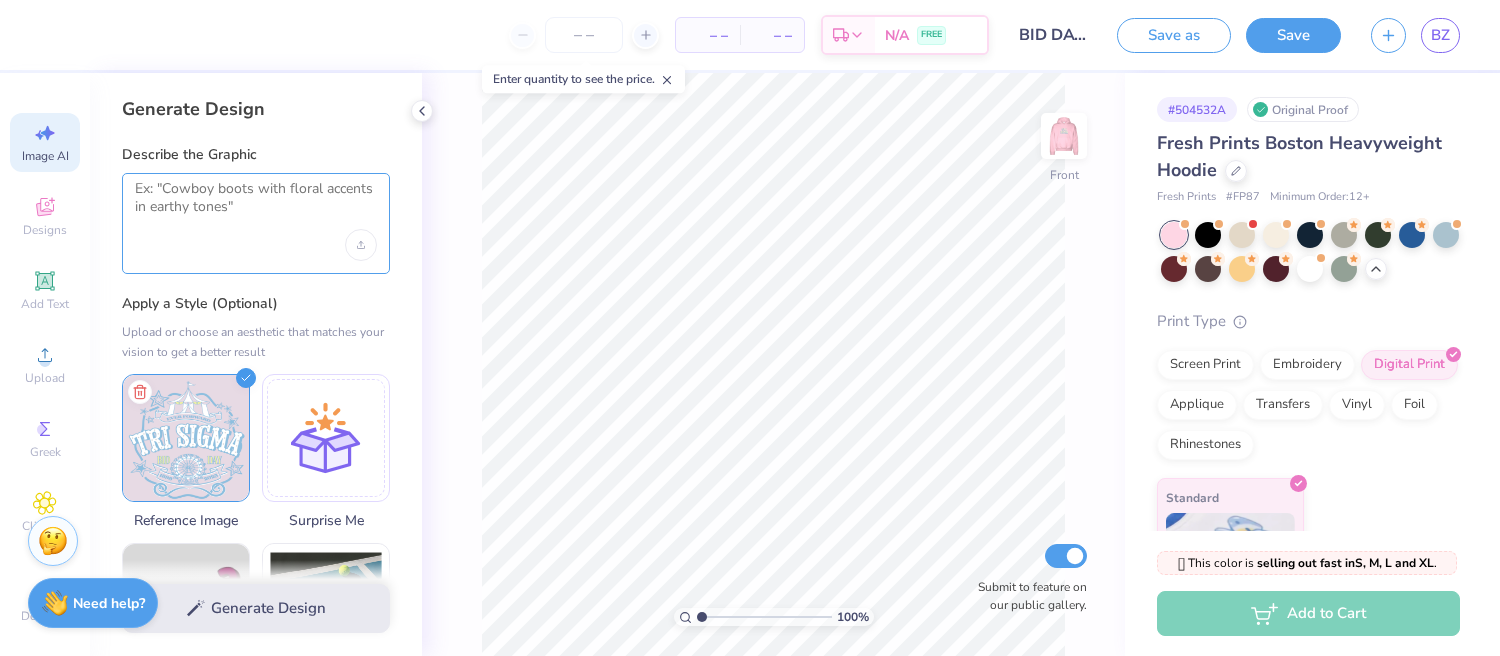 click at bounding box center (256, 205) 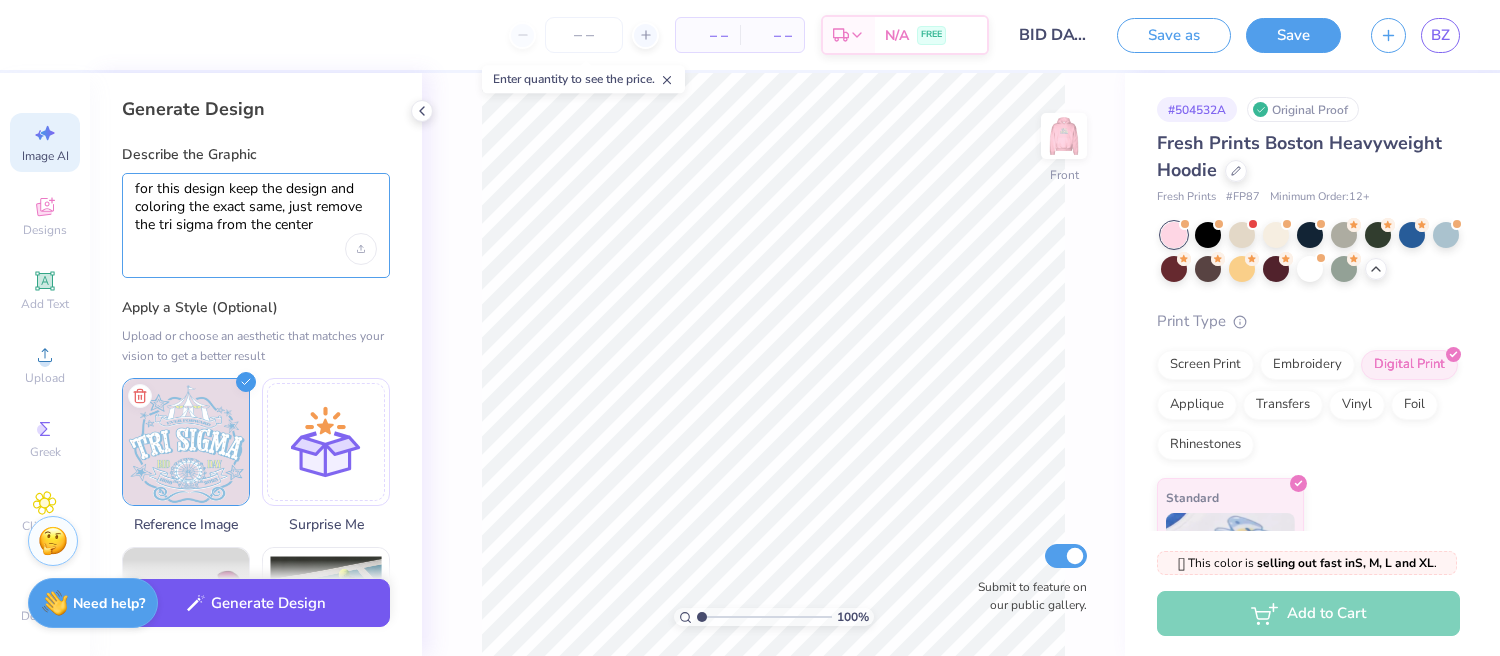 type on "for this design keep the design and coloring the exact same, just remove the tri sigma from the center" 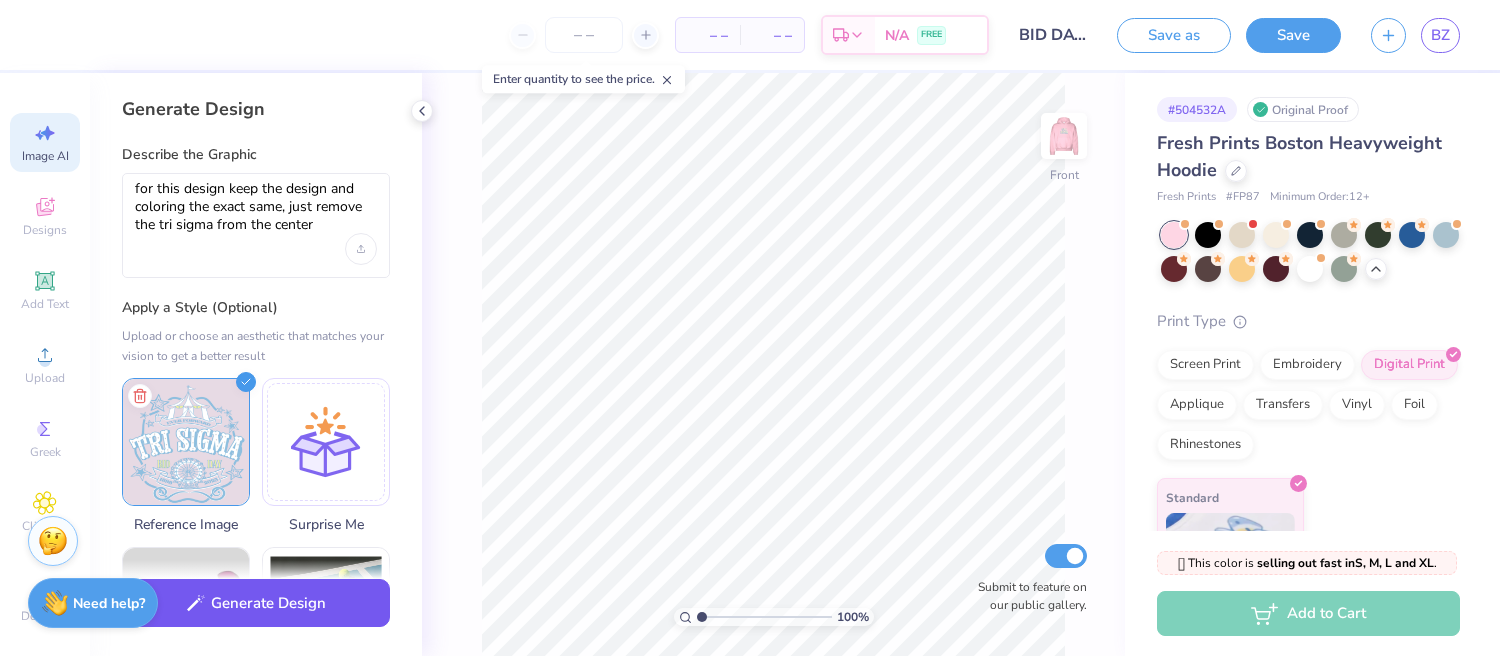 click on "Generate Design" at bounding box center [256, 603] 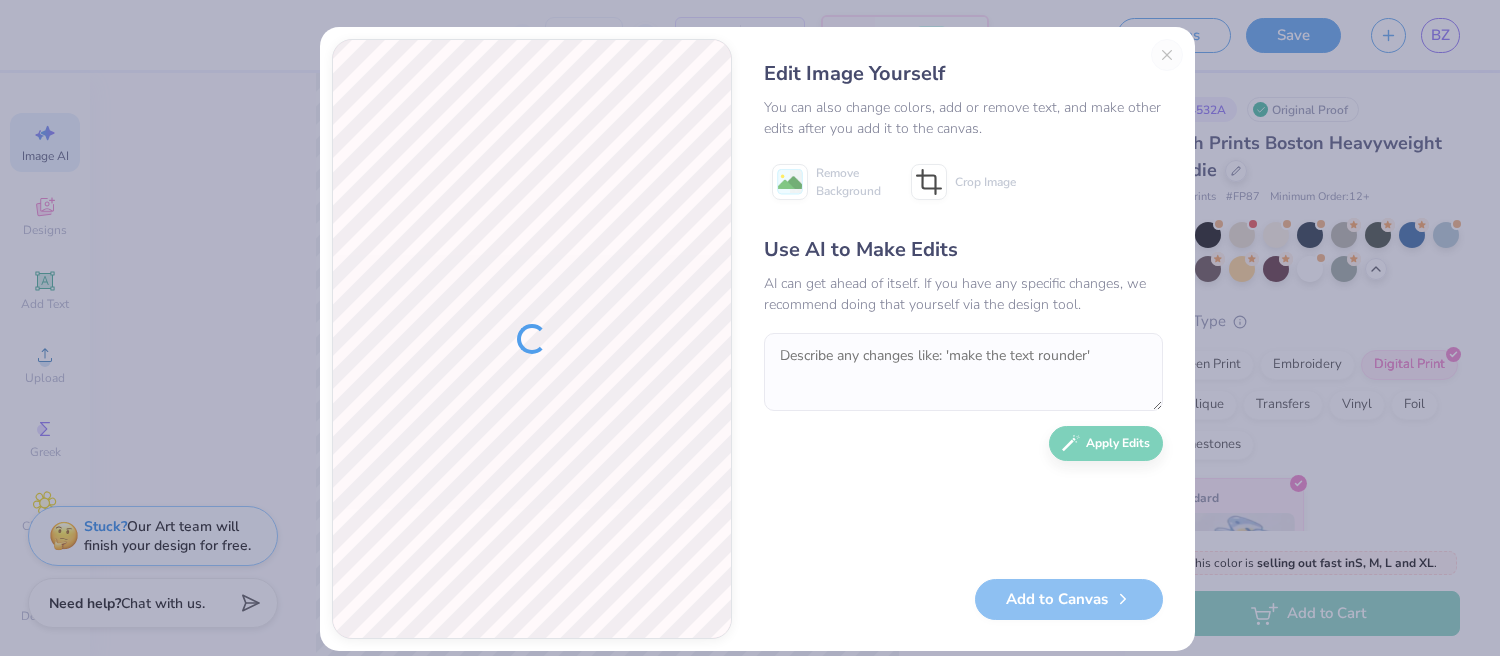 scroll, scrollTop: 0, scrollLeft: 0, axis: both 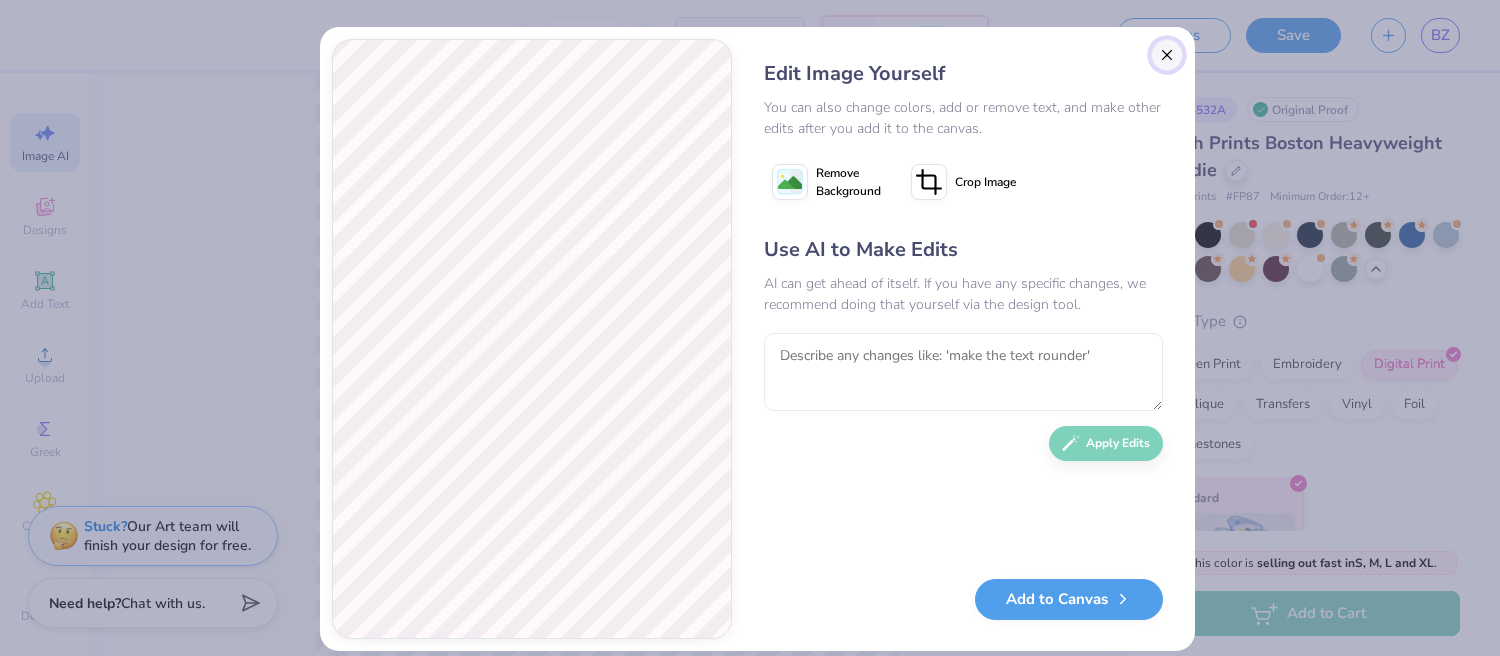 click at bounding box center (1167, 55) 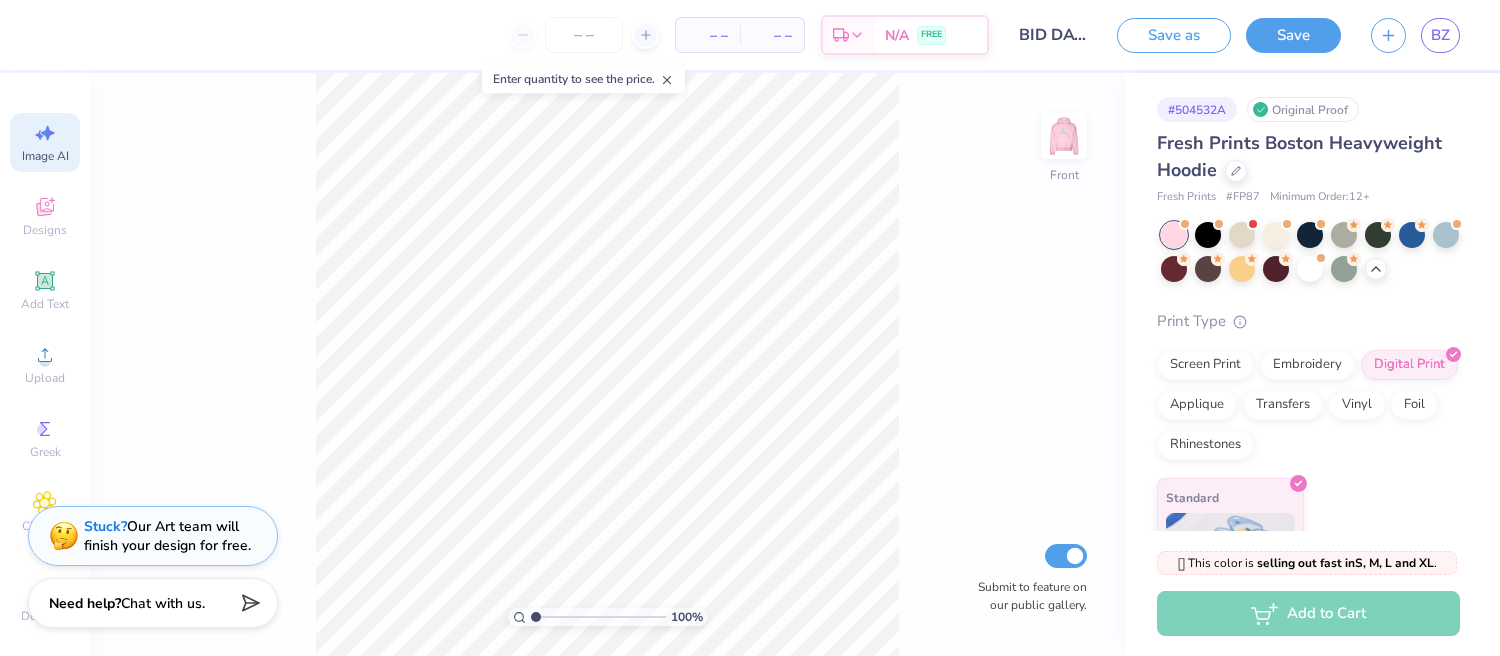 scroll, scrollTop: 0, scrollLeft: 44, axis: horizontal 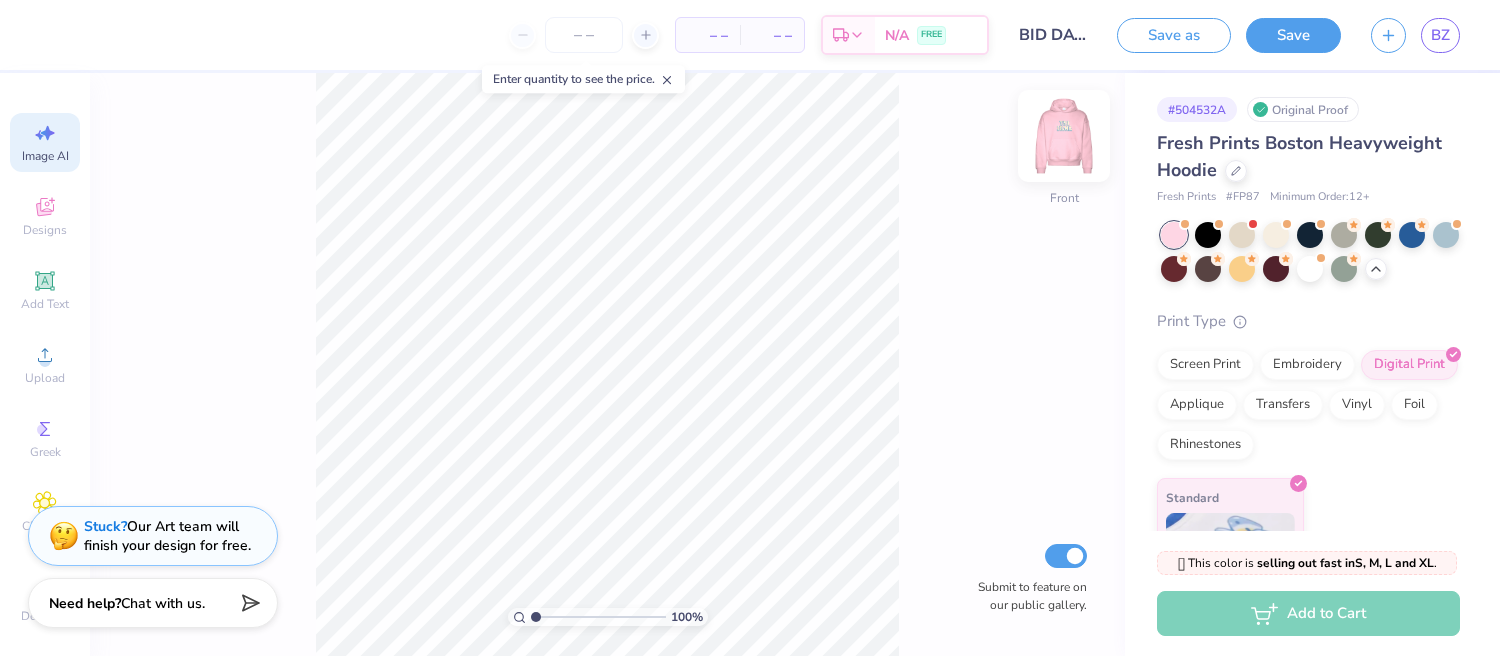click at bounding box center [1064, 136] 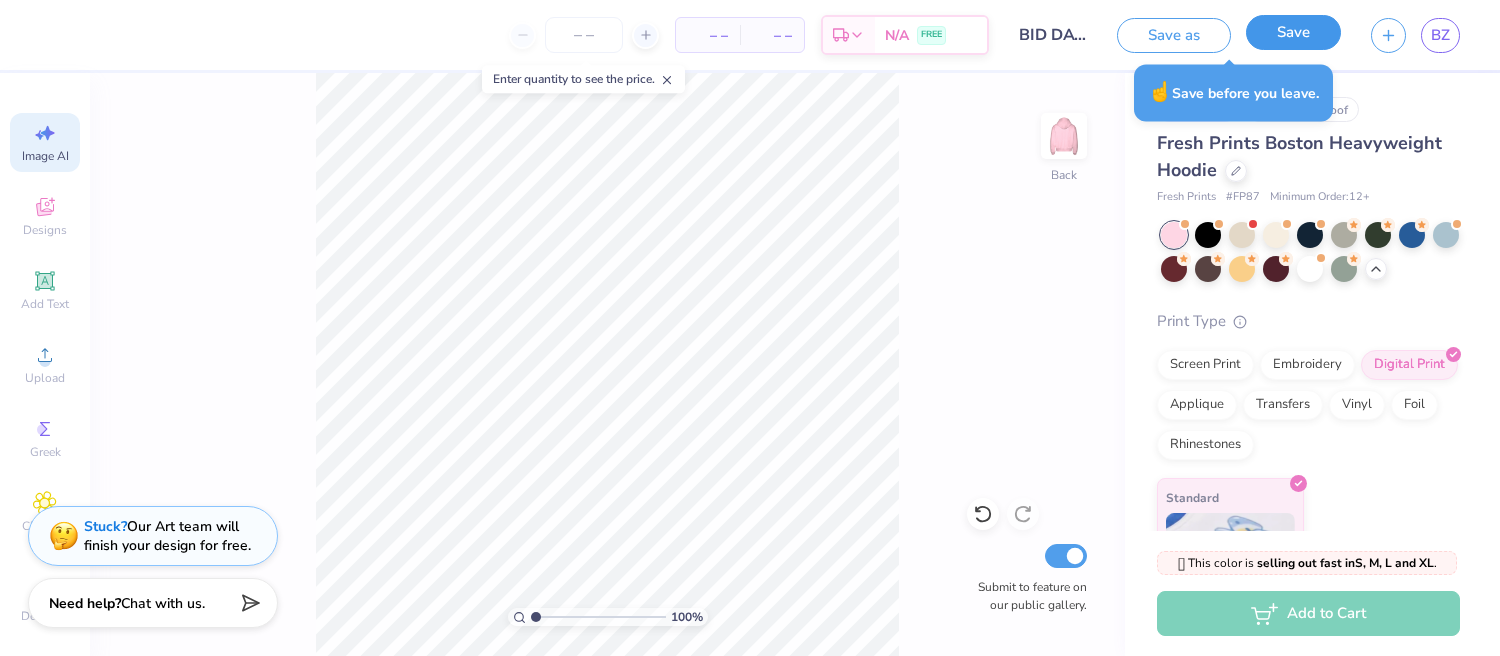 click on "Save" at bounding box center (1293, 32) 